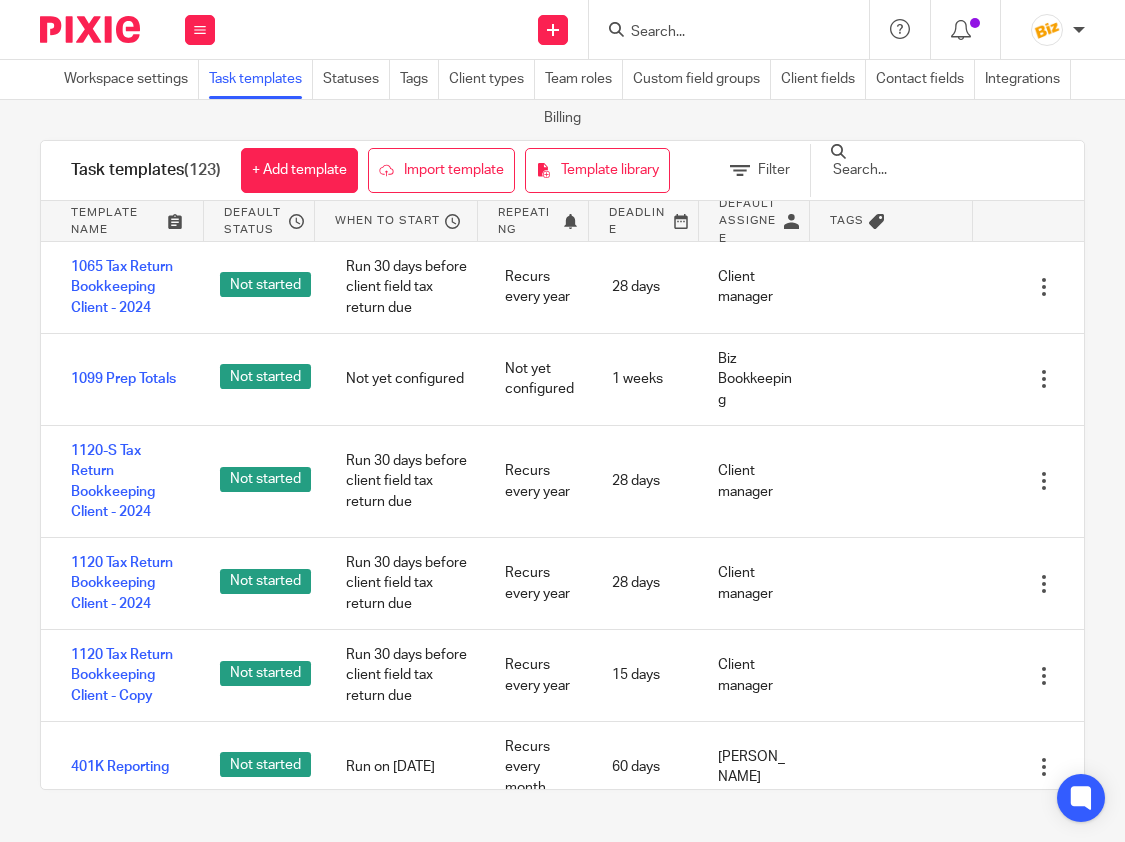 scroll, scrollTop: 0, scrollLeft: 0, axis: both 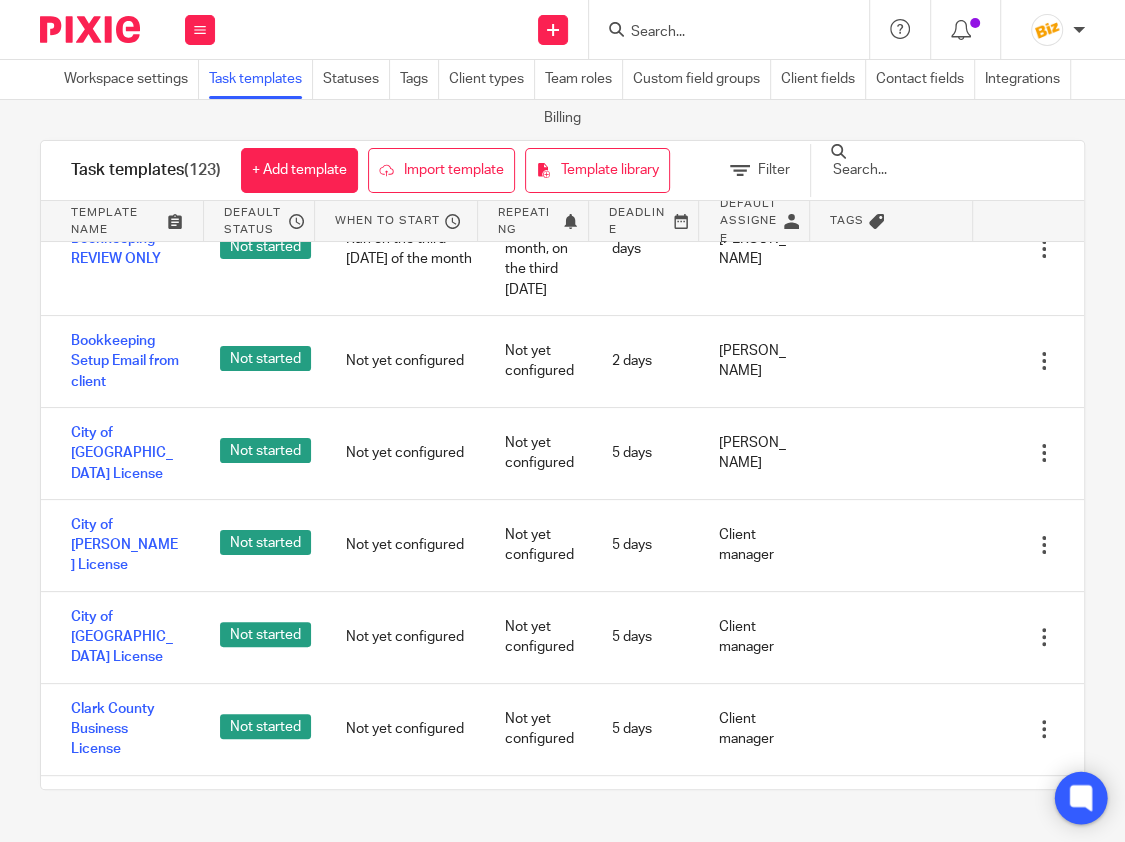 click 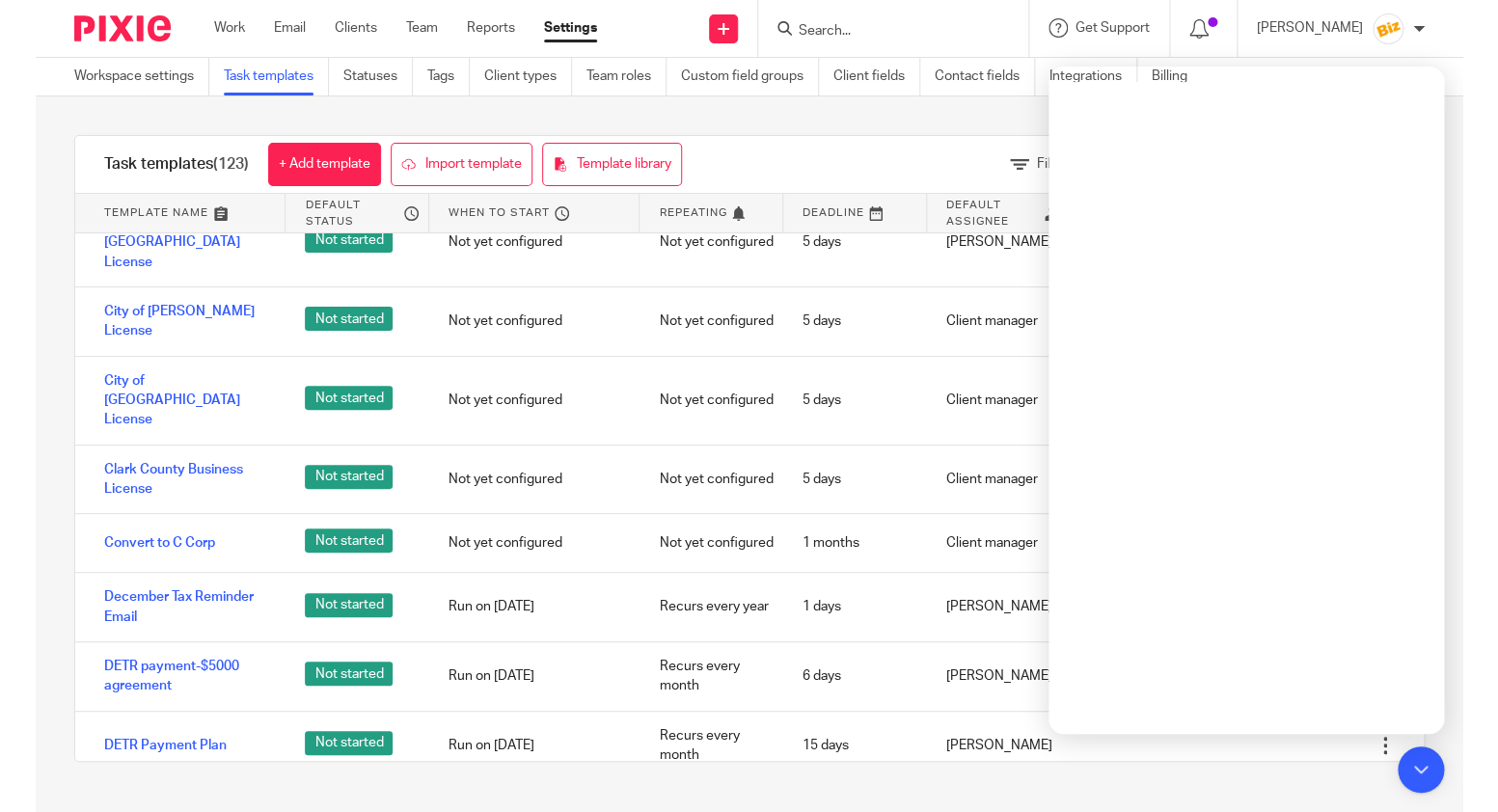 scroll, scrollTop: 2497, scrollLeft: 0, axis: vertical 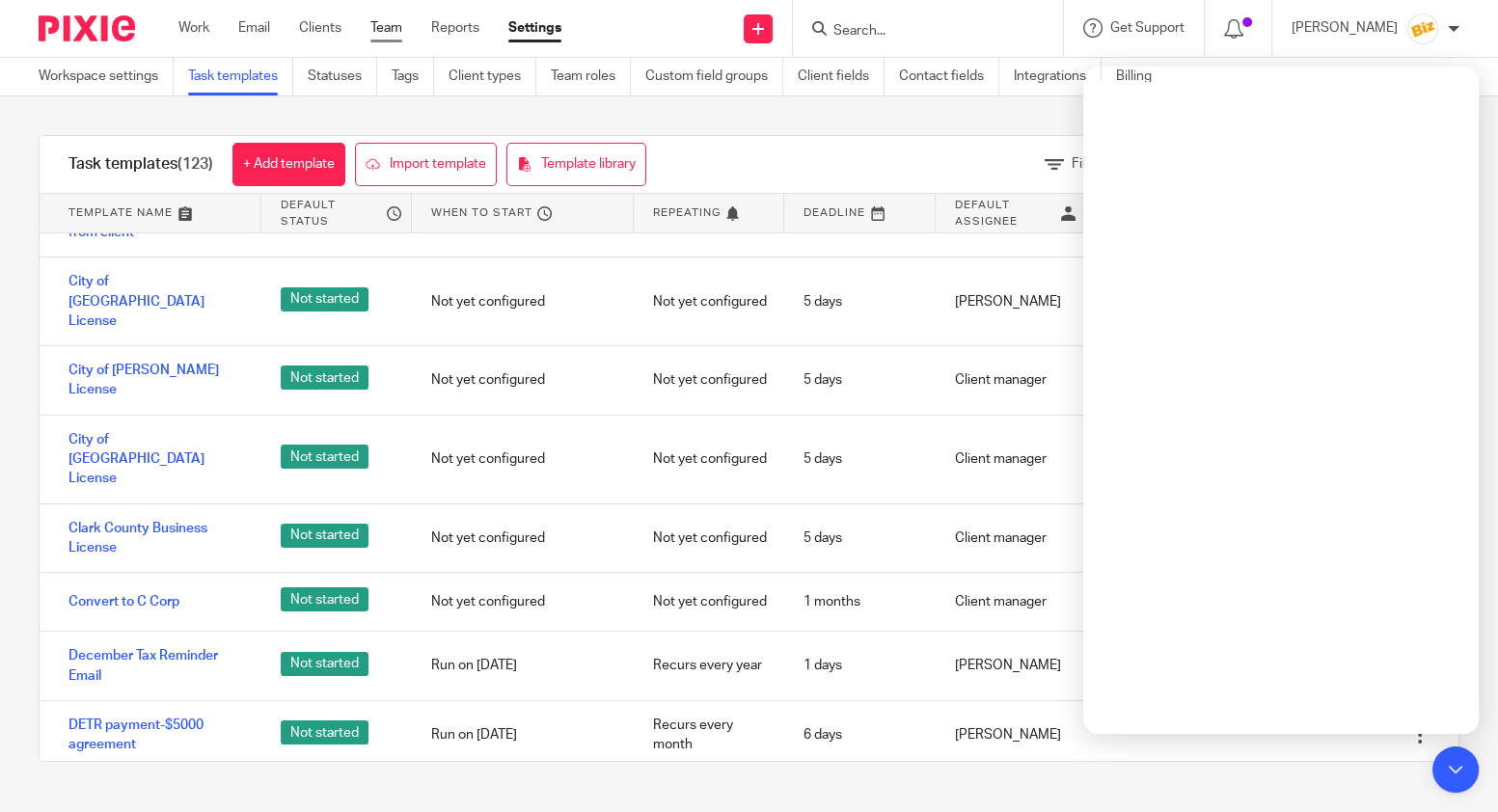 click on "Team" at bounding box center (386, 28) 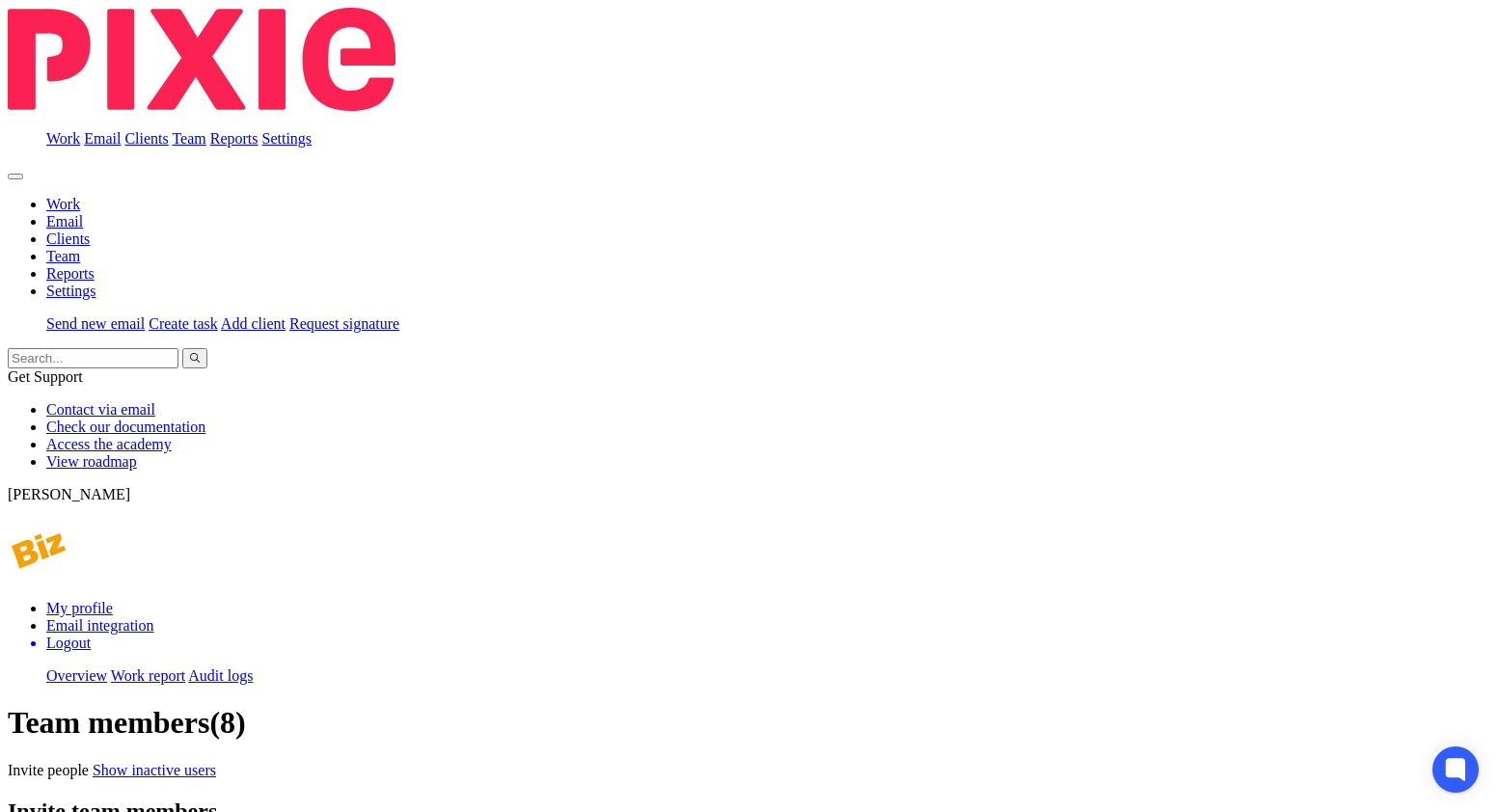 scroll, scrollTop: 0, scrollLeft: 0, axis: both 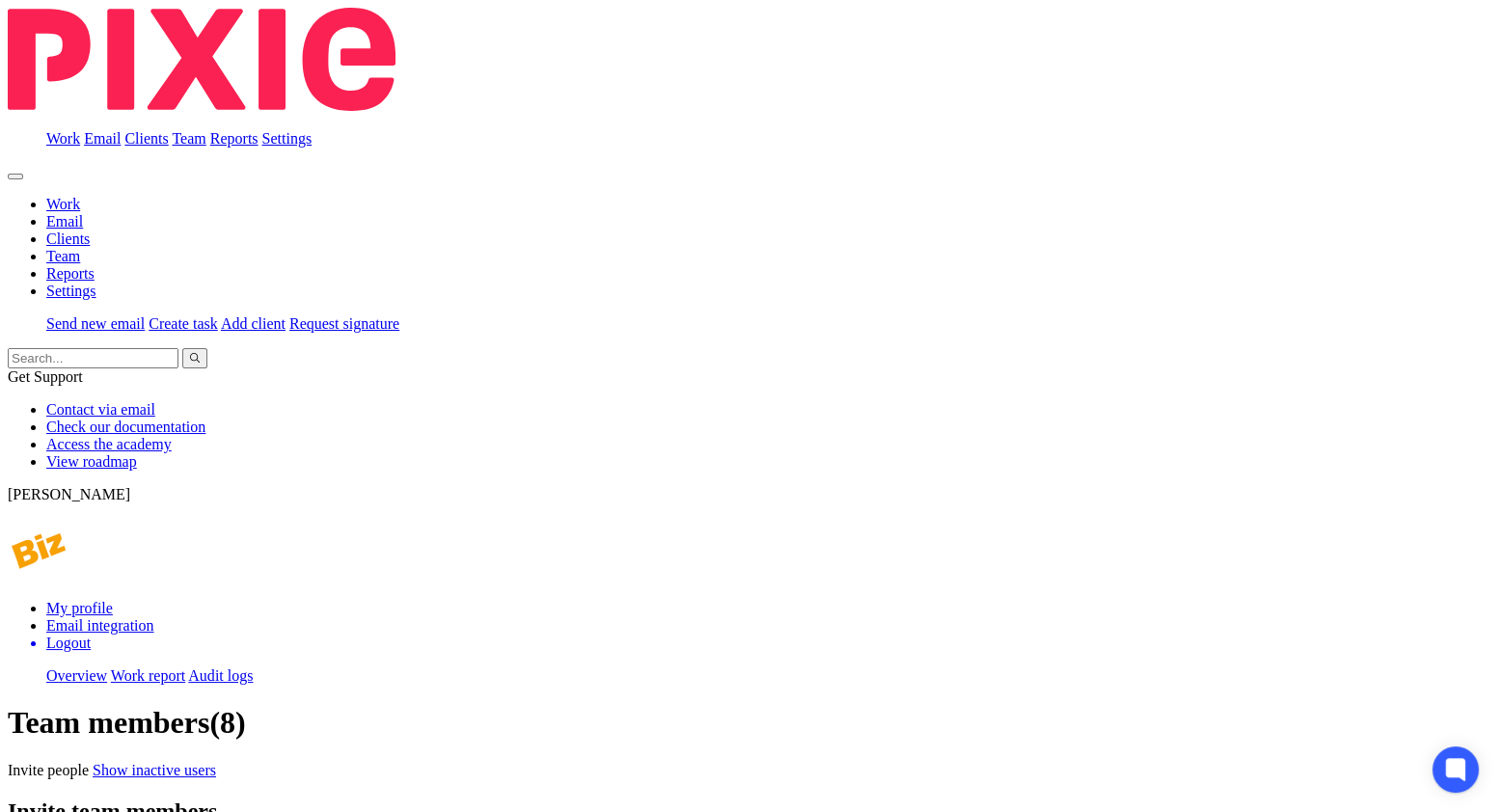 click at bounding box center [250, 690] 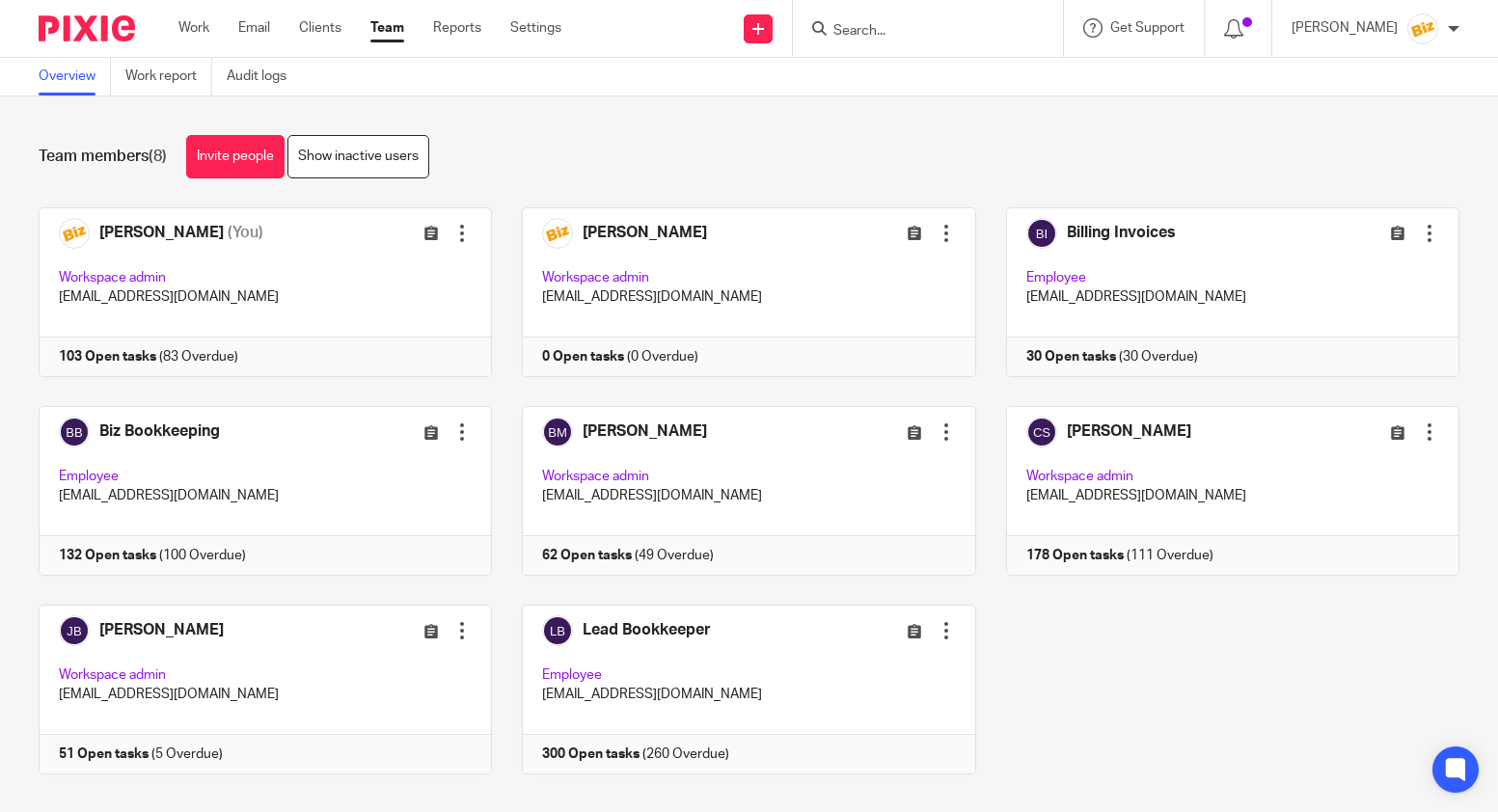 scroll, scrollTop: 0, scrollLeft: 0, axis: both 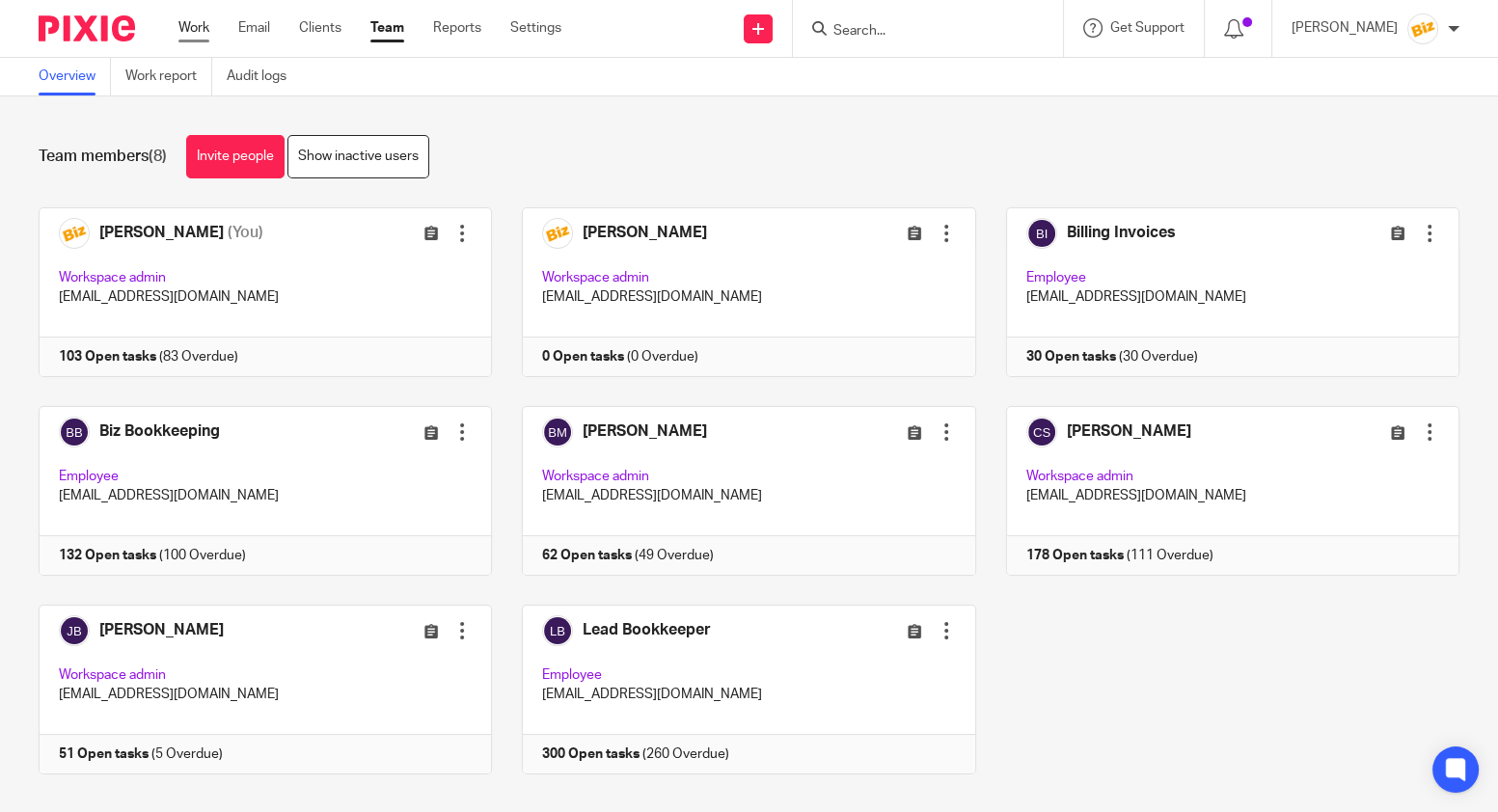 click on "Work" at bounding box center (194, 28) 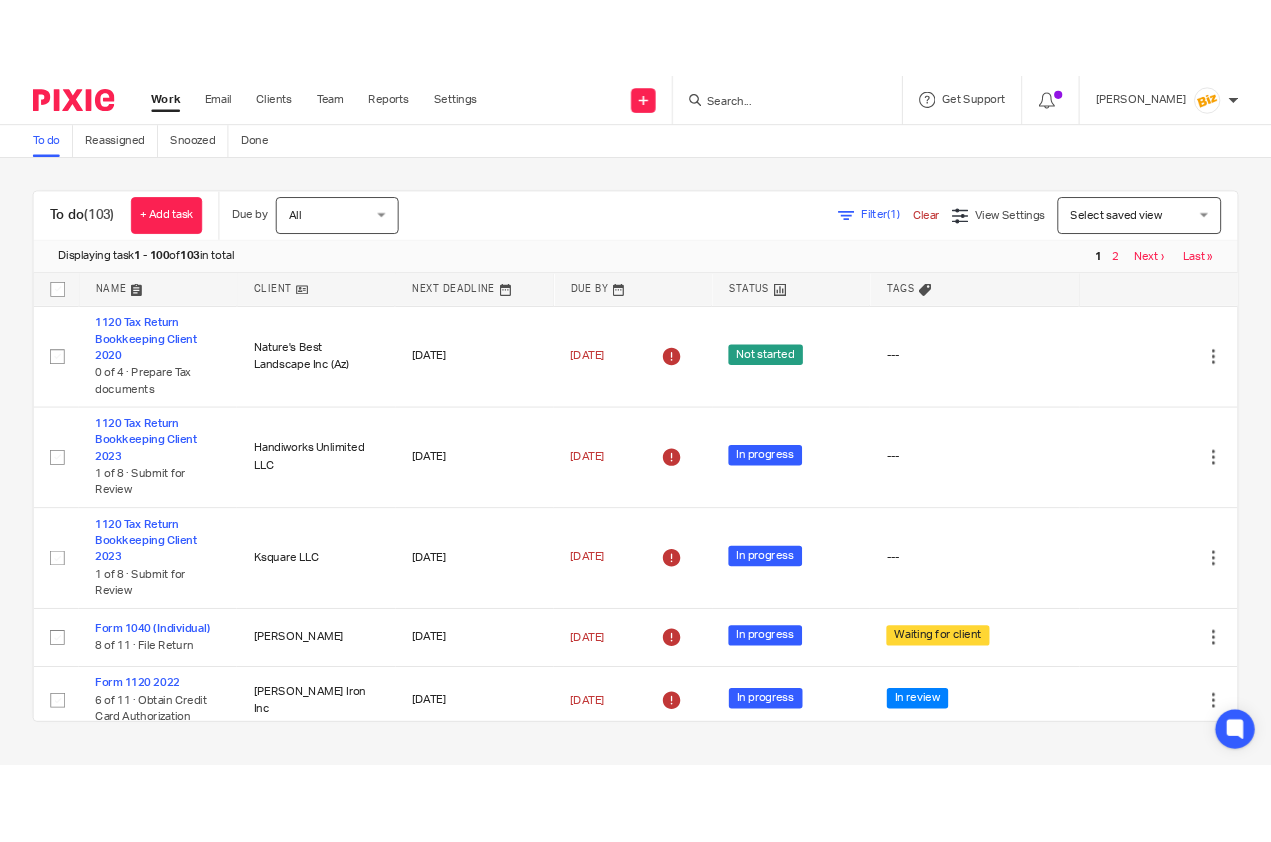 scroll, scrollTop: 0, scrollLeft: 0, axis: both 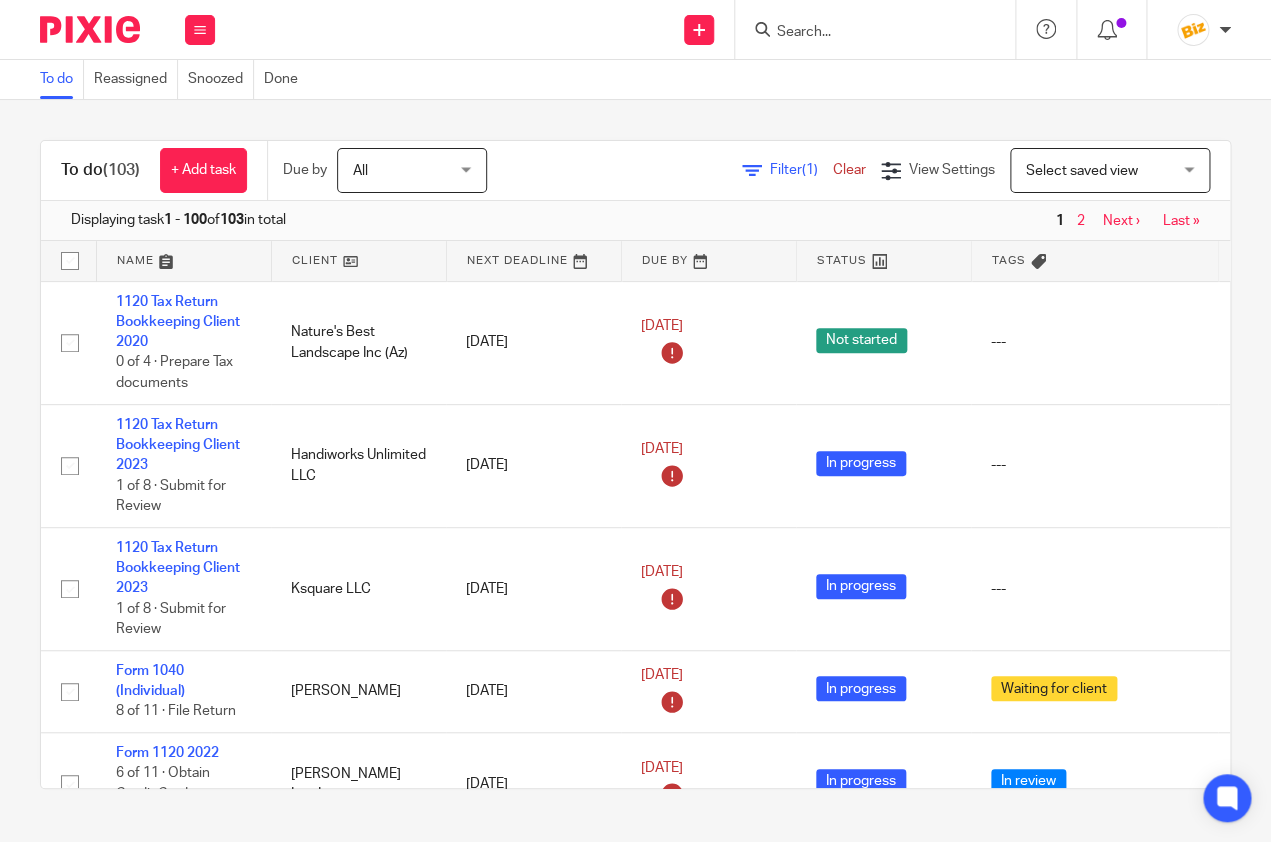 click at bounding box center [865, 33] 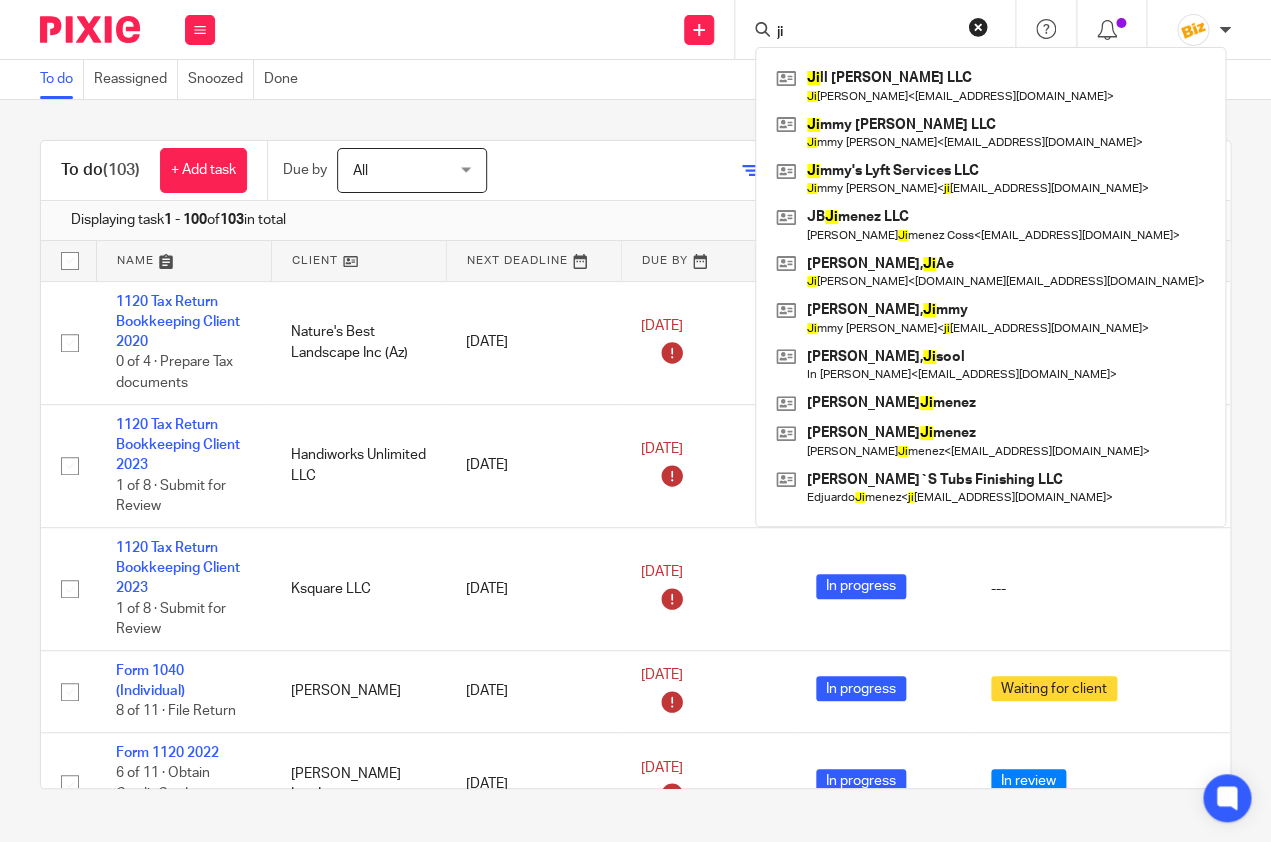 type on "j" 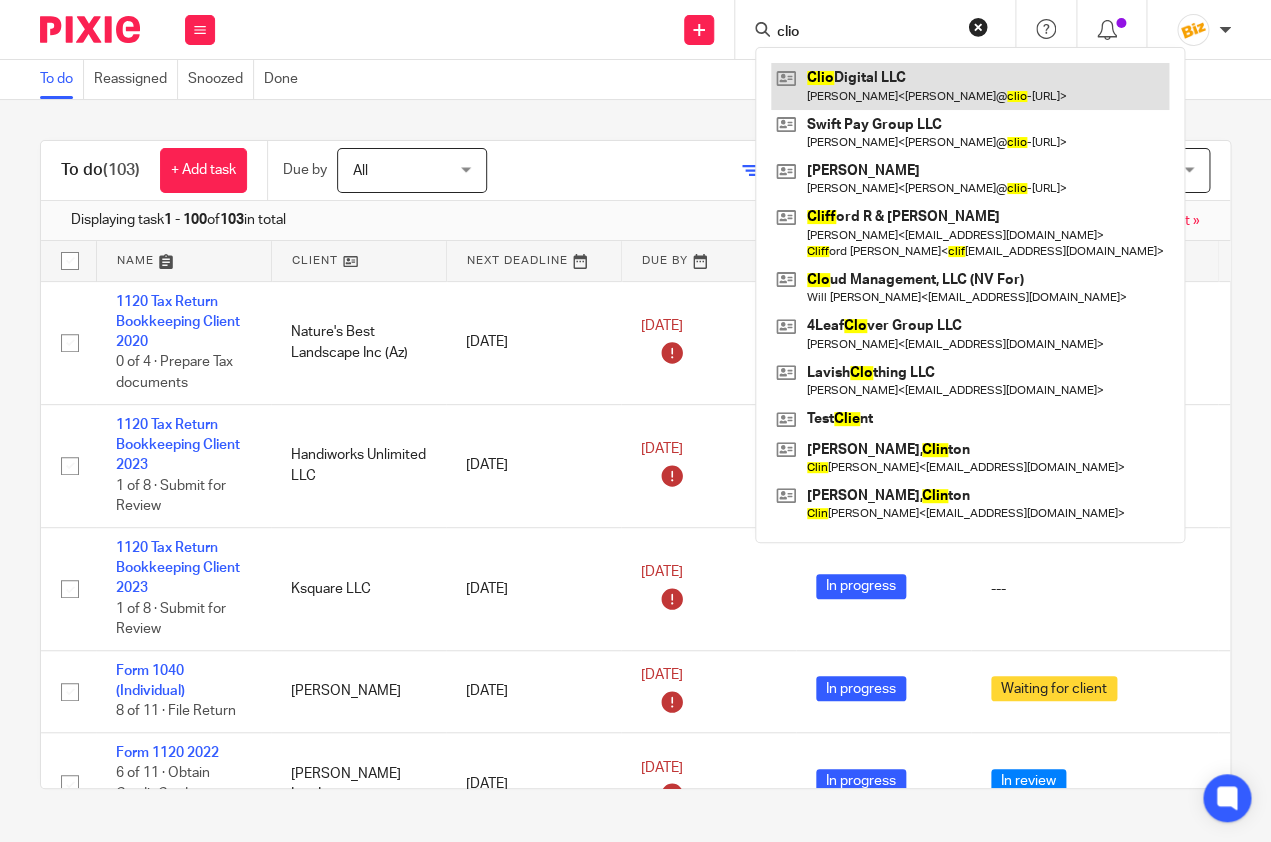 type on "clio" 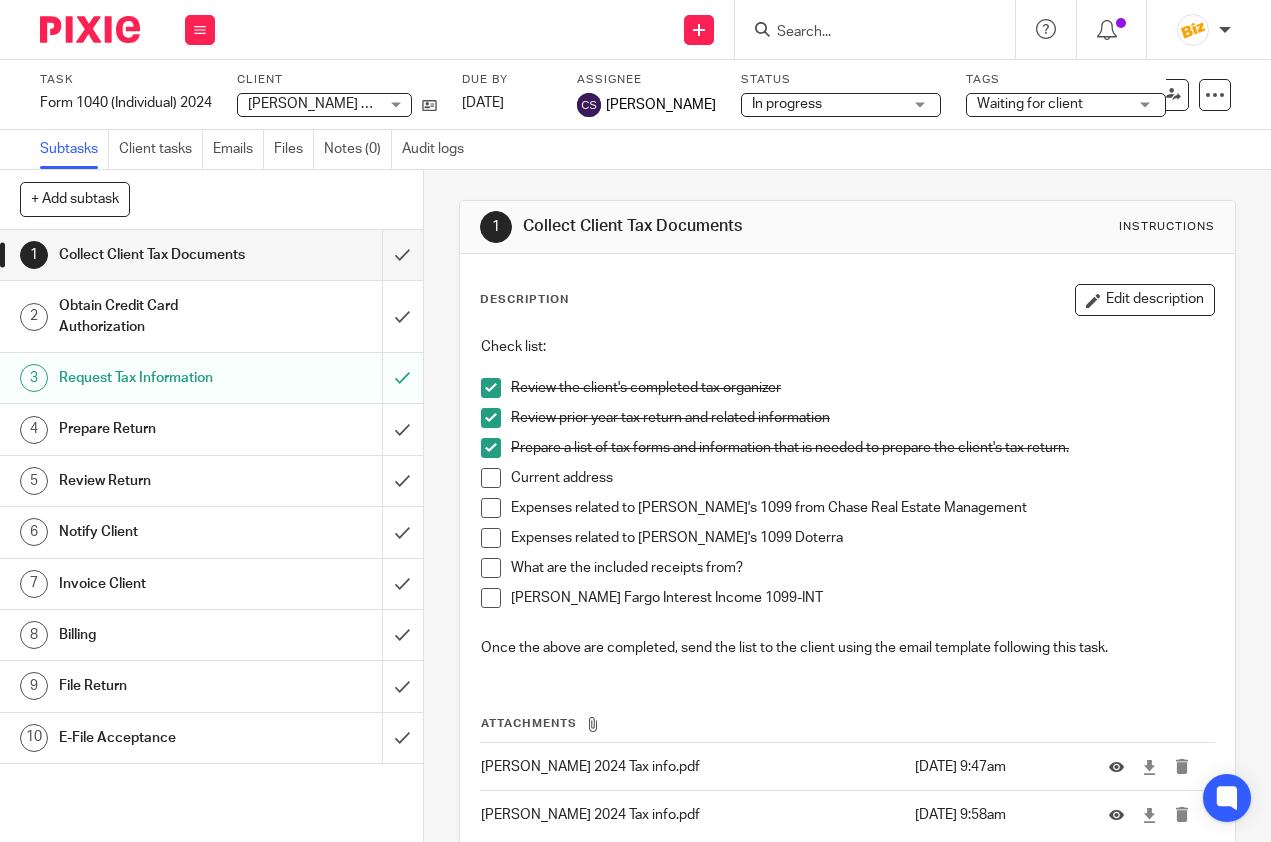 click at bounding box center (865, 33) 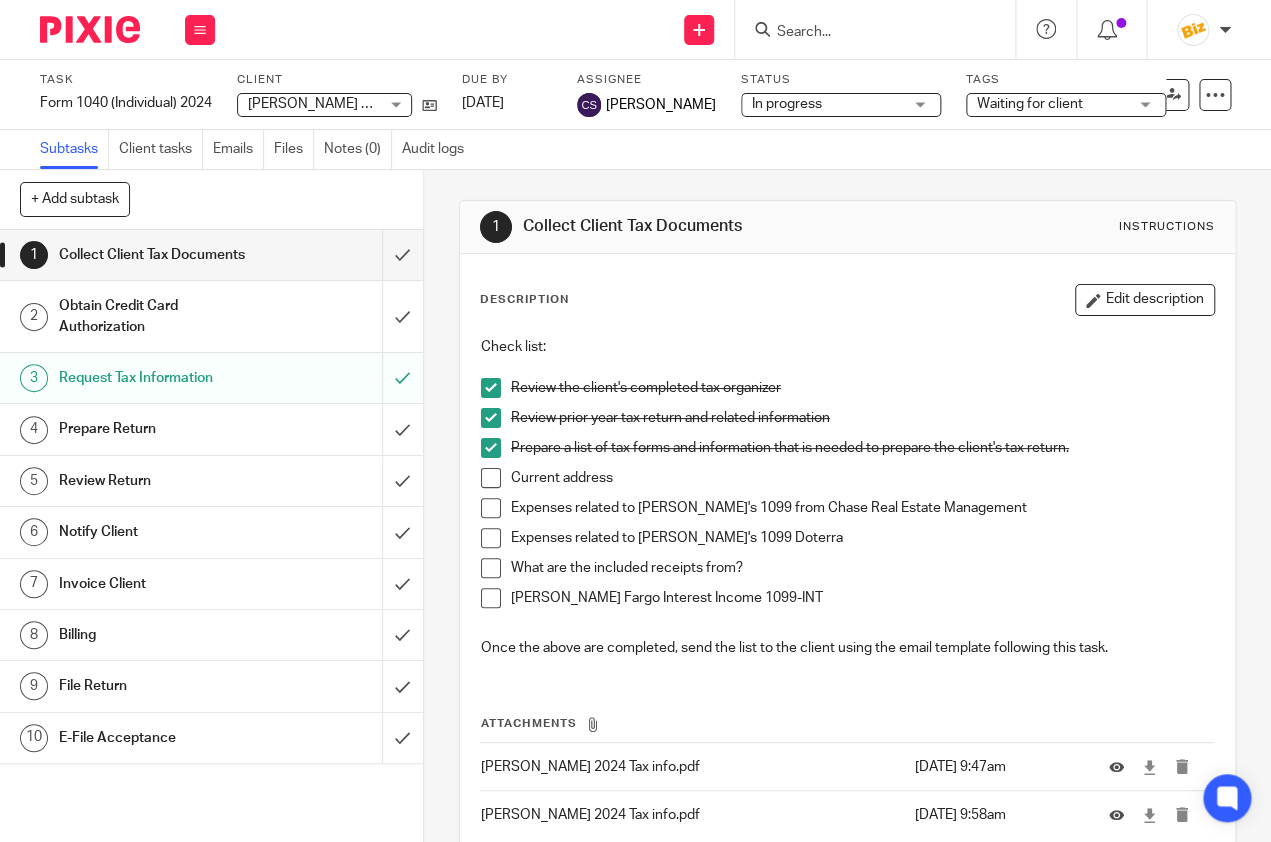 scroll, scrollTop: 123, scrollLeft: 0, axis: vertical 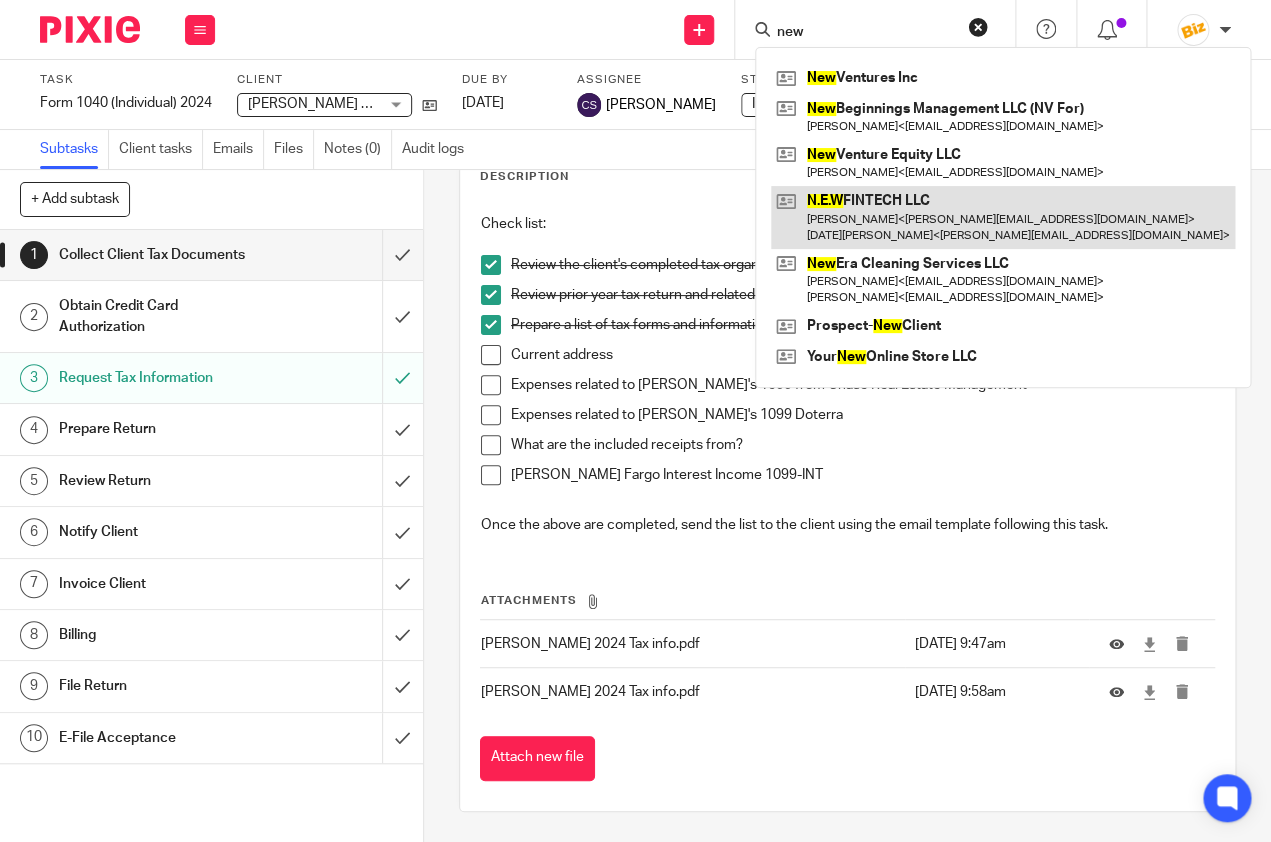 type on "new" 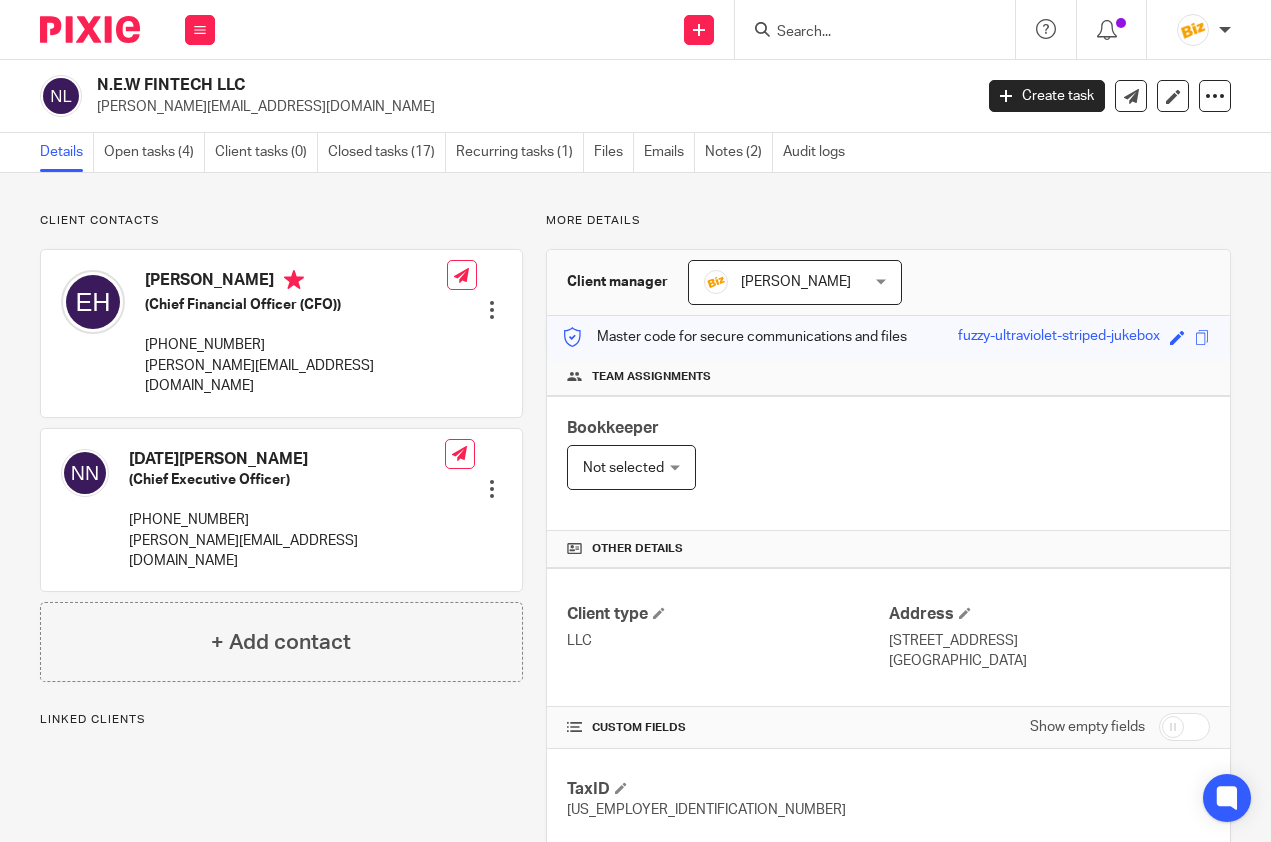 scroll, scrollTop: 0, scrollLeft: 0, axis: both 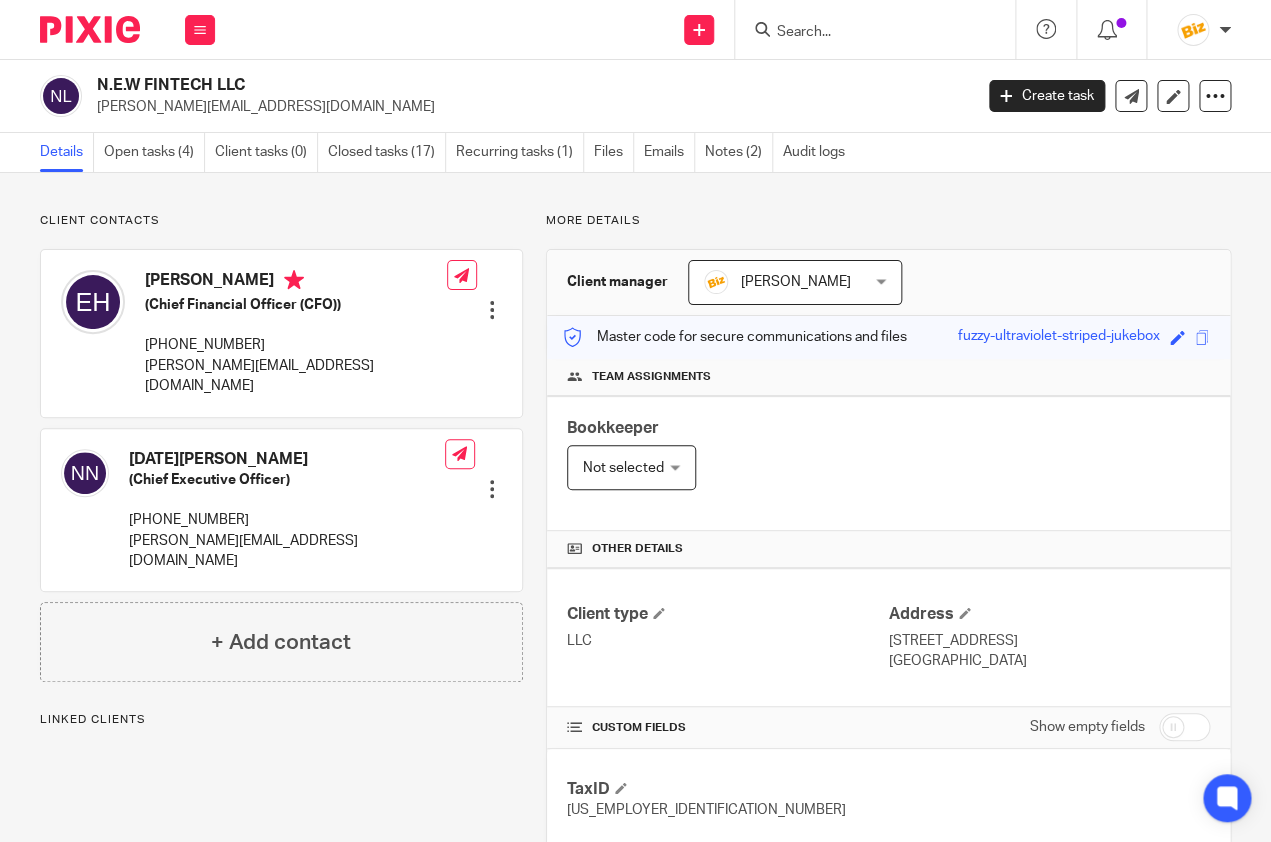 click on "Open tasks (4)" at bounding box center (154, 152) 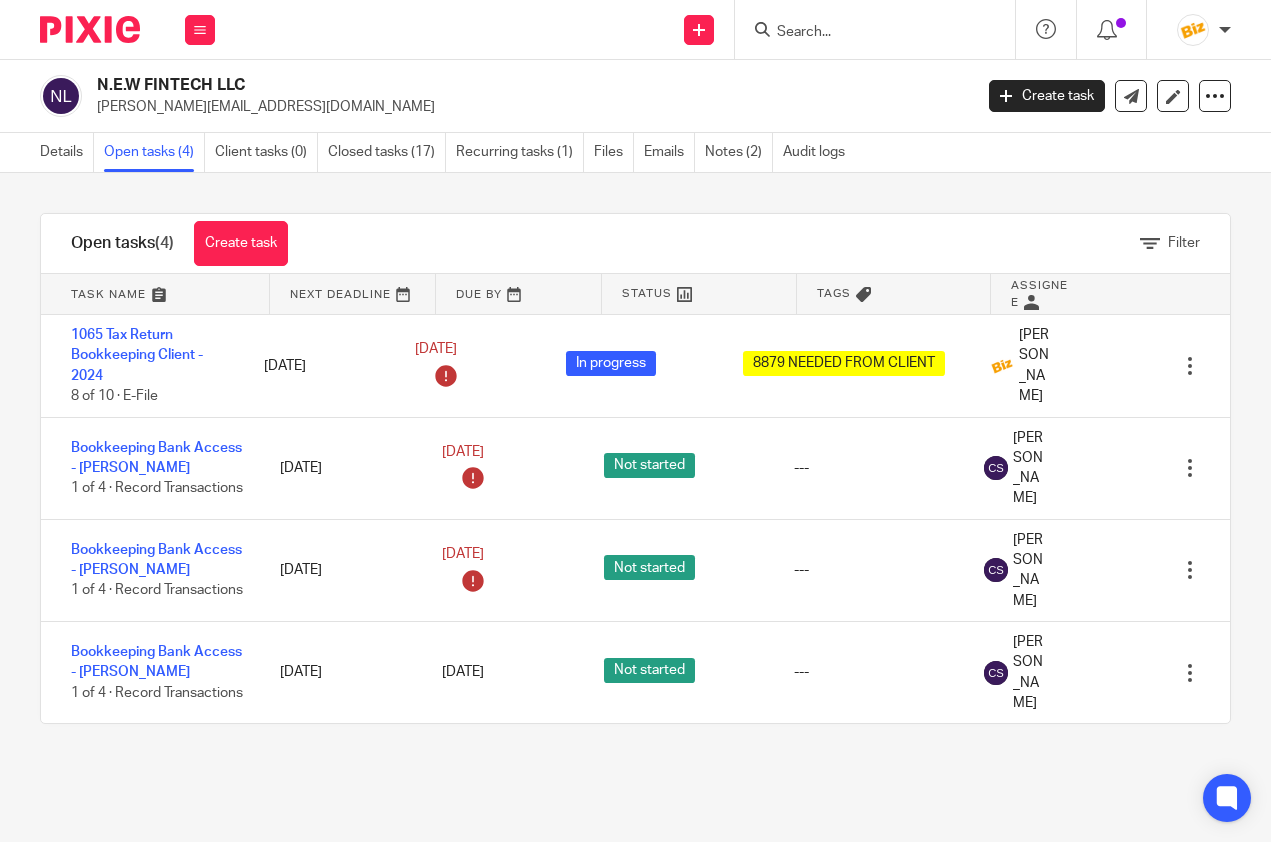 scroll, scrollTop: 0, scrollLeft: 0, axis: both 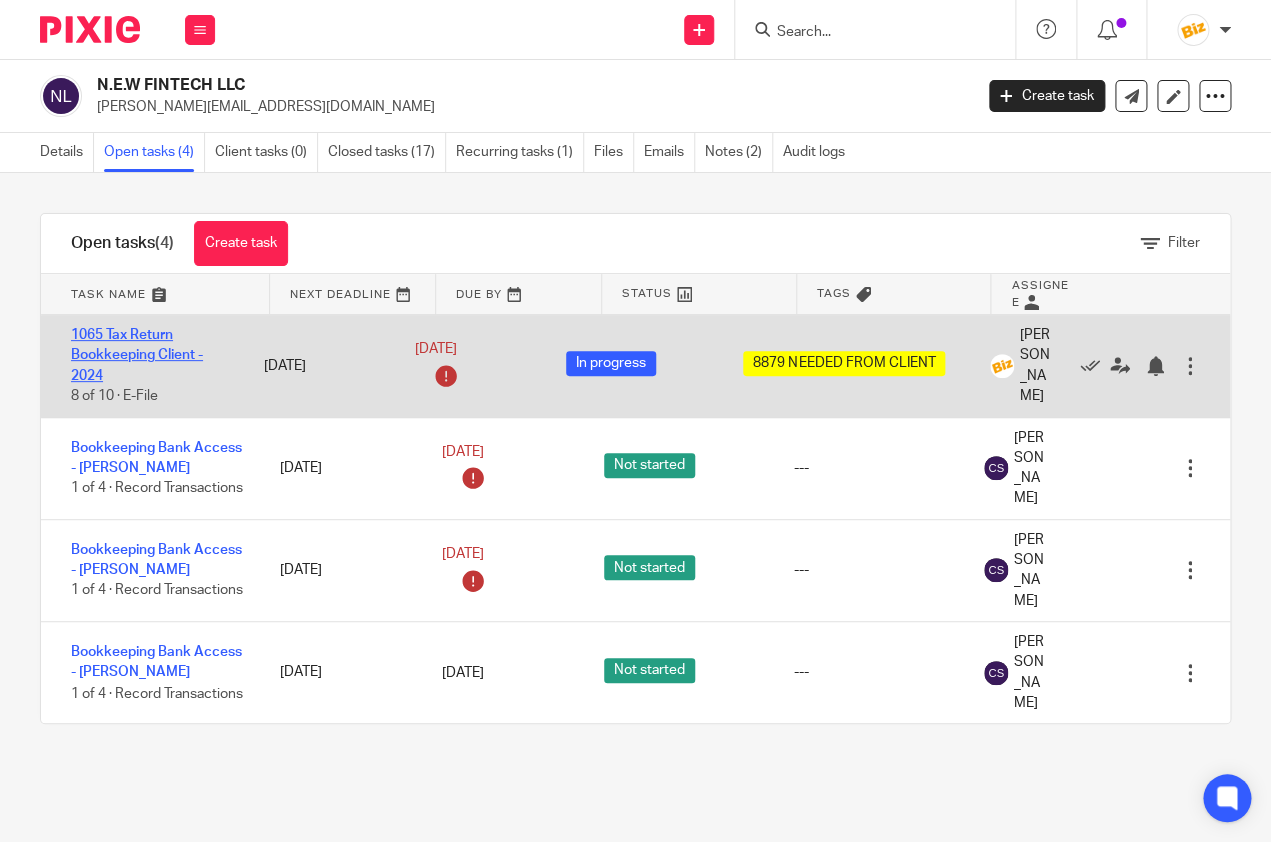 click on "1065 Tax Return Bookkeeping Client - 2024" at bounding box center [137, 355] 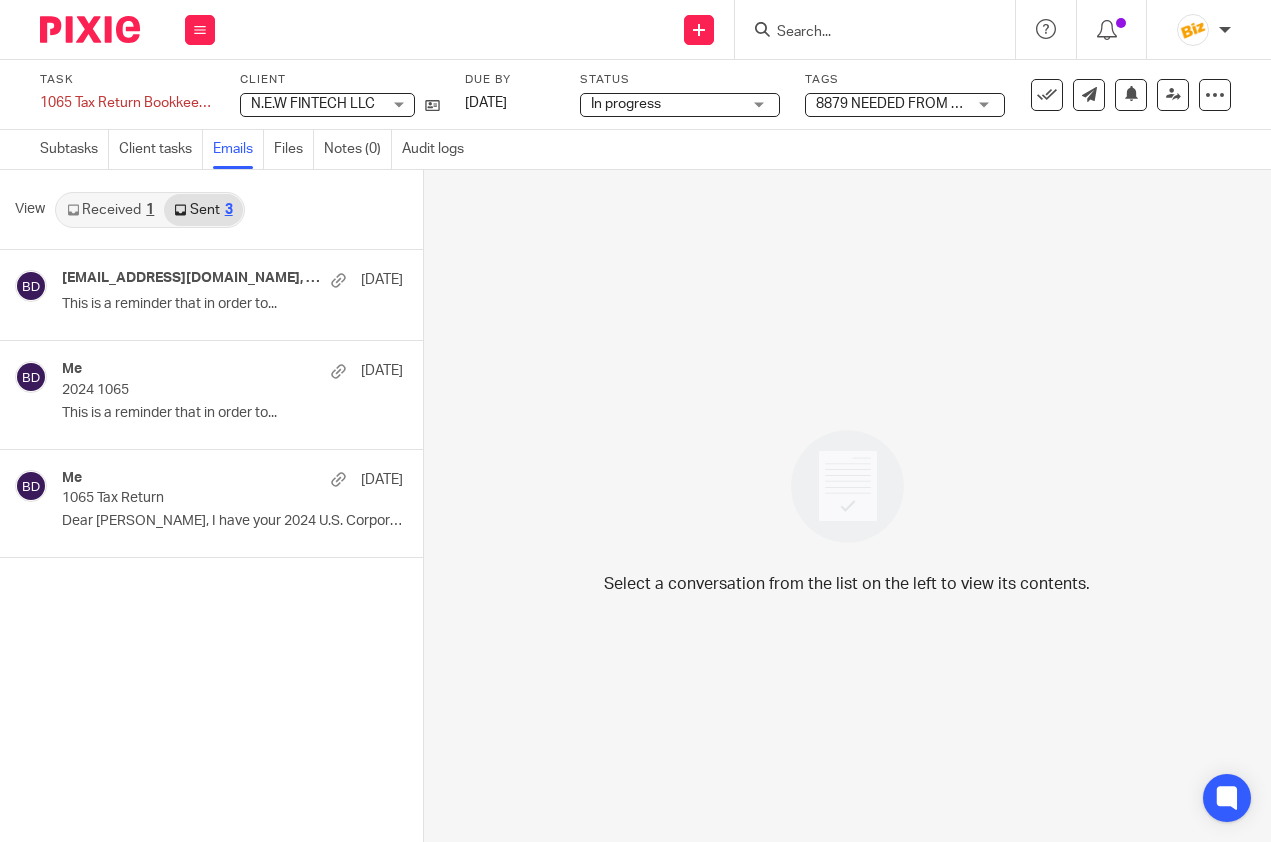 scroll, scrollTop: 0, scrollLeft: 0, axis: both 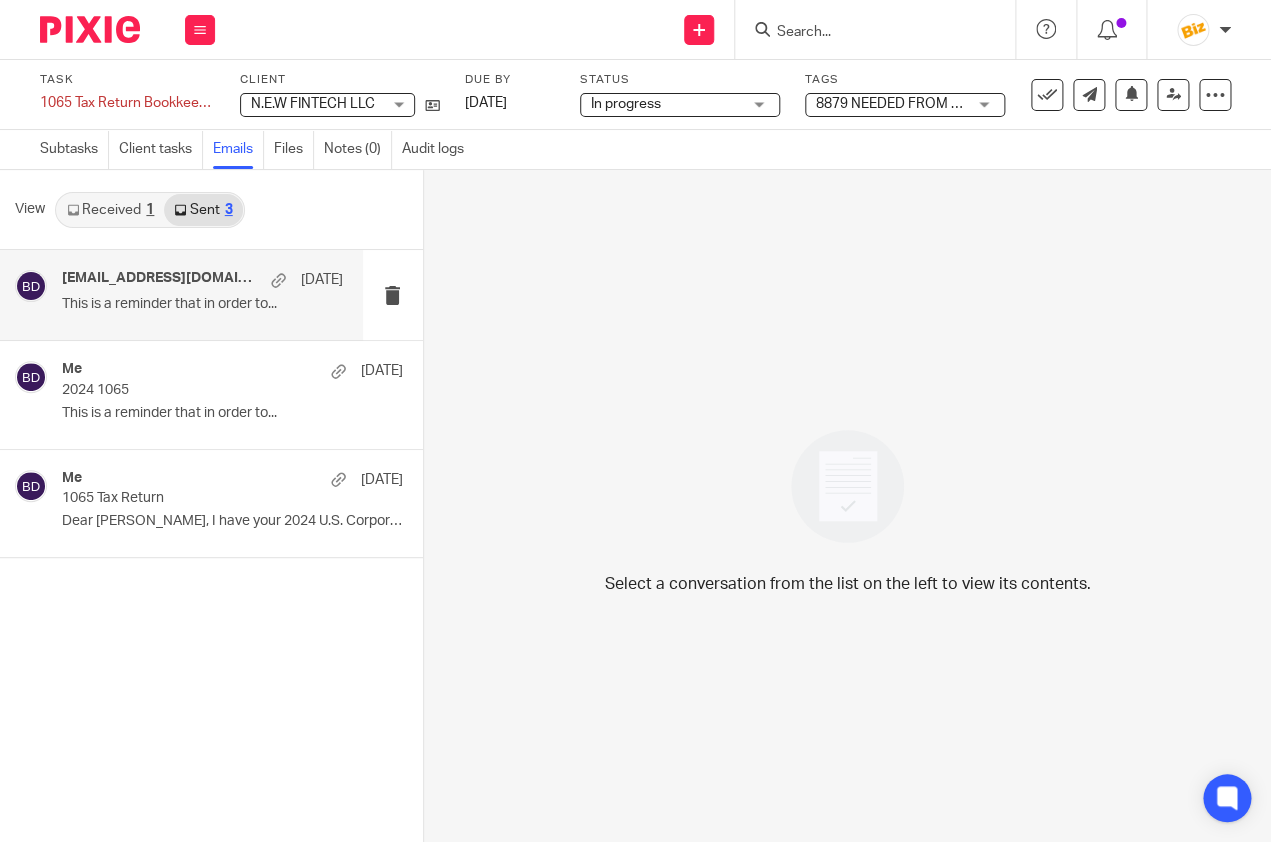 click on "postmaster@enkempass.com, Me
Jun 16     This is a reminder that in order to..." at bounding box center [202, 295] 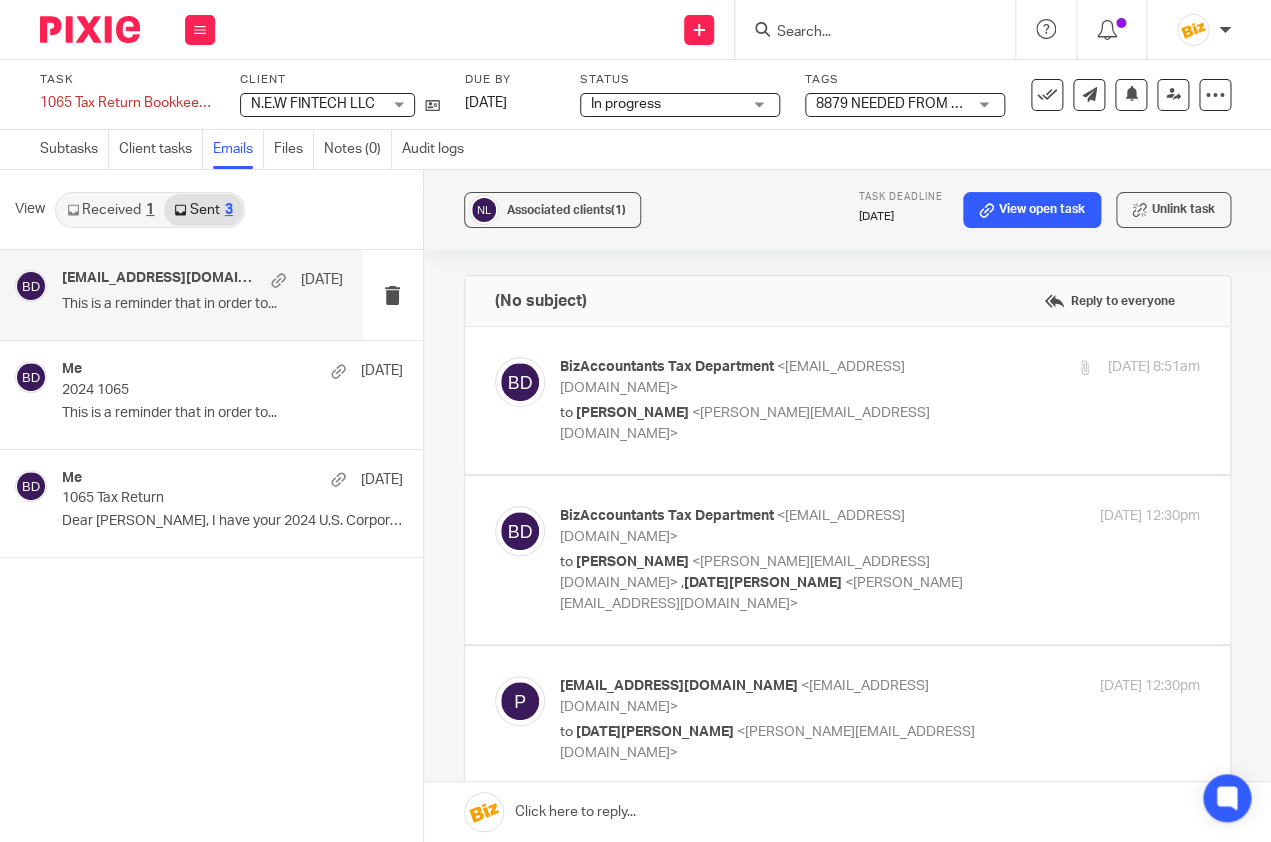 scroll, scrollTop: 0, scrollLeft: 0, axis: both 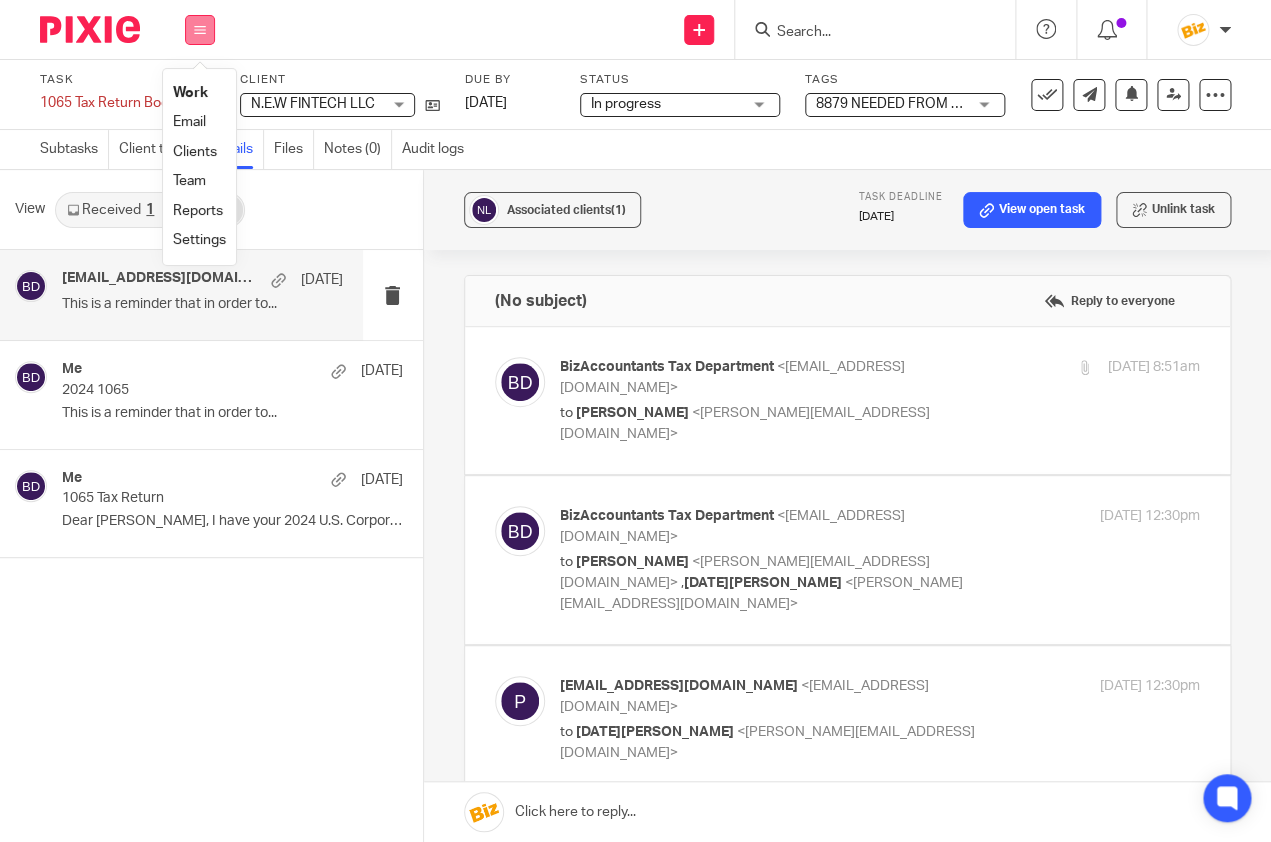 click at bounding box center [200, 30] 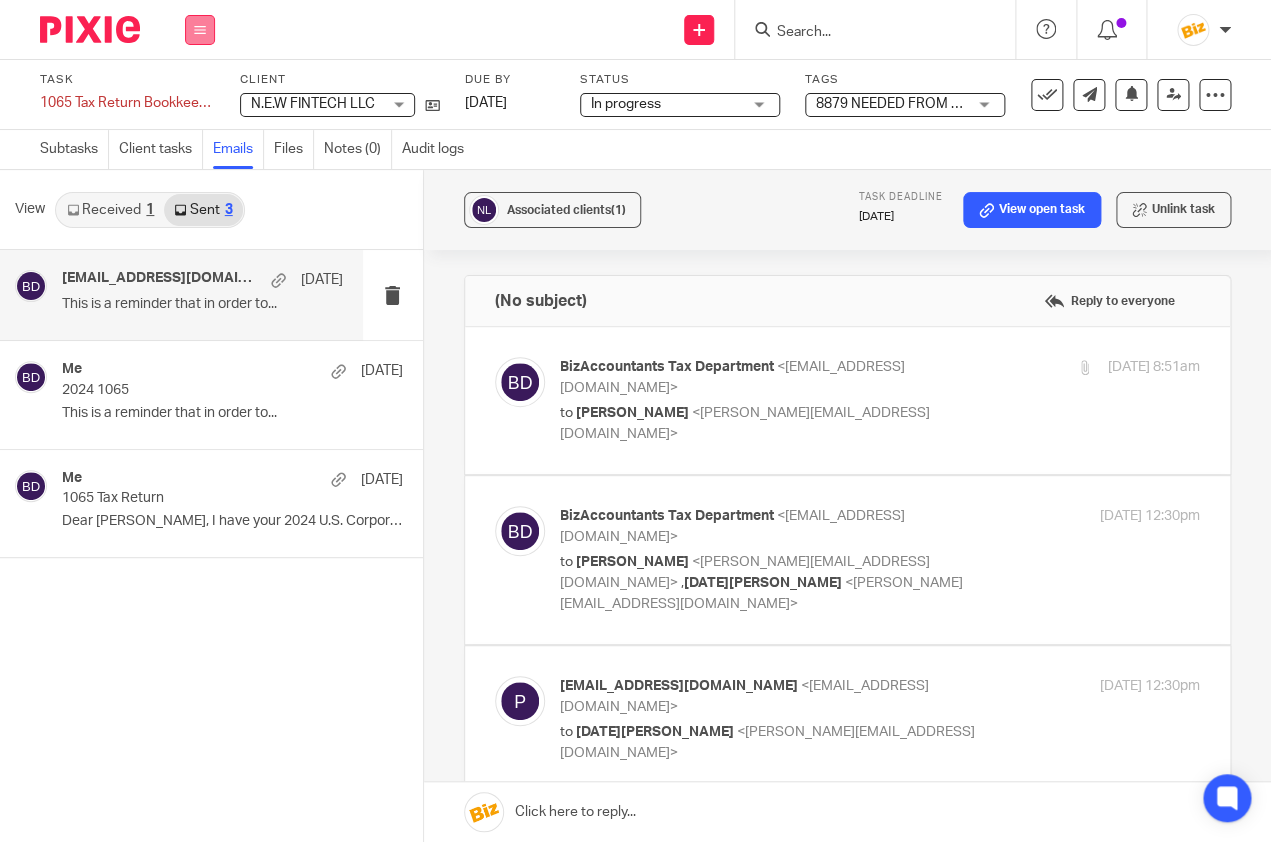 click at bounding box center (200, 30) 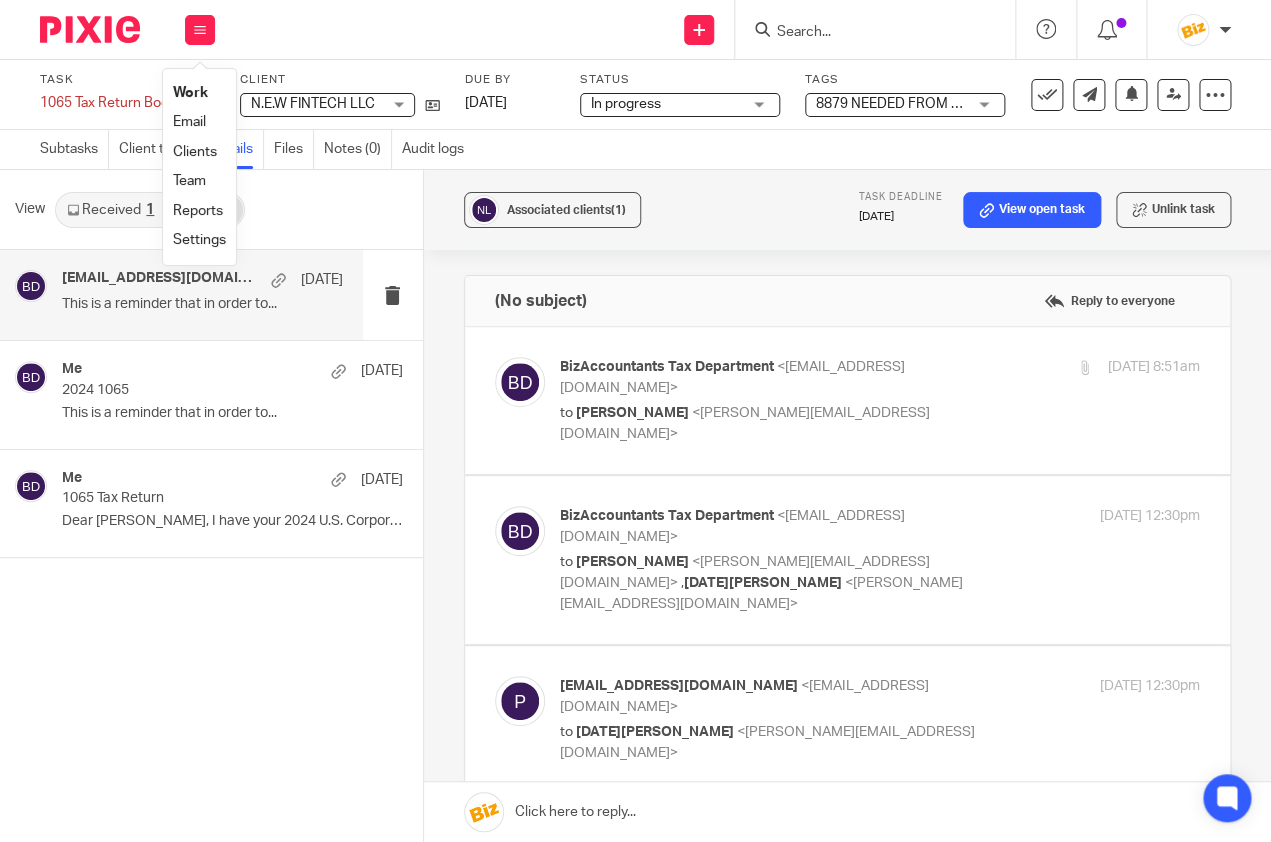 click on "Team" at bounding box center [189, 181] 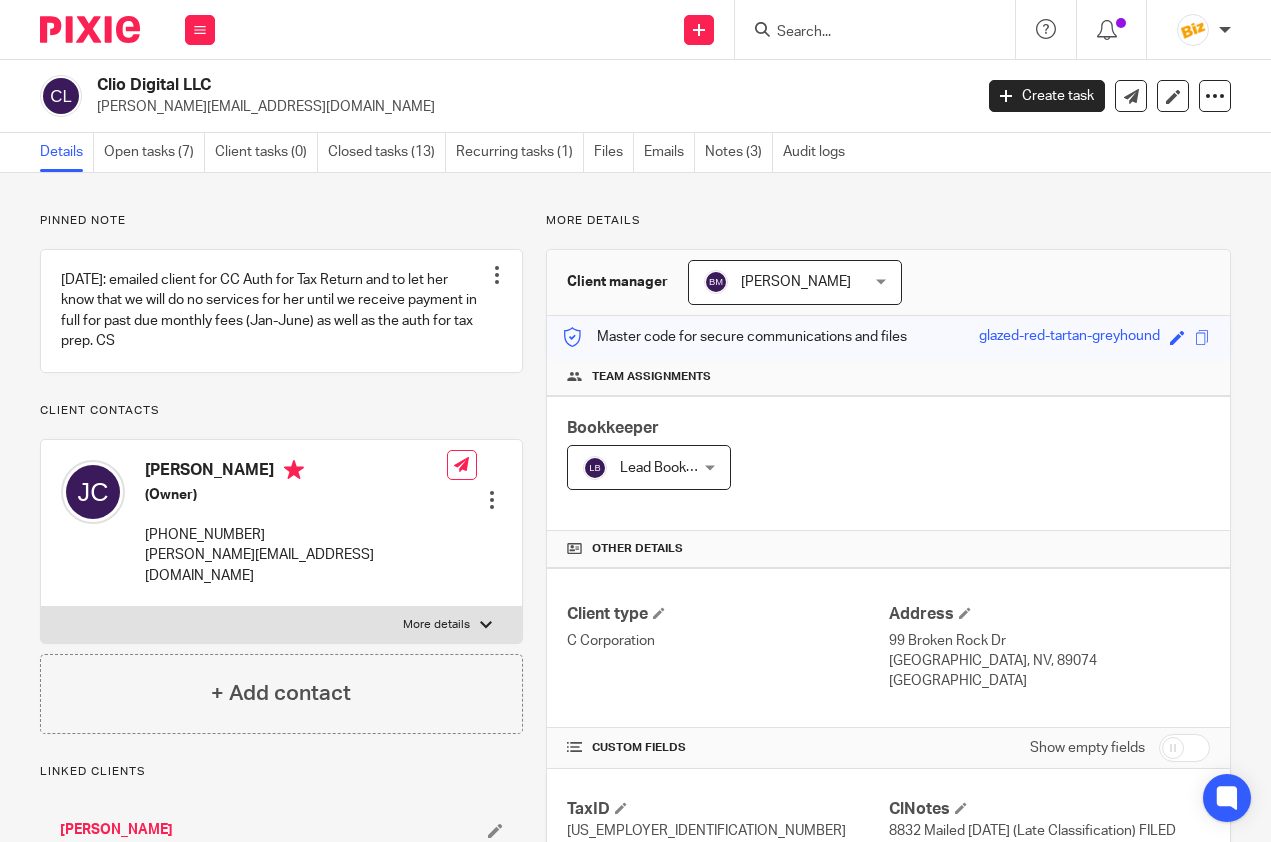 scroll, scrollTop: 0, scrollLeft: 0, axis: both 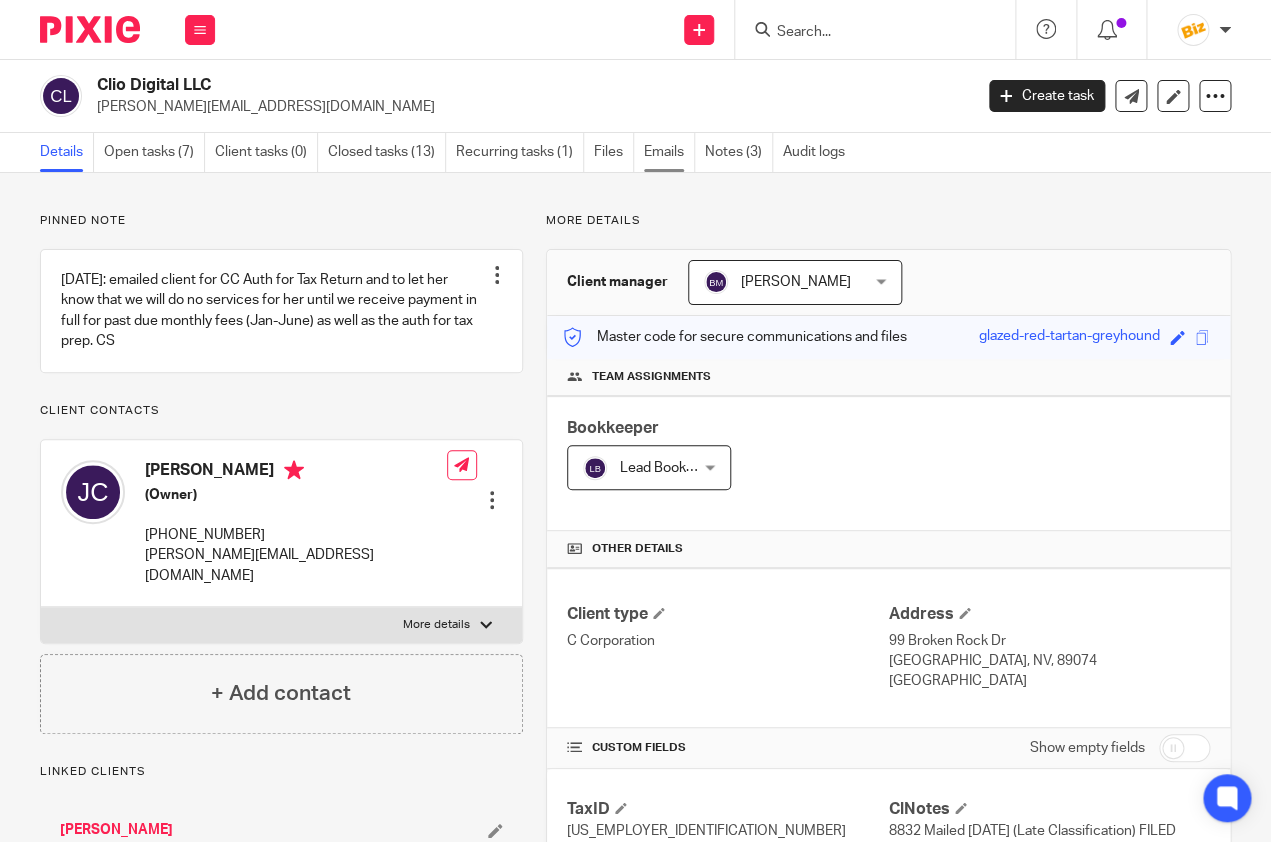 click on "Emails" at bounding box center [669, 152] 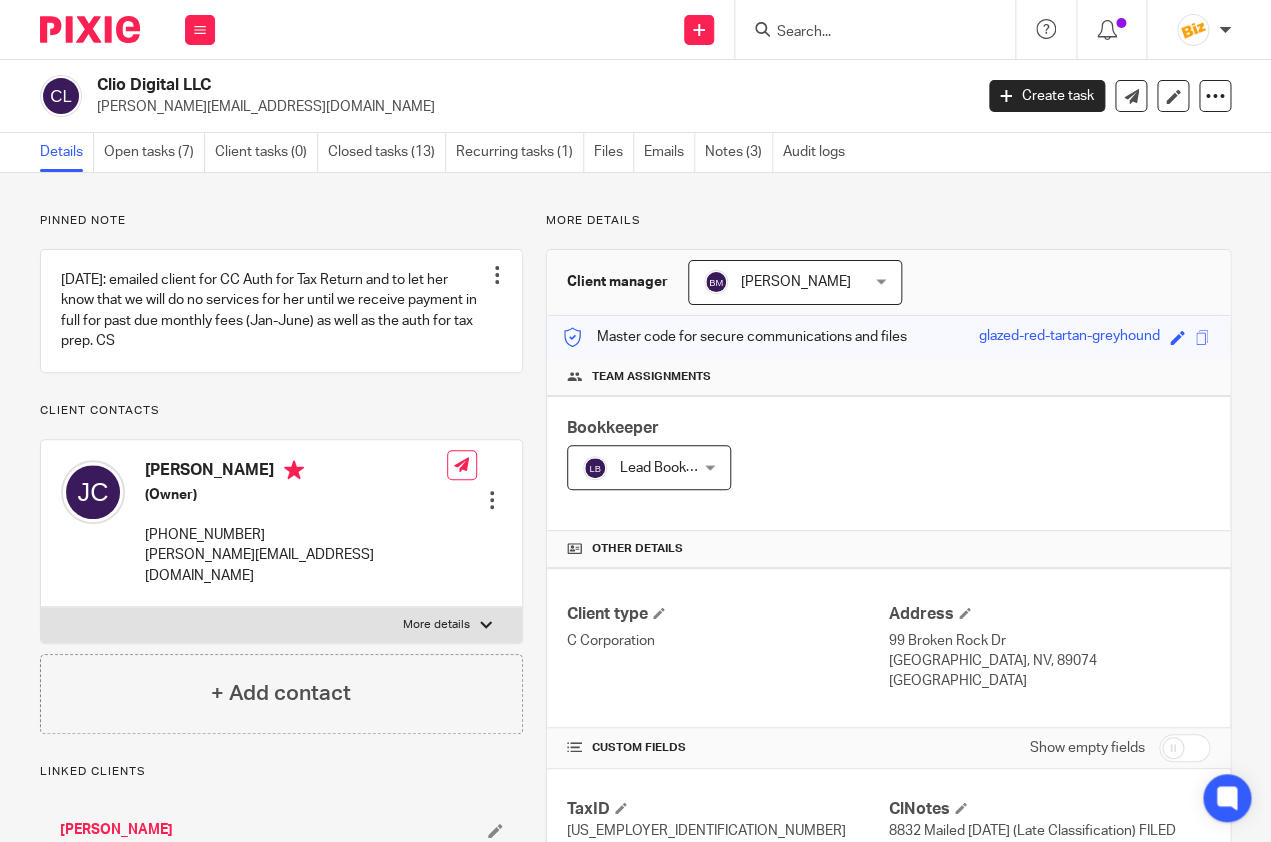 click on "[PERSON_NAME][EMAIL_ADDRESS][DOMAIN_NAME]" at bounding box center (528, 107) 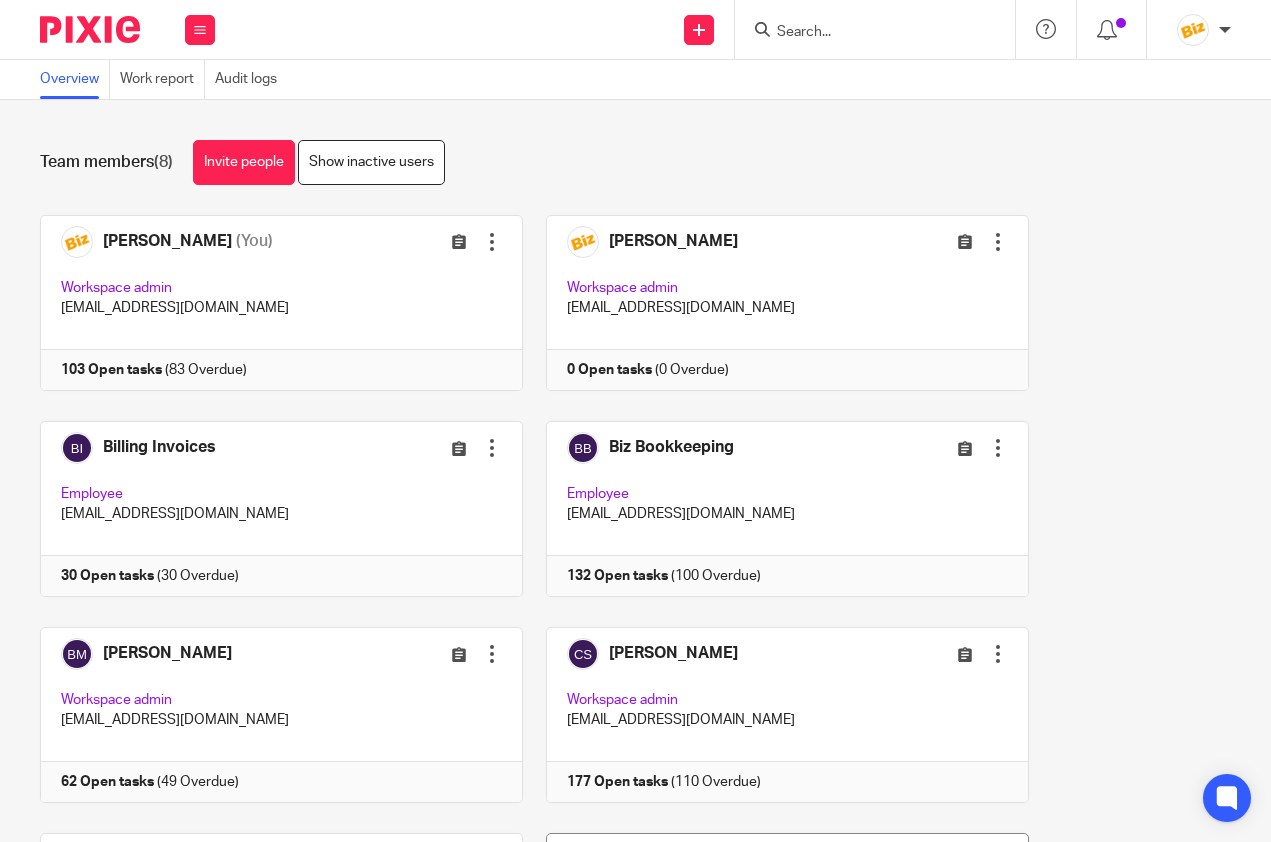 scroll, scrollTop: 0, scrollLeft: 0, axis: both 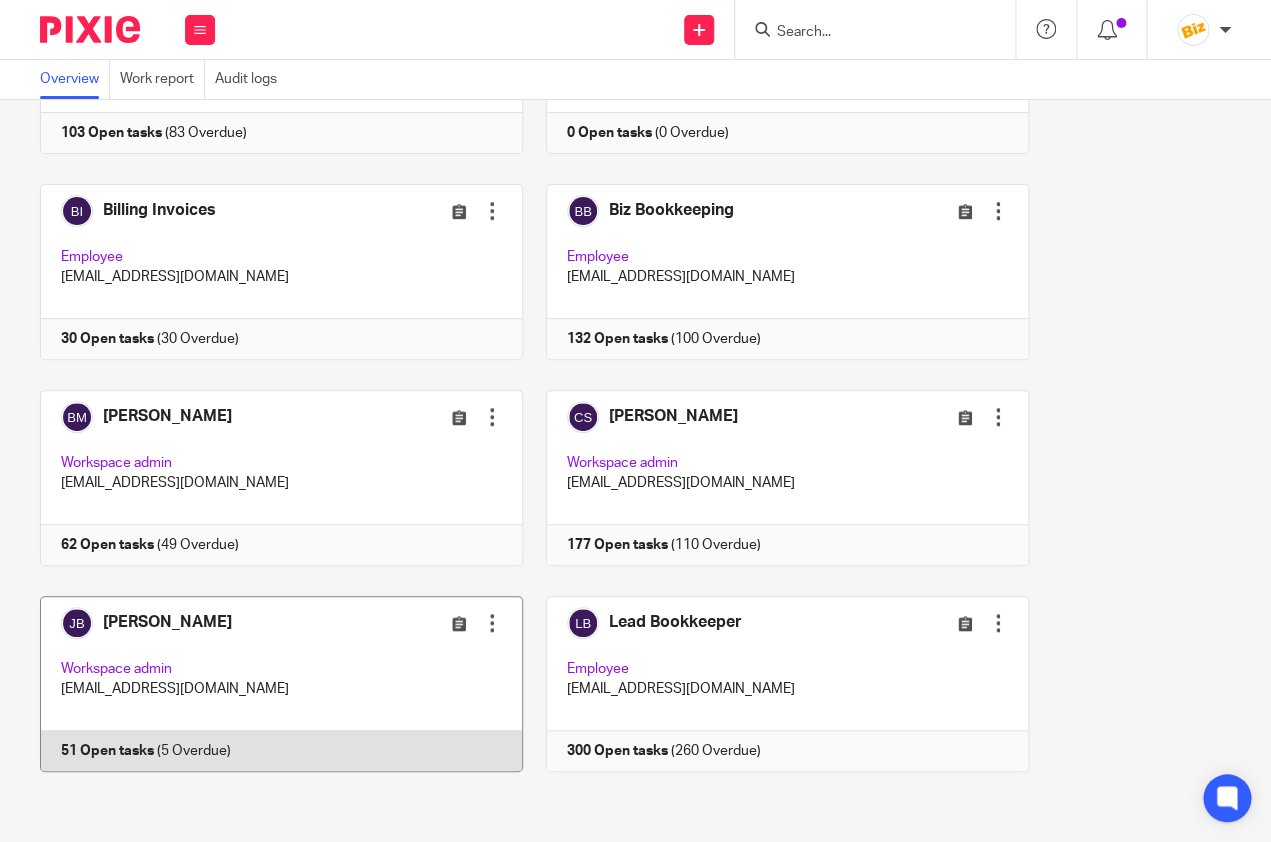 click at bounding box center (270, 684) 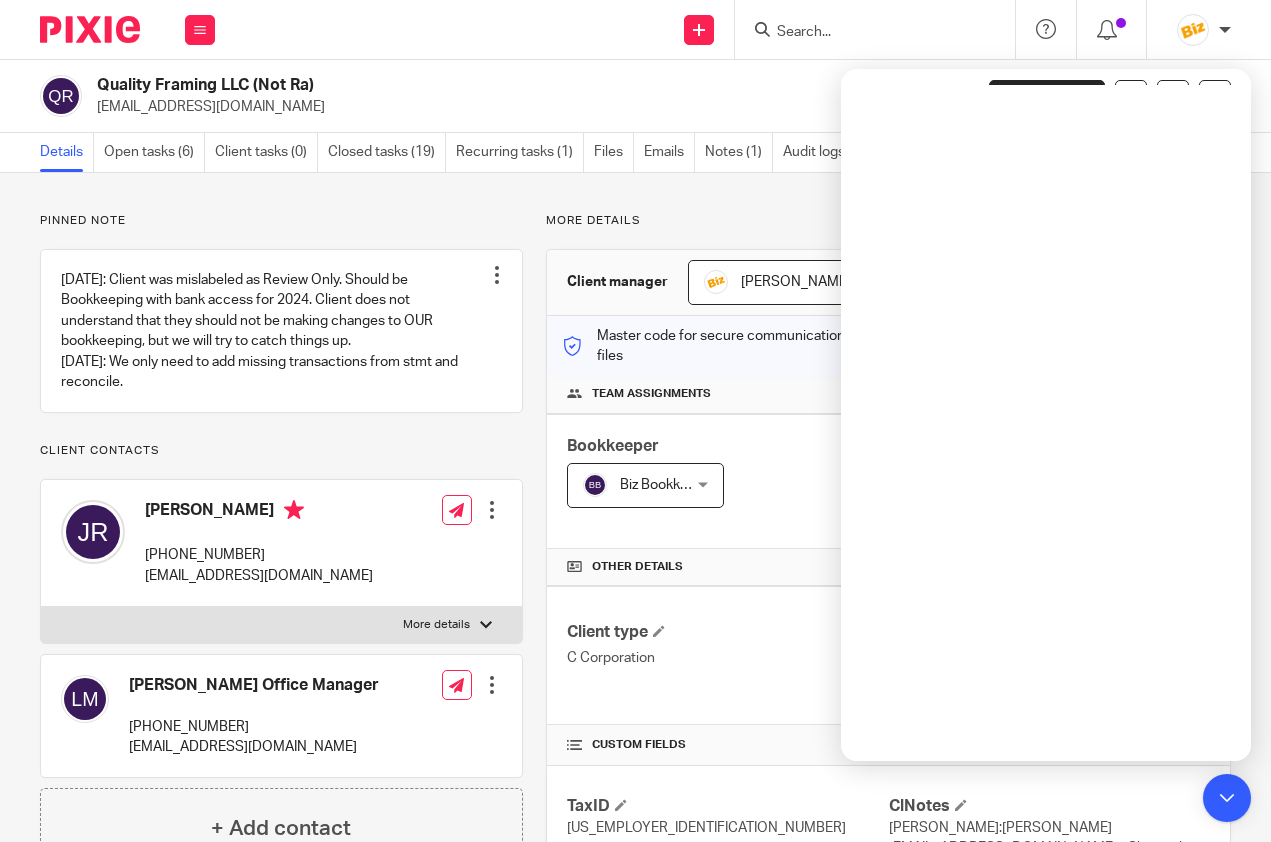 scroll, scrollTop: 0, scrollLeft: 0, axis: both 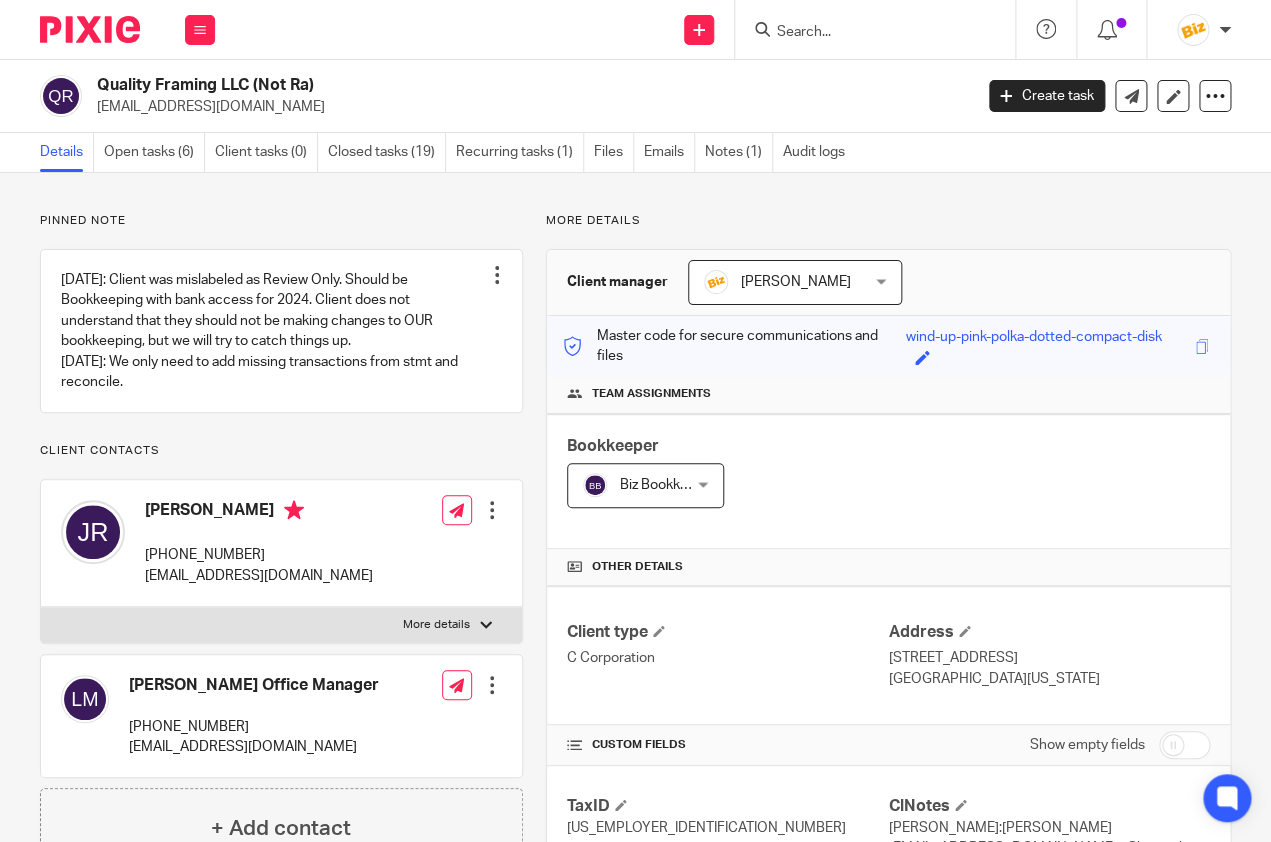 drag, startPoint x: 851, startPoint y: 20, endPoint x: 850, endPoint y: 33, distance: 13.038404 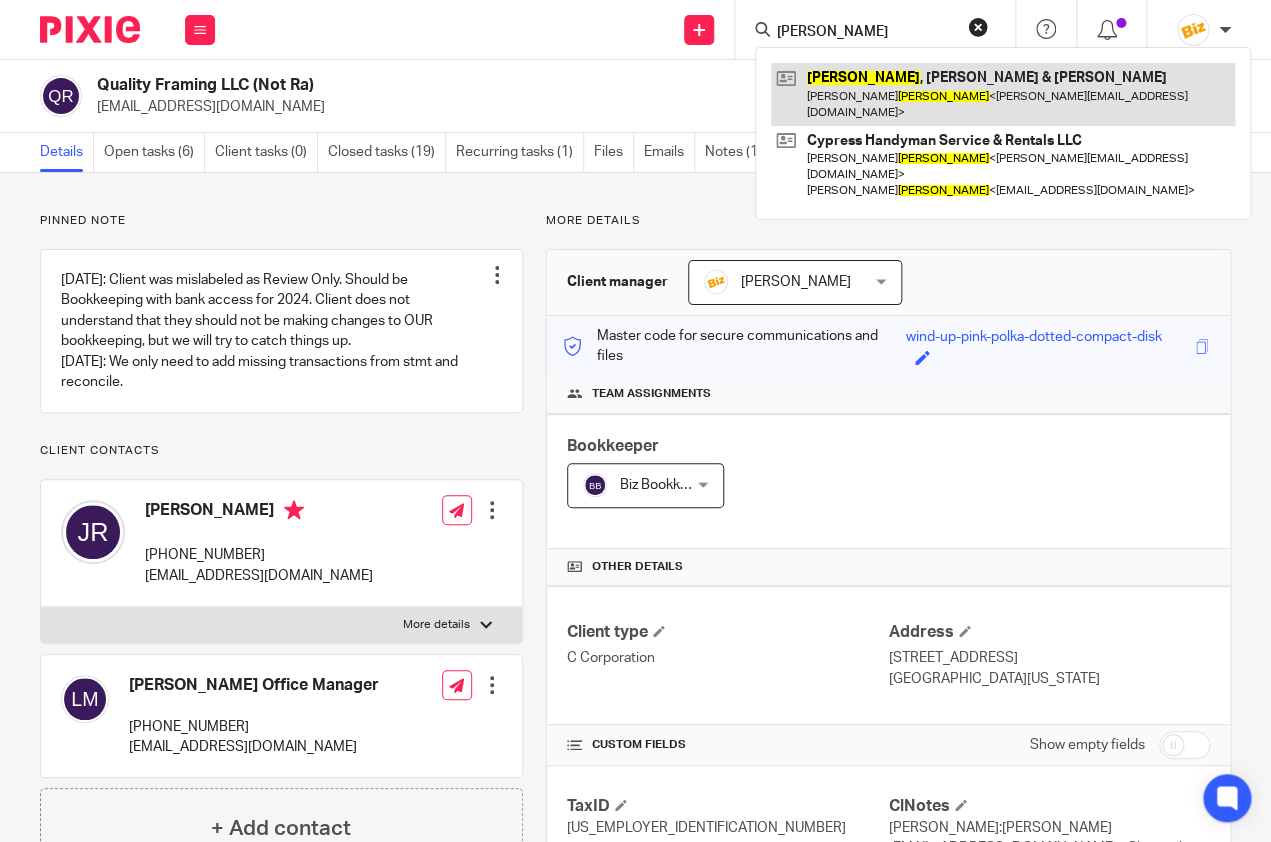 type on "[PERSON_NAME]" 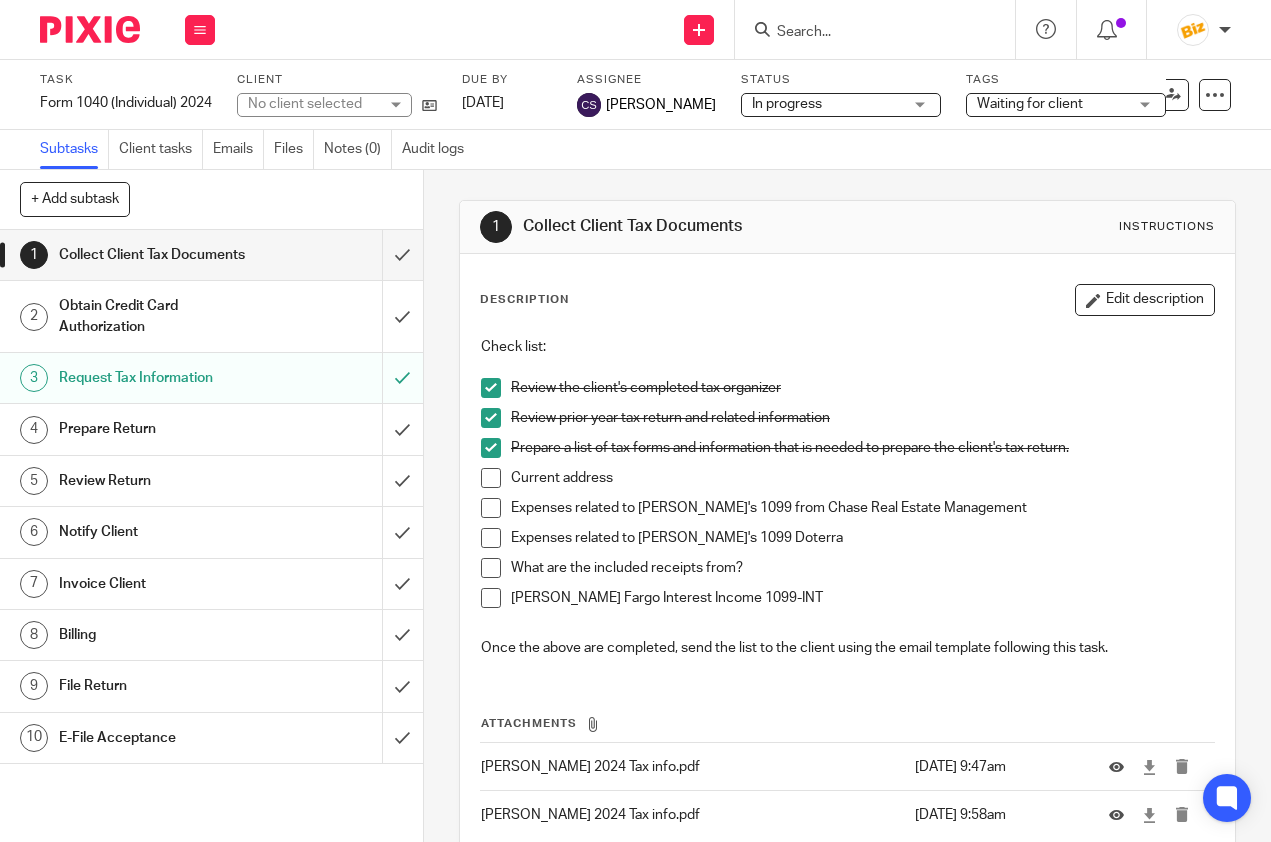 scroll, scrollTop: 0, scrollLeft: 0, axis: both 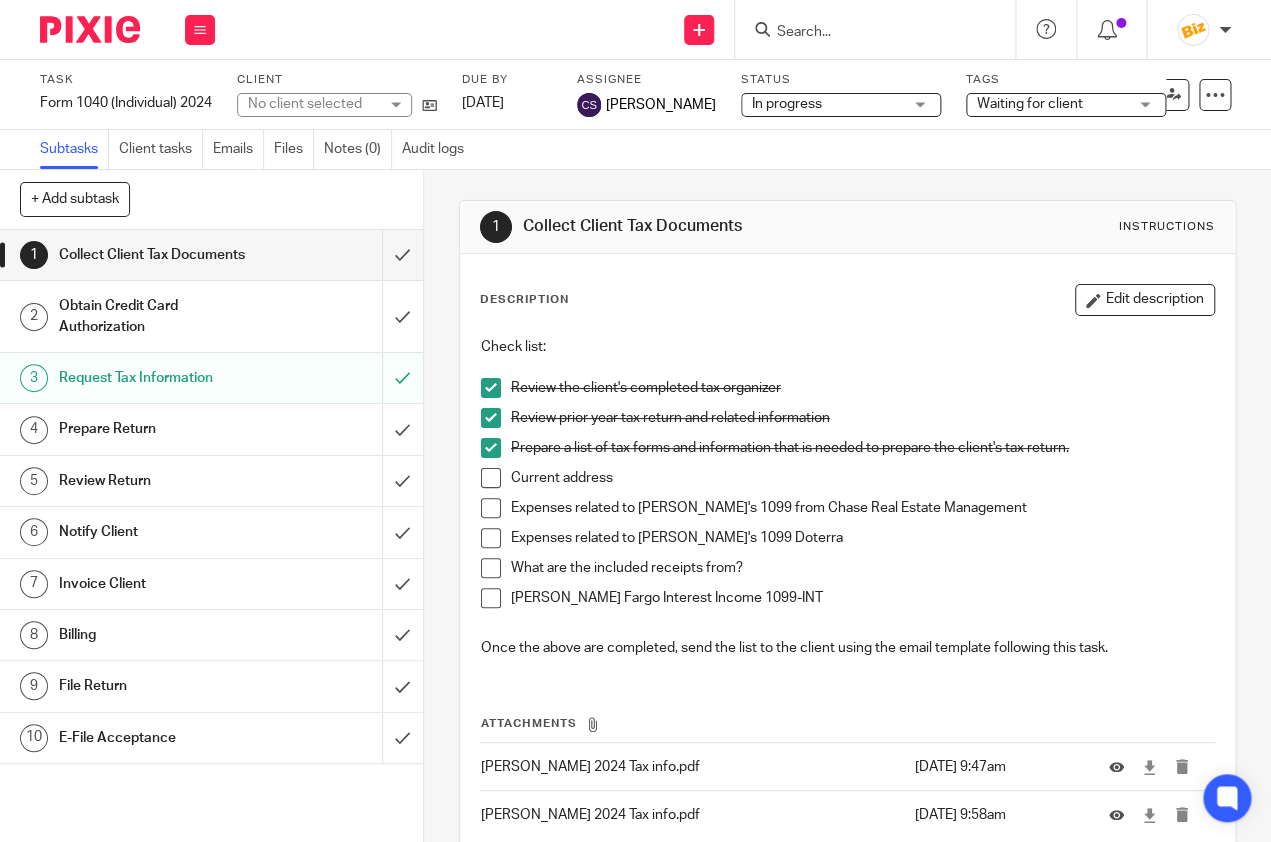click at bounding box center [491, 478] 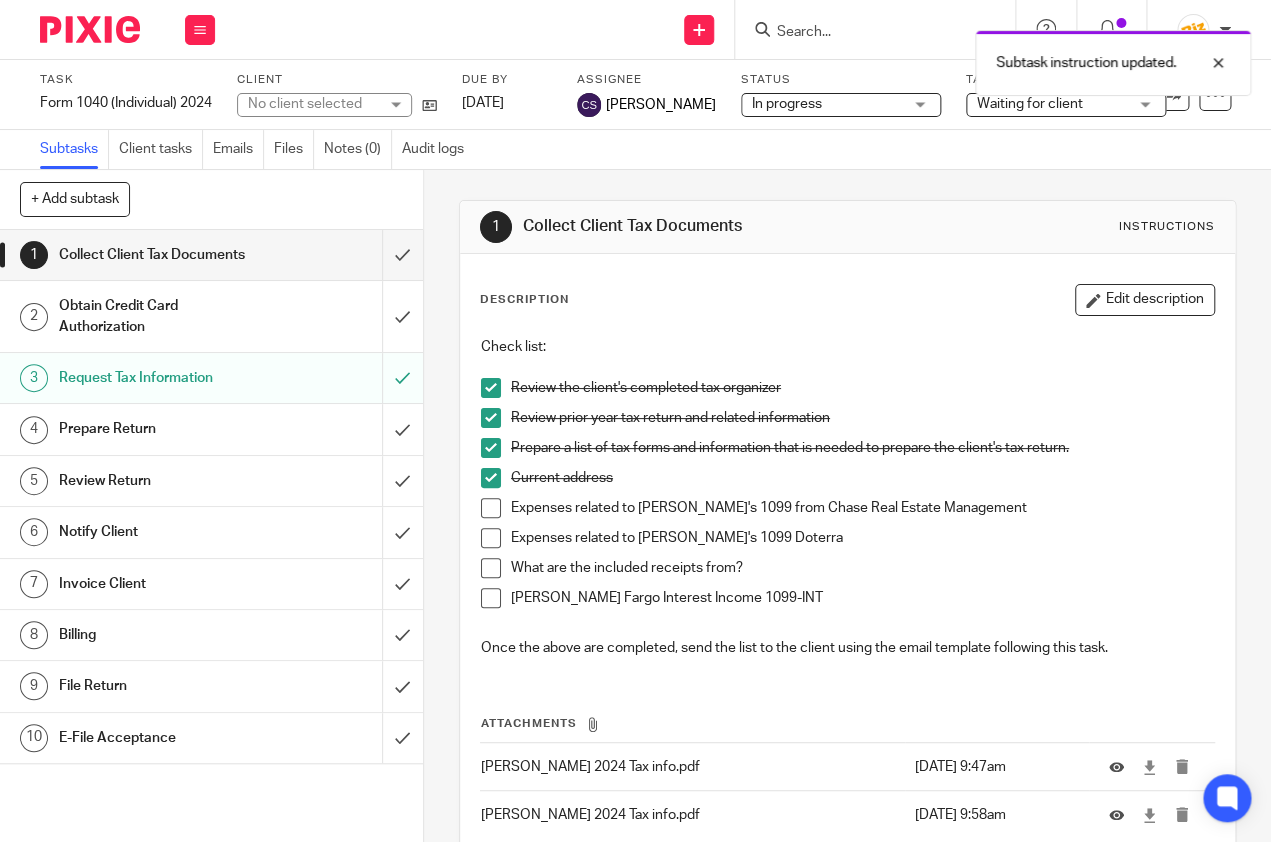 click at bounding box center [491, 508] 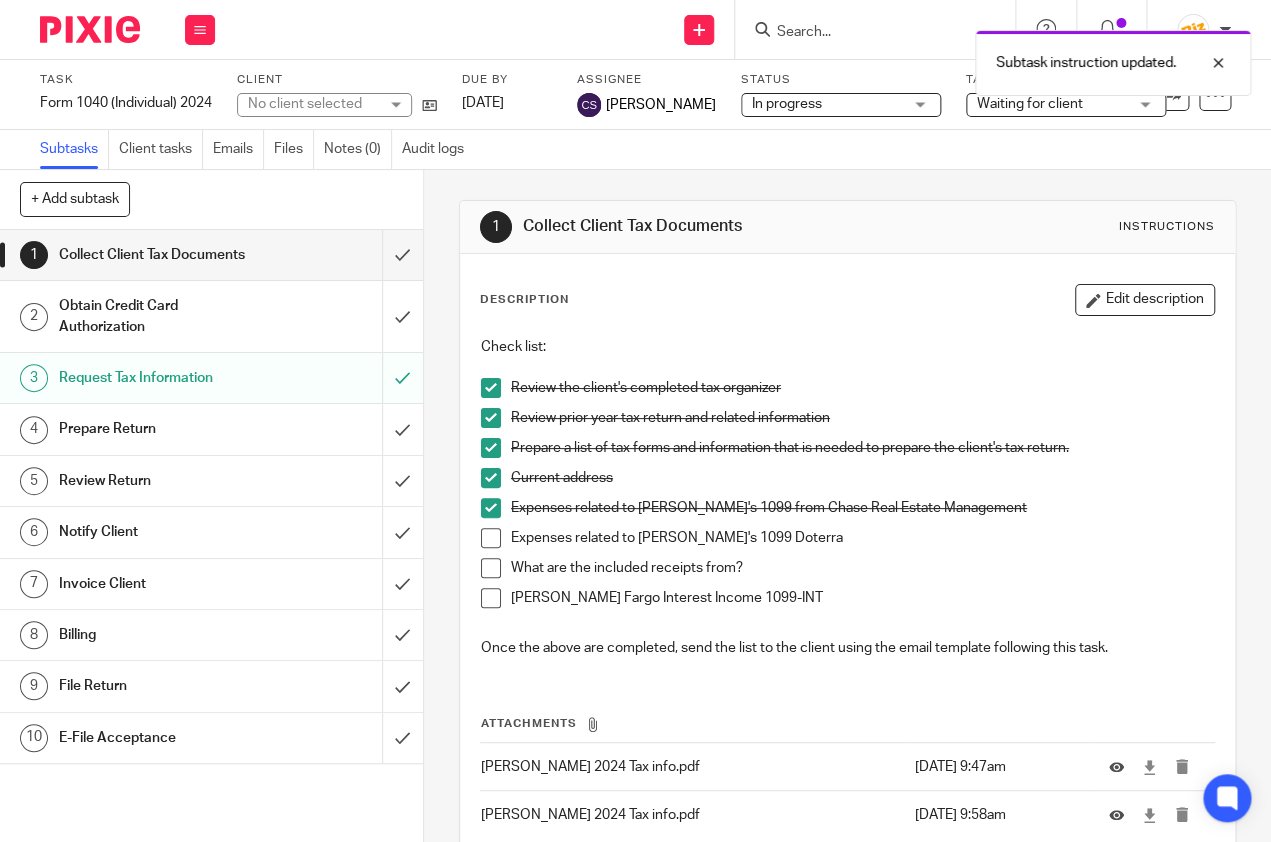 click on "Expenses related to Daniel's 1099 from Chase Real Estate Management" at bounding box center [847, 513] 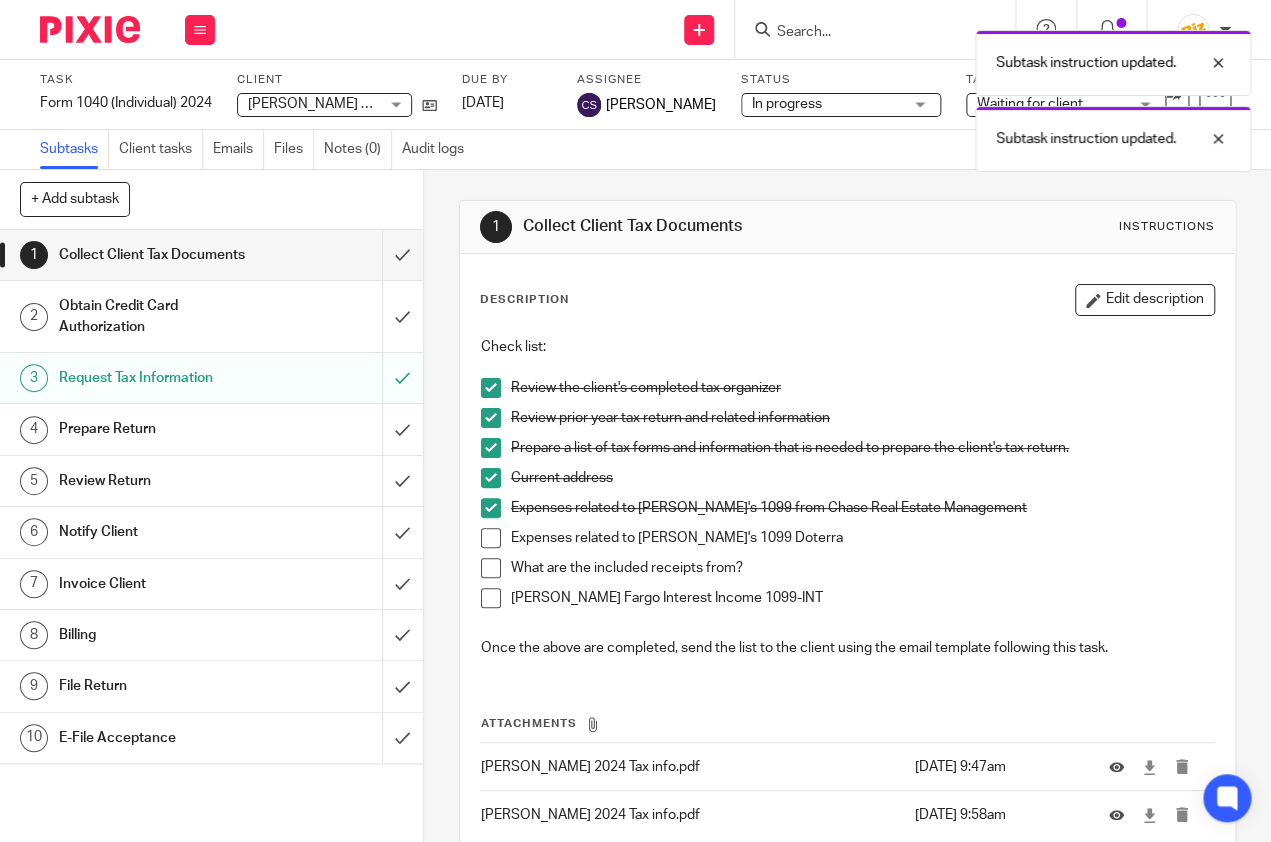 click at bounding box center (491, 538) 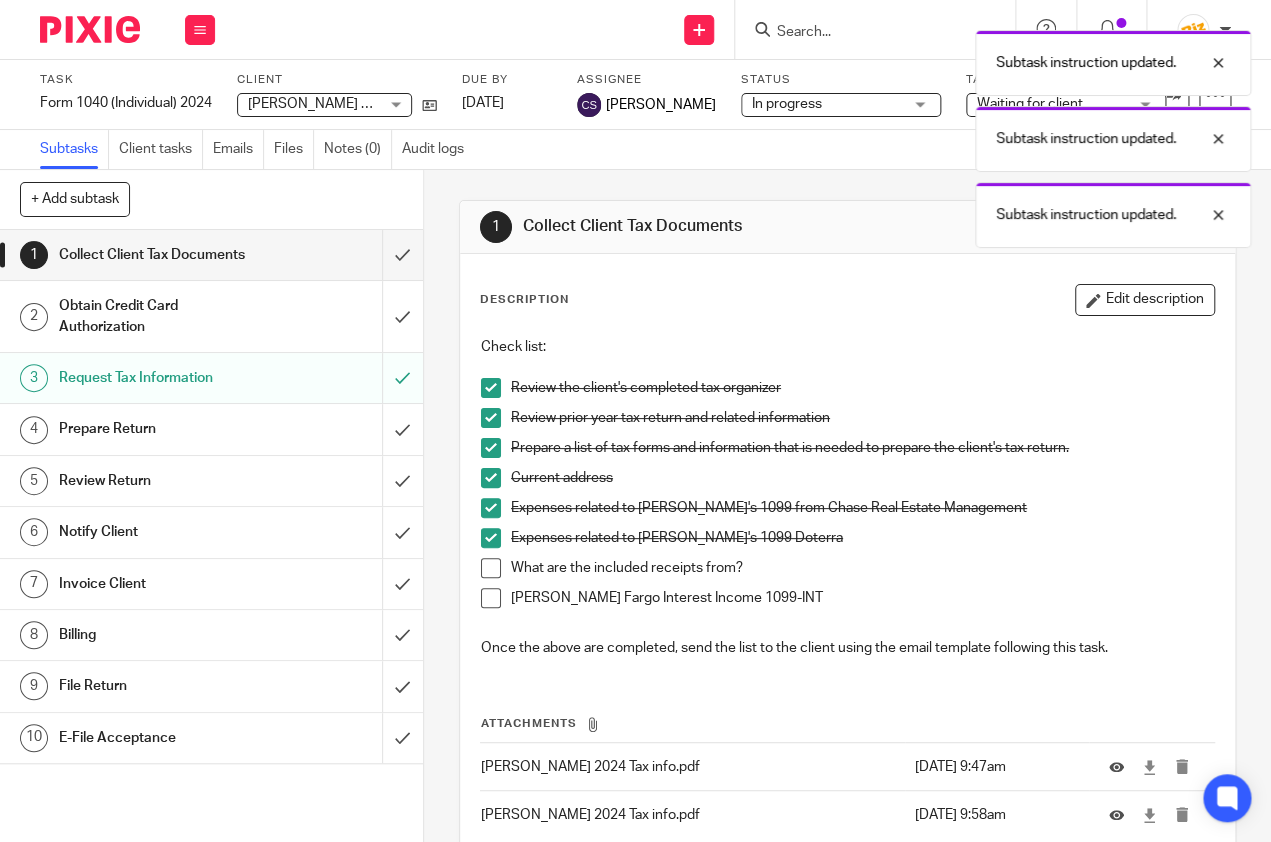 click at bounding box center [491, 568] 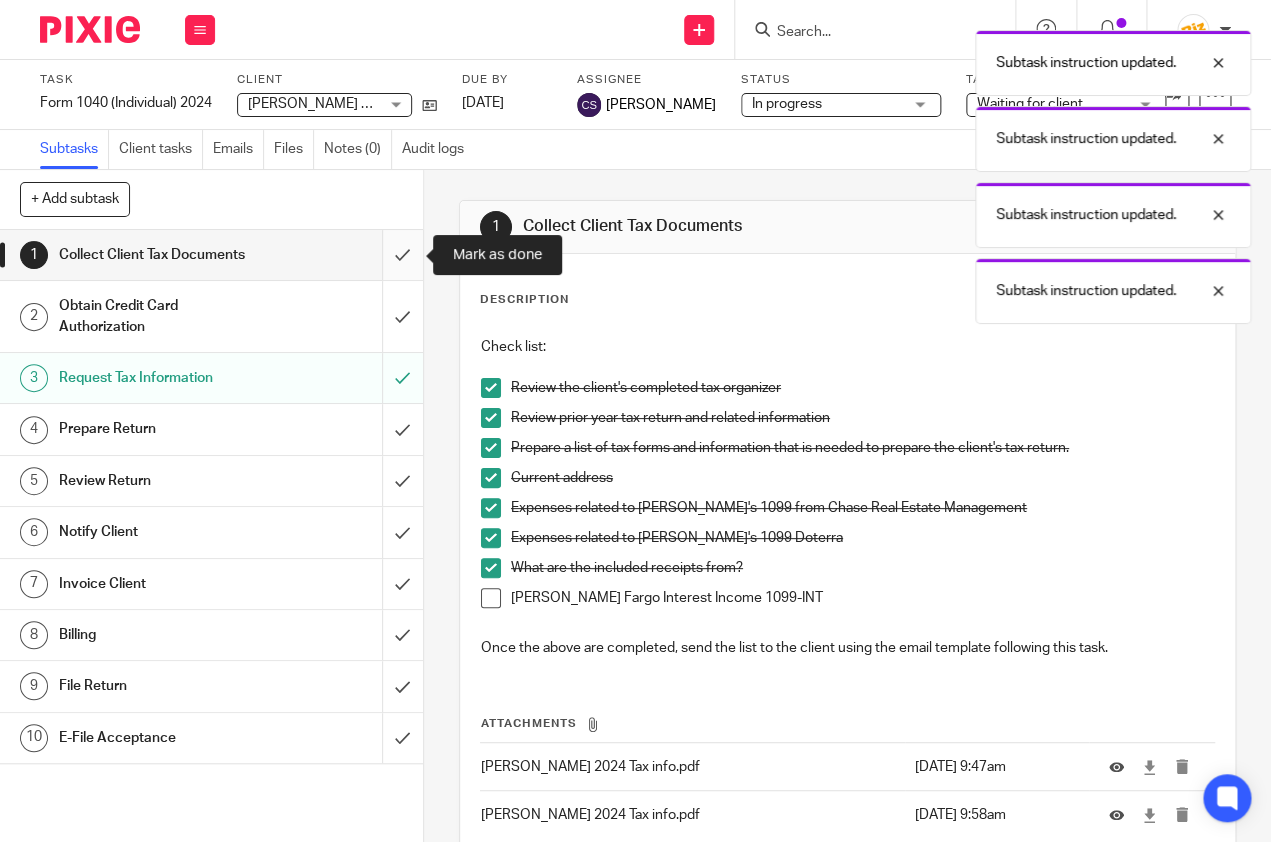 click at bounding box center [211, 255] 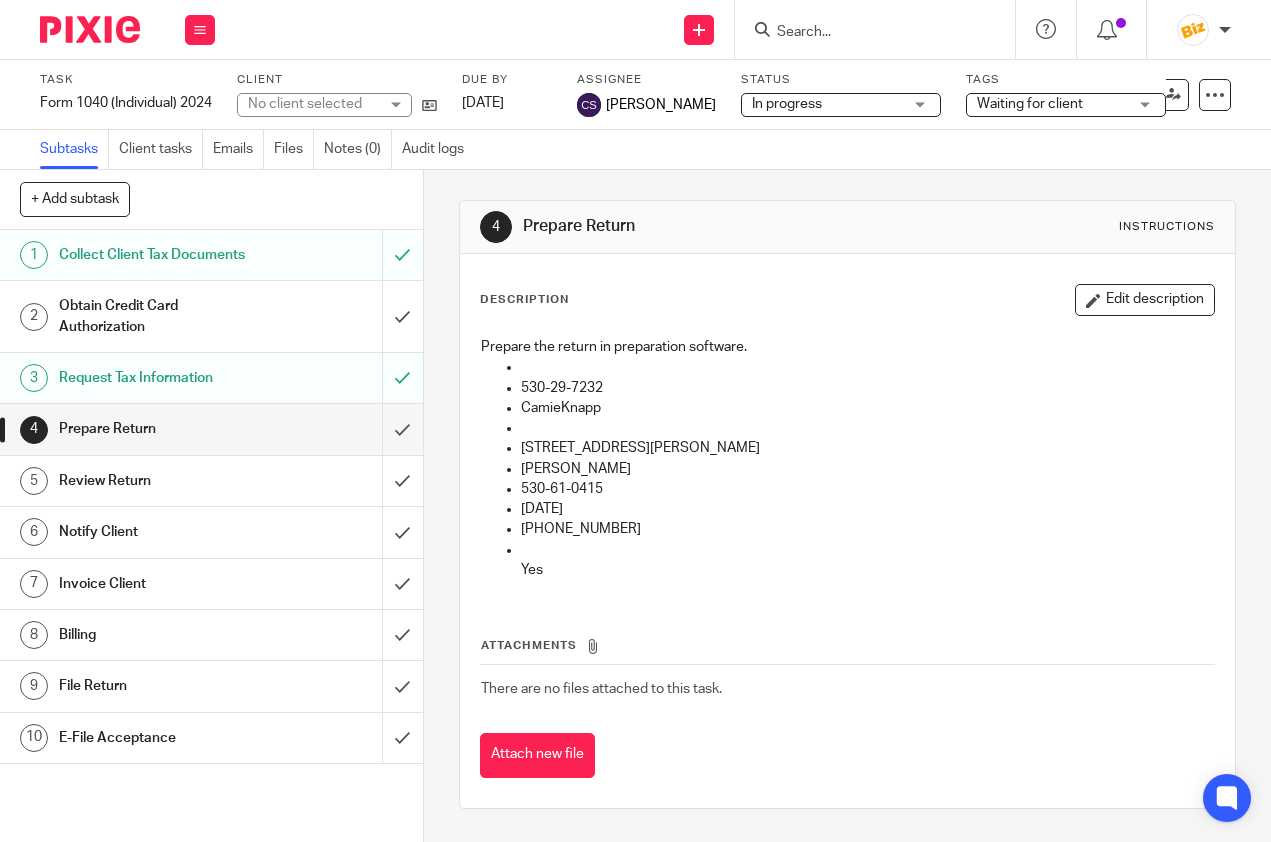 scroll, scrollTop: 0, scrollLeft: 0, axis: both 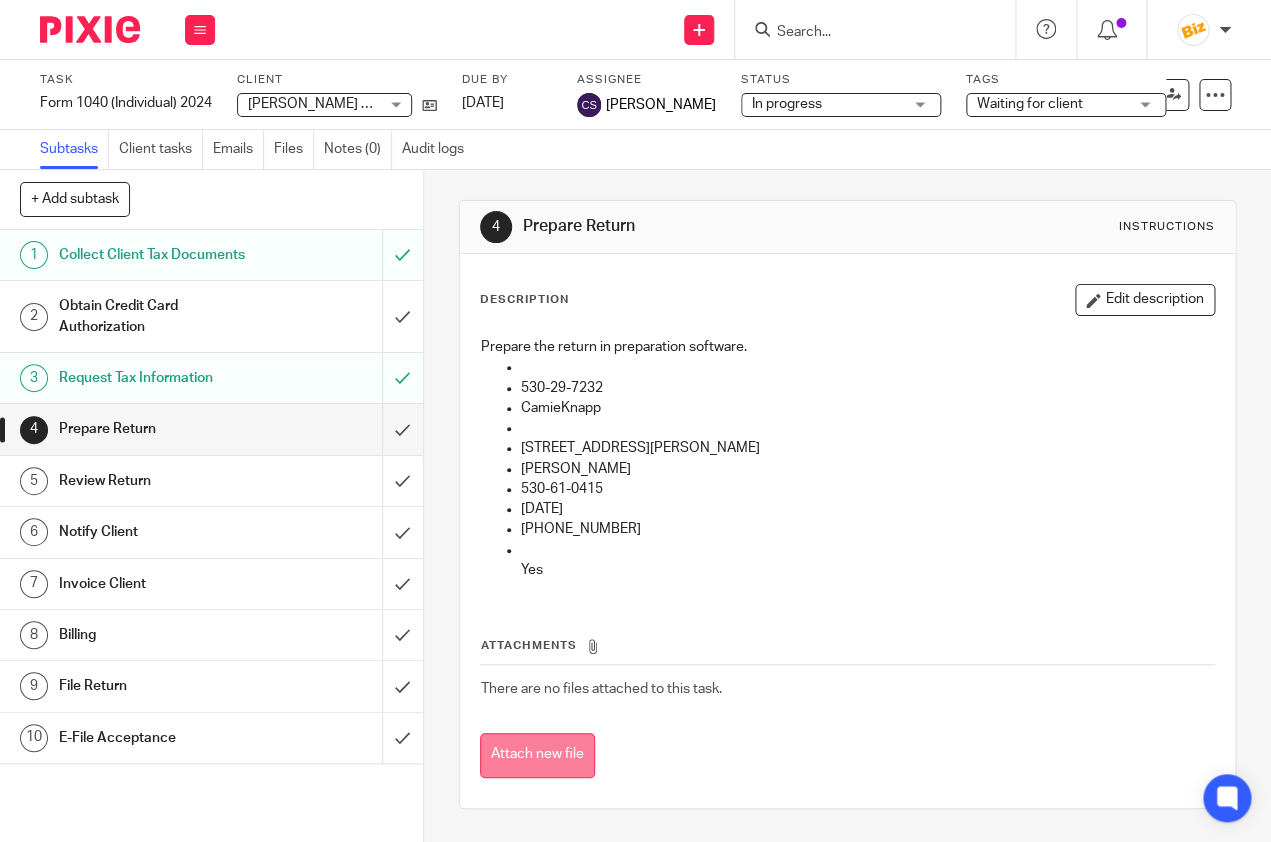 drag, startPoint x: 578, startPoint y: 747, endPoint x: 572, endPoint y: 732, distance: 16.155495 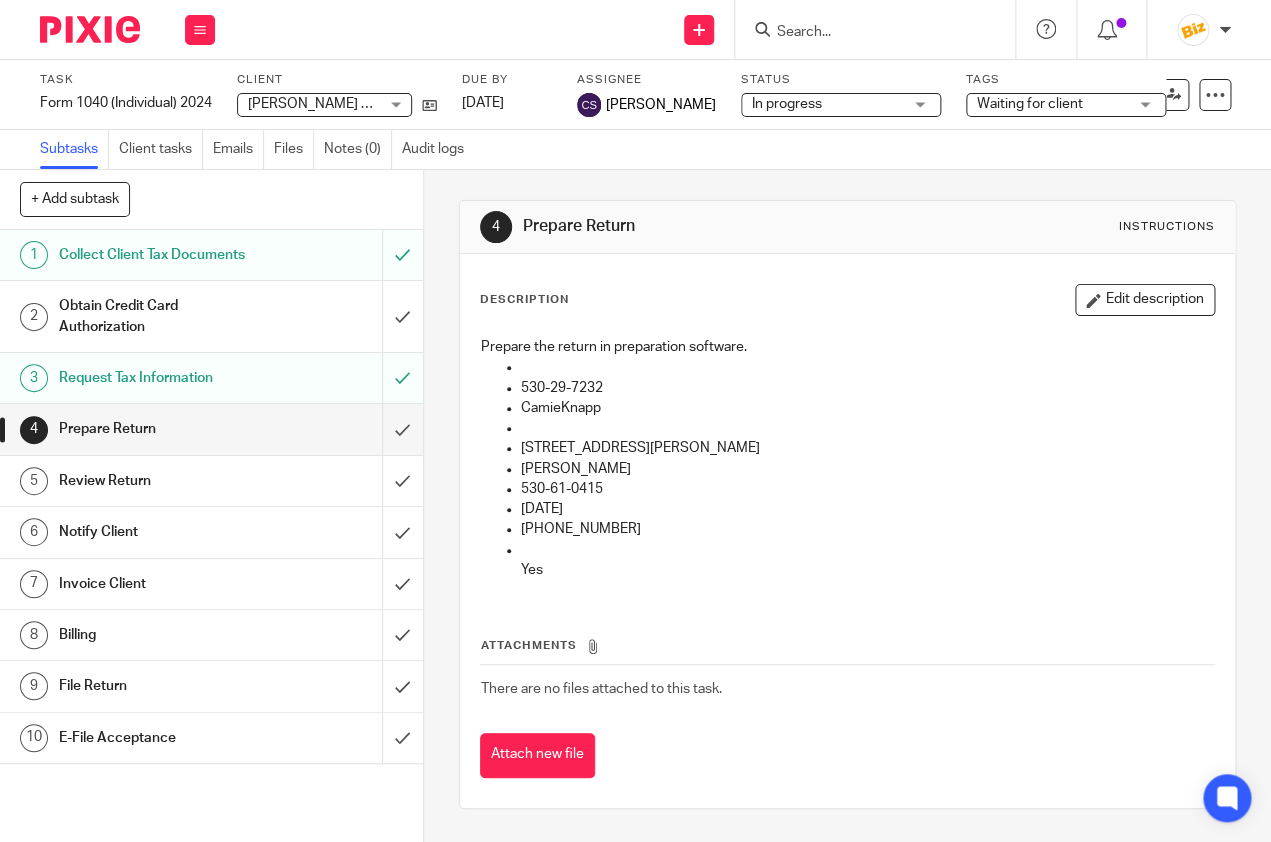 click on "Attach new file" at bounding box center (537, 755) 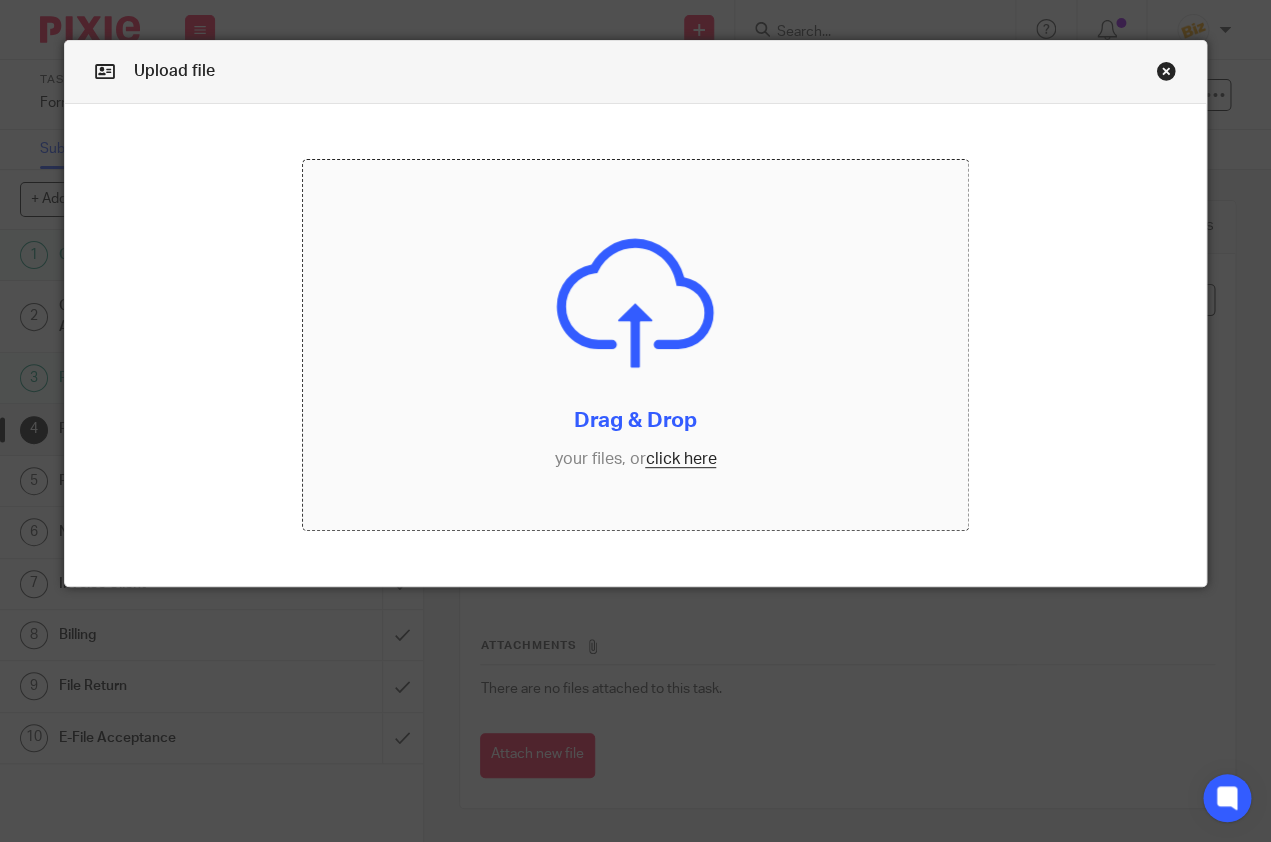 click at bounding box center [635, 345] 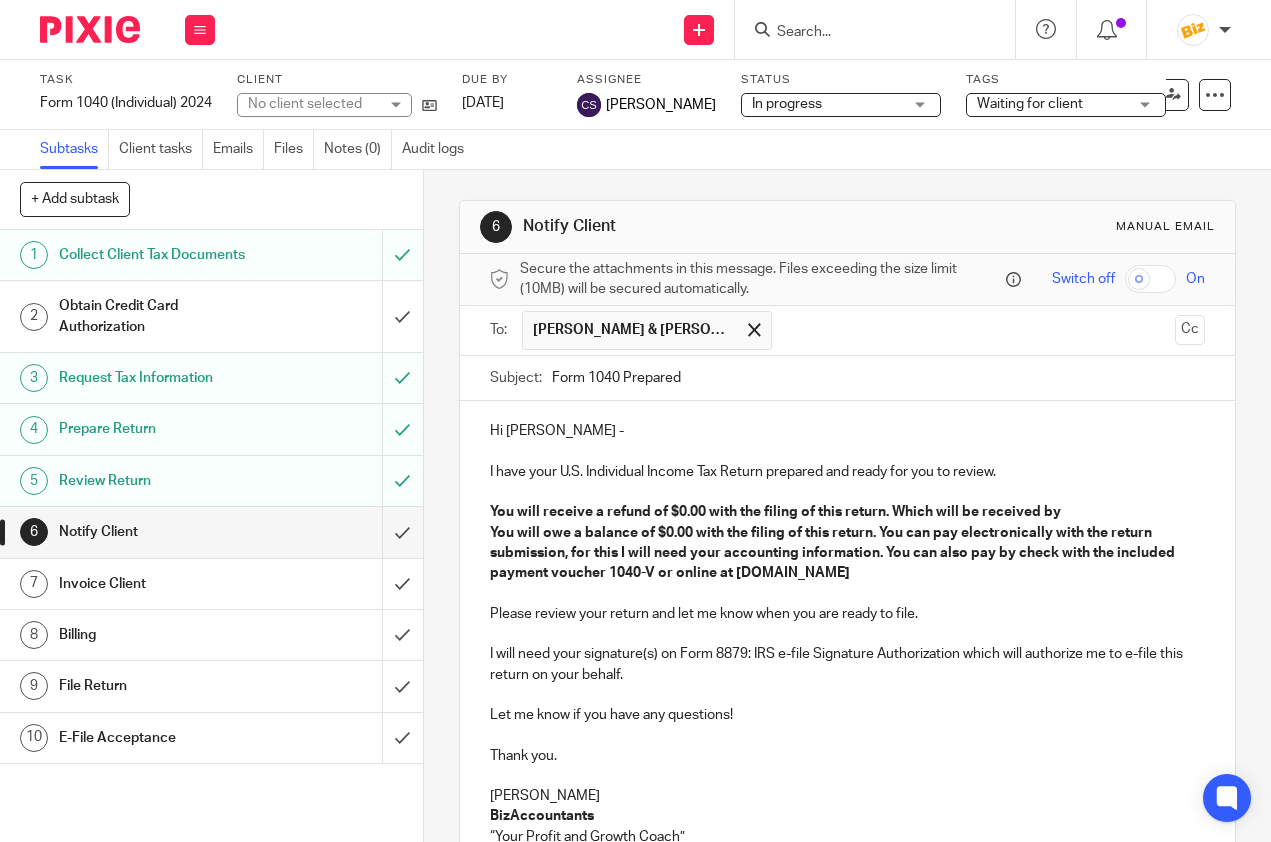 scroll, scrollTop: 0, scrollLeft: 0, axis: both 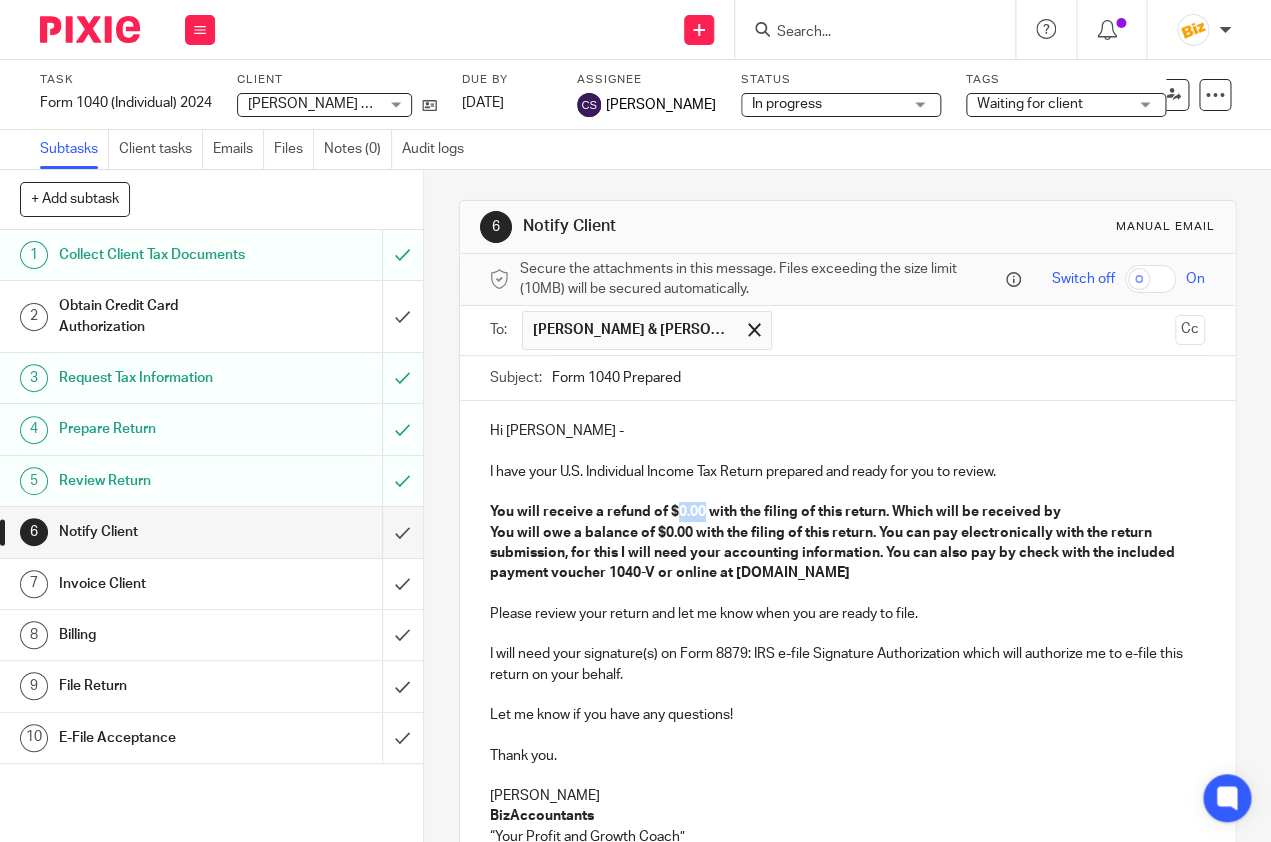 drag, startPoint x: 703, startPoint y: 508, endPoint x: 676, endPoint y: 512, distance: 27.294687 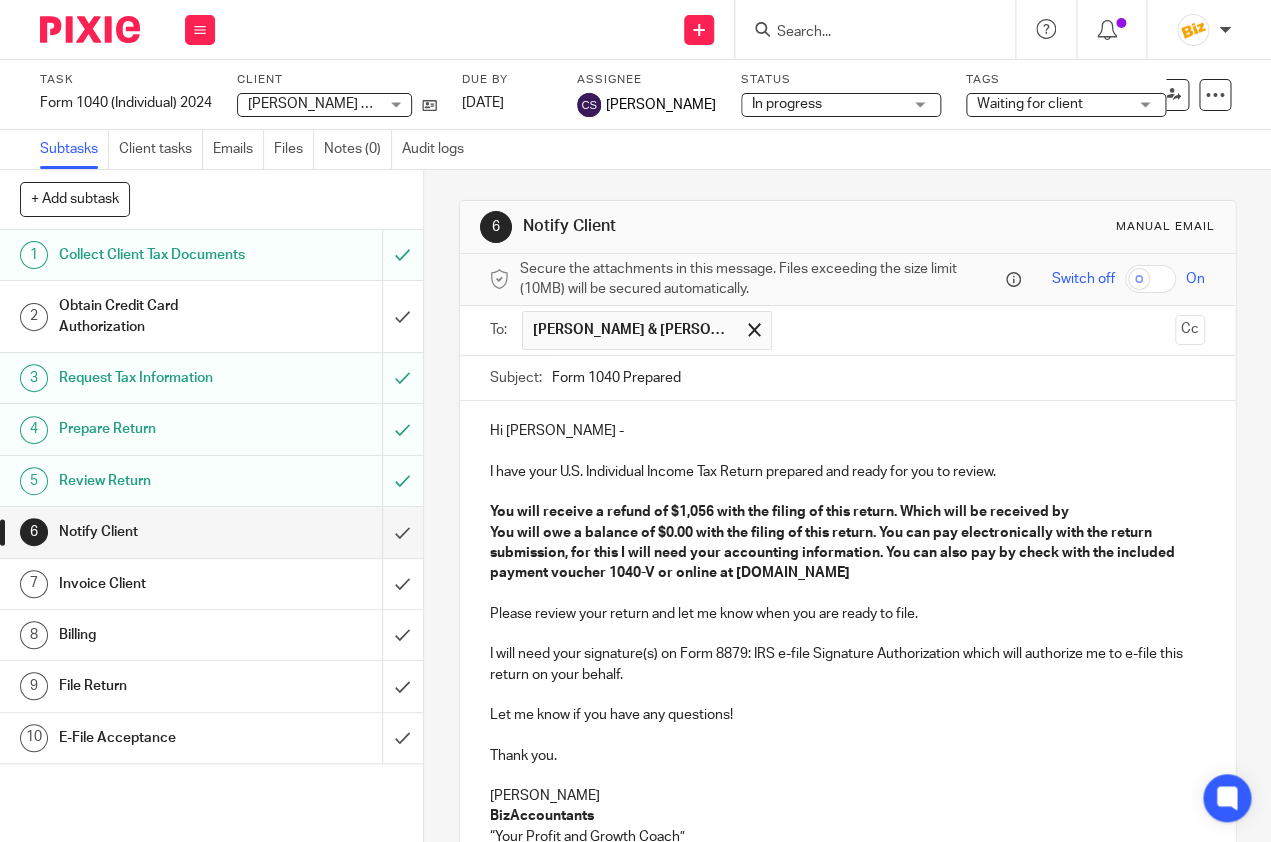 click at bounding box center [847, 492] 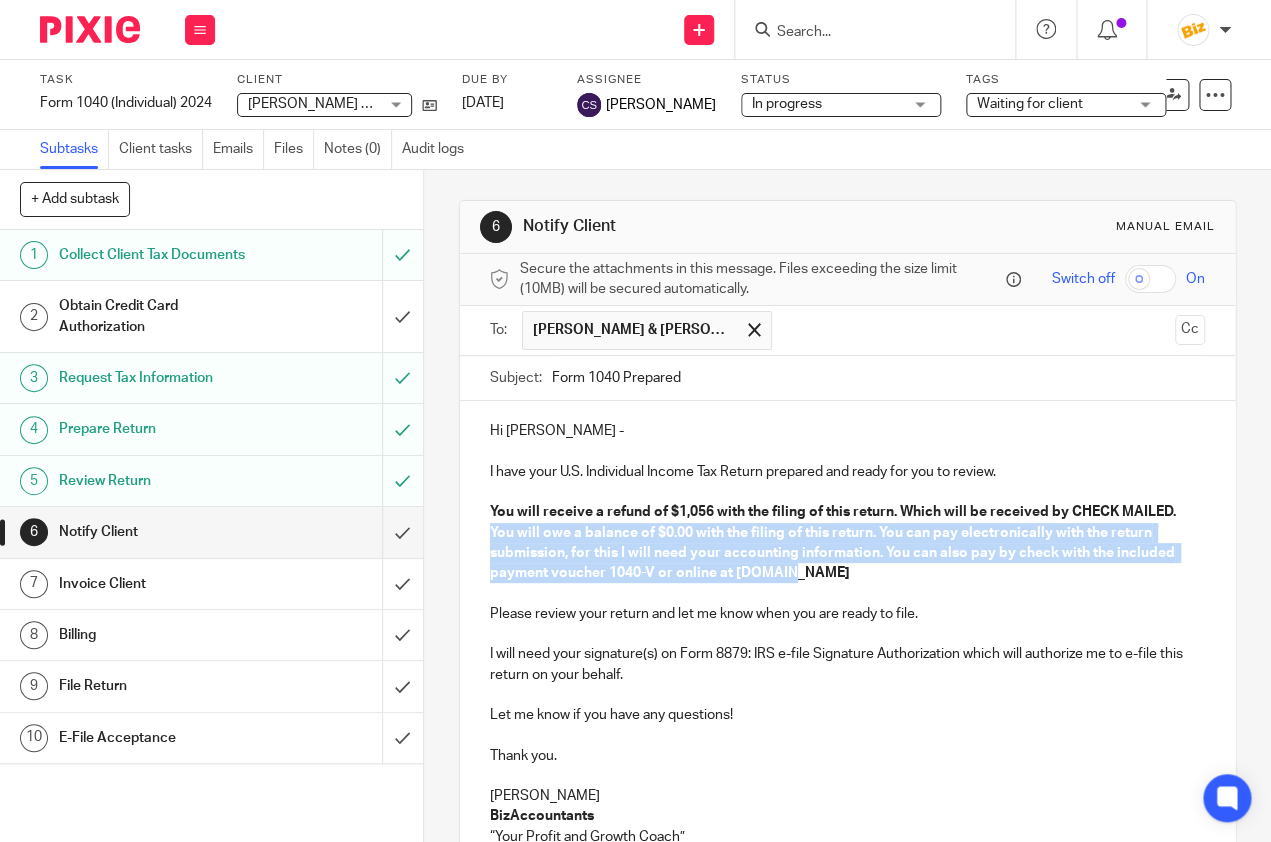drag, startPoint x: 1007, startPoint y: 571, endPoint x: 458, endPoint y: 525, distance: 550.92377 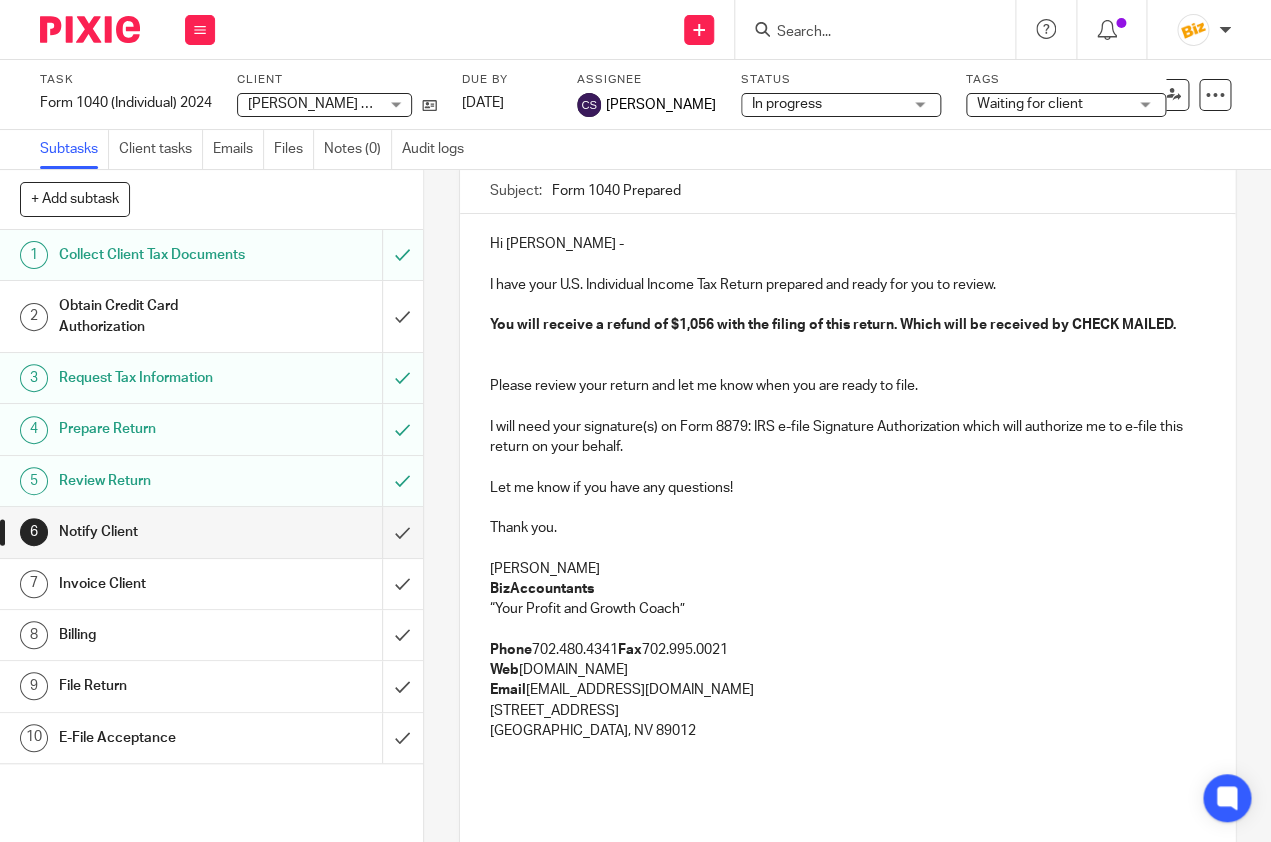 scroll, scrollTop: 482, scrollLeft: 0, axis: vertical 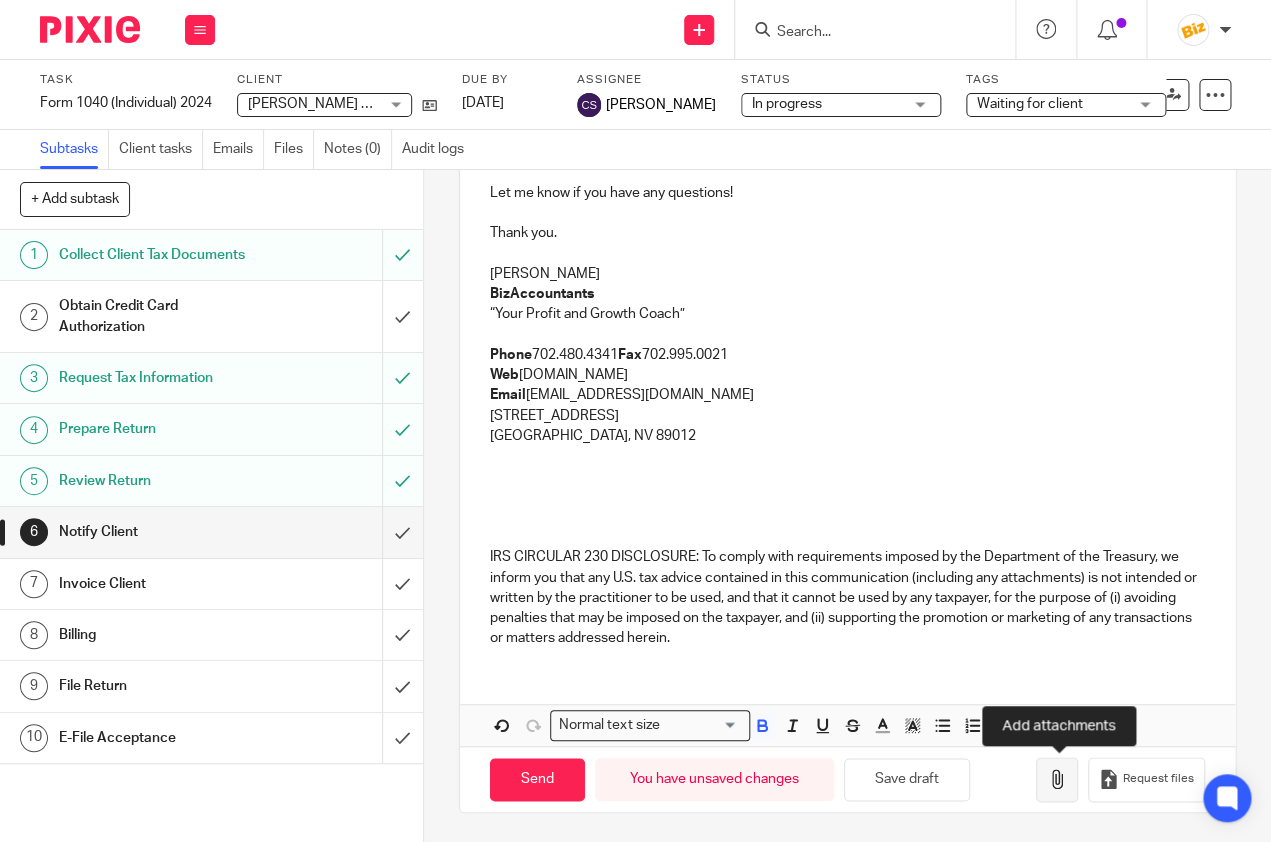 click at bounding box center (1057, 779) 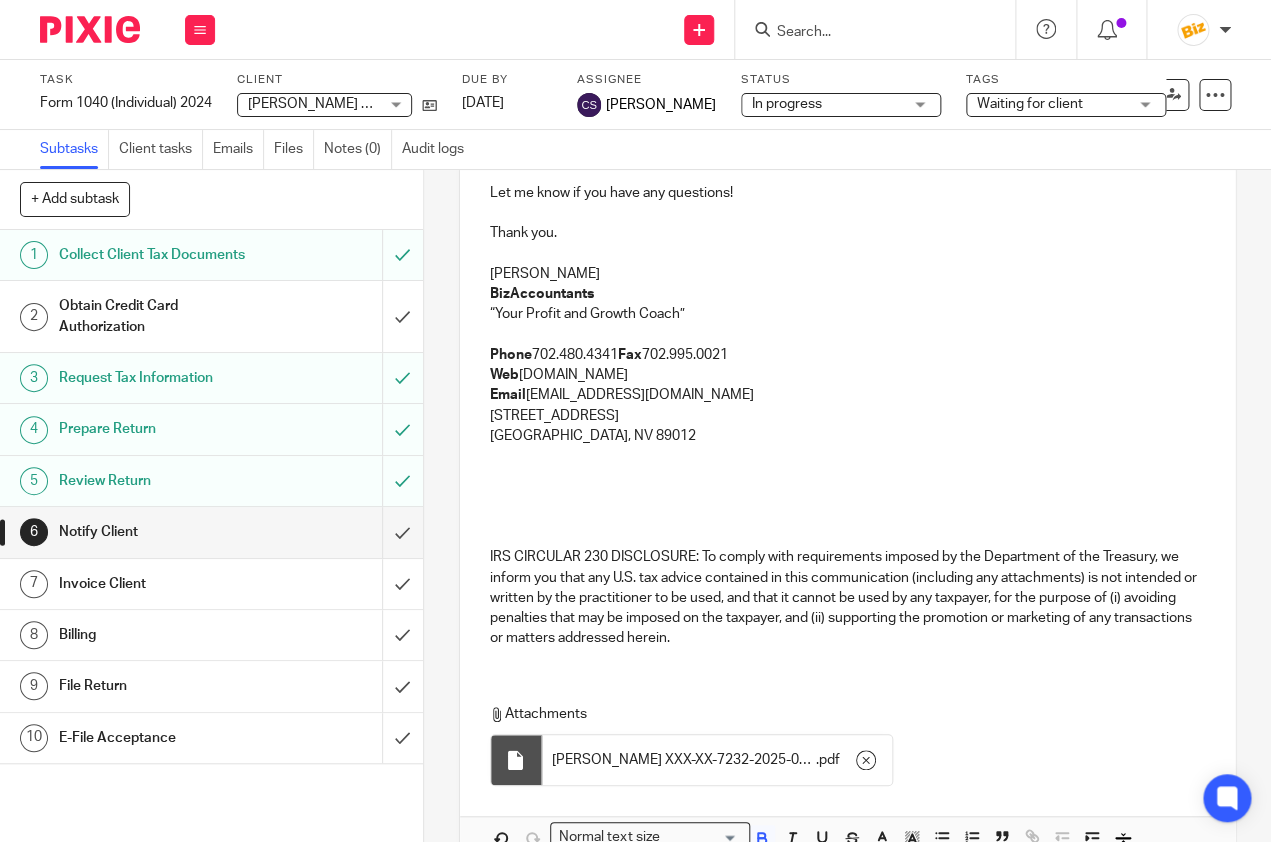 scroll, scrollTop: 595, scrollLeft: 0, axis: vertical 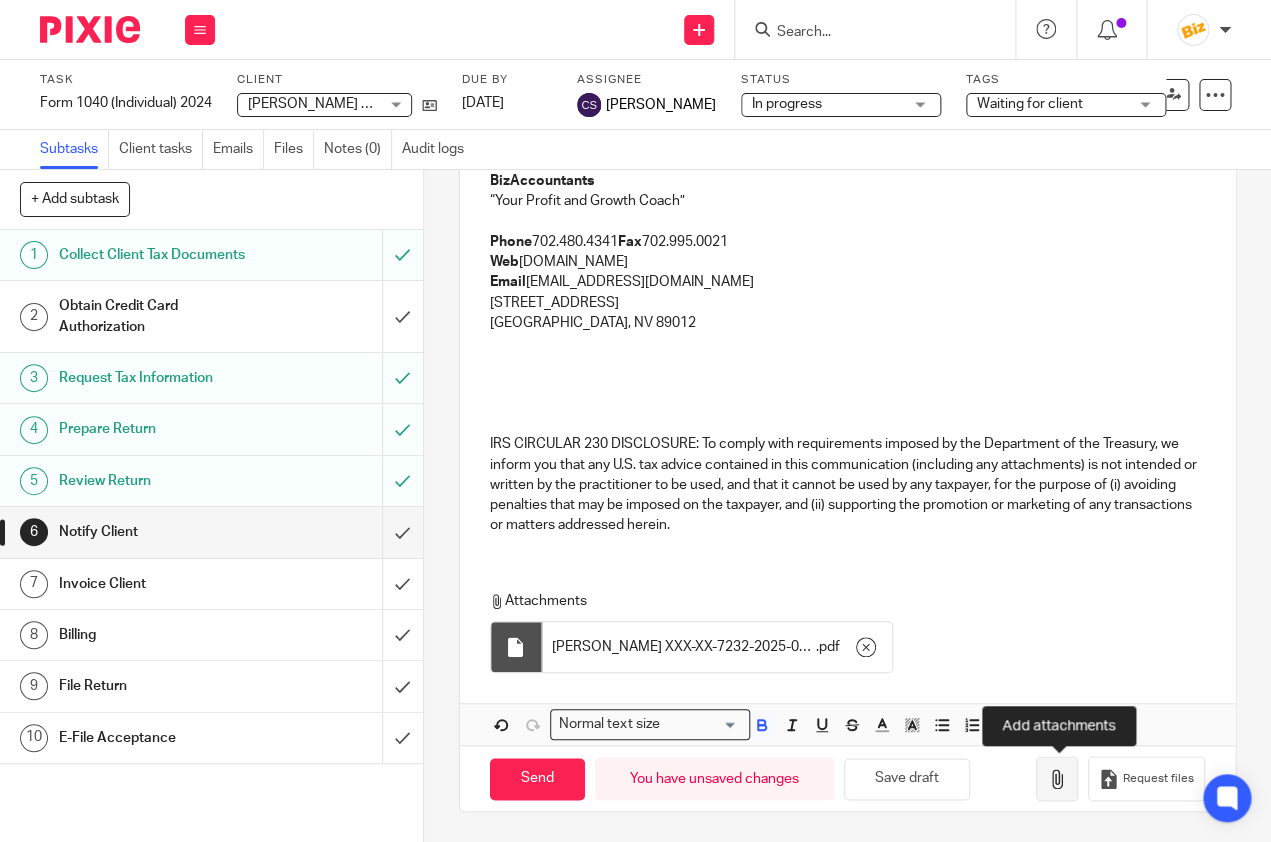 click at bounding box center [1057, 778] 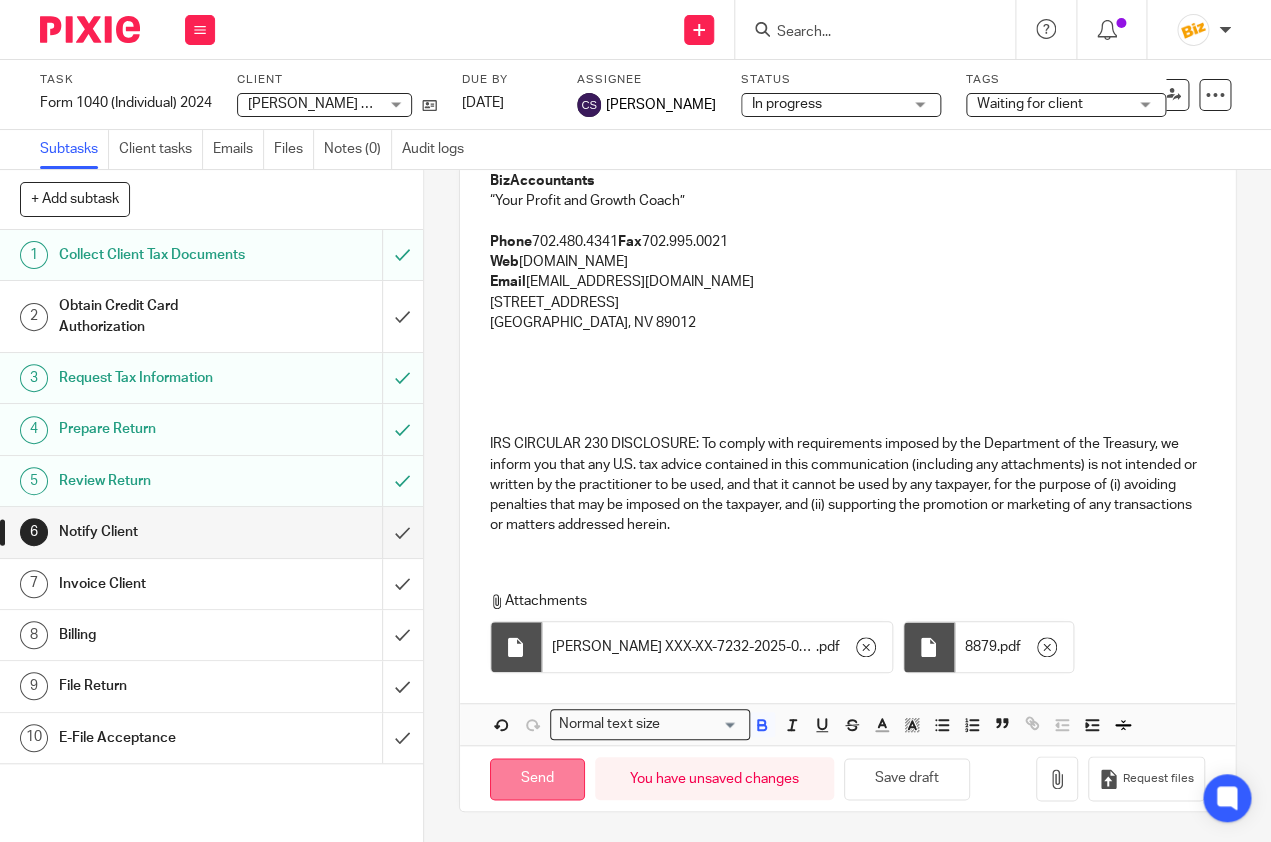 click on "Send" at bounding box center (537, 779) 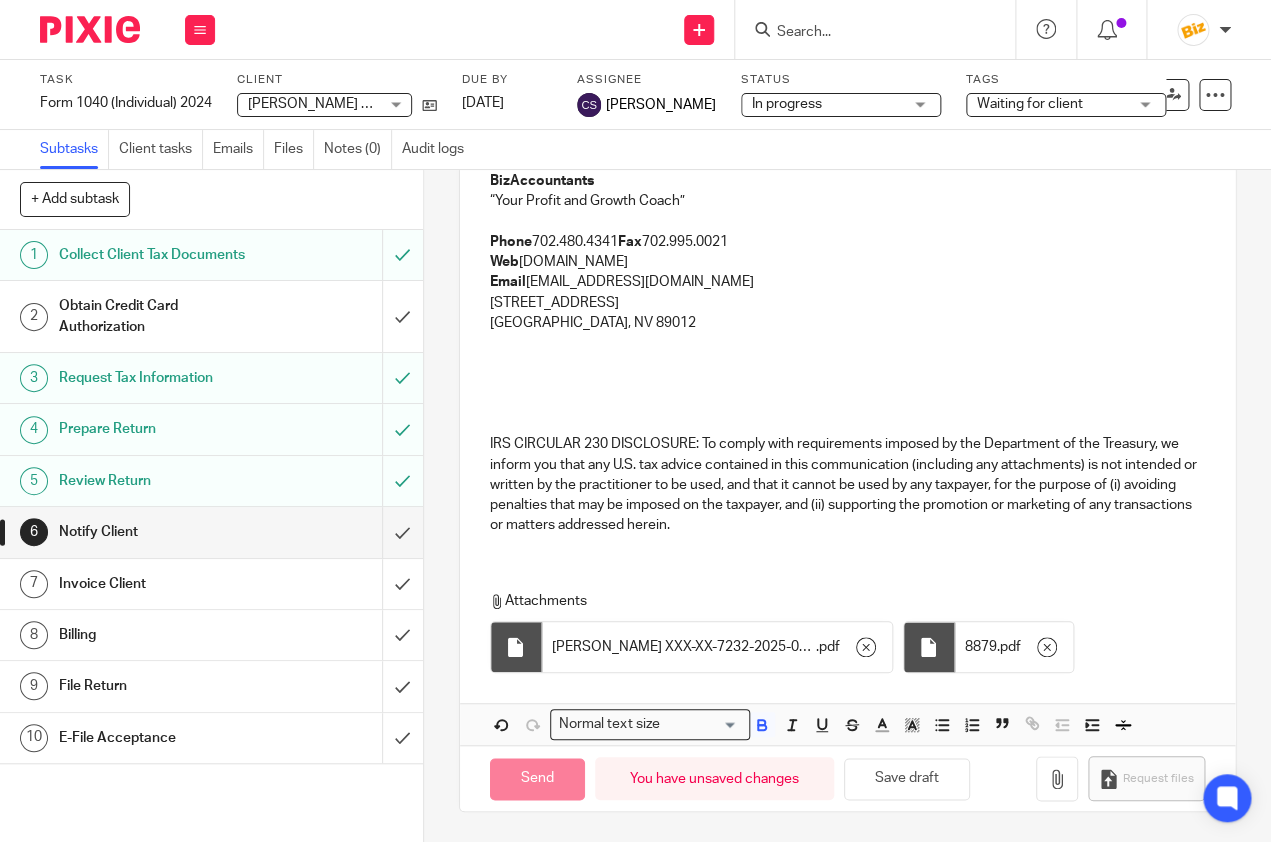 type on "Sent" 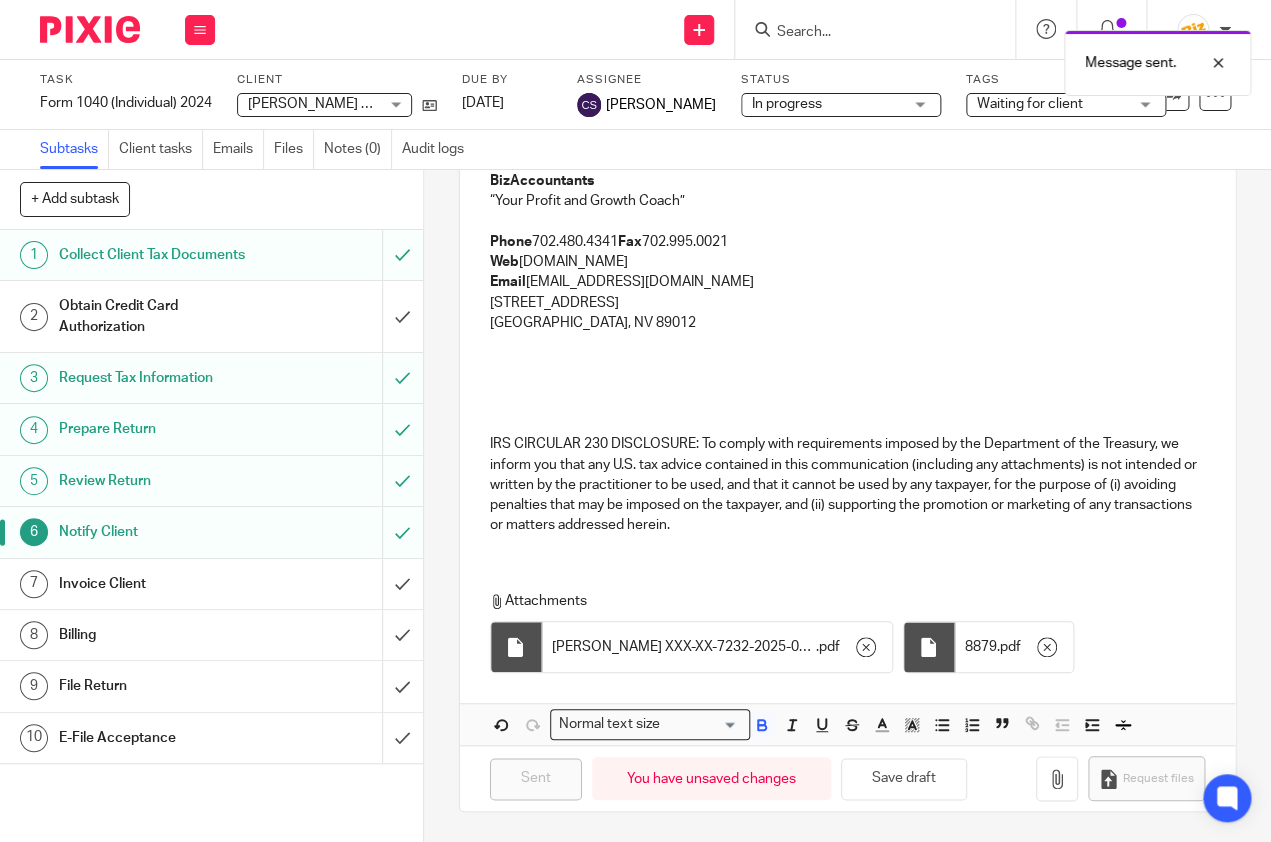 click on "Invoice Client" at bounding box center [210, 584] 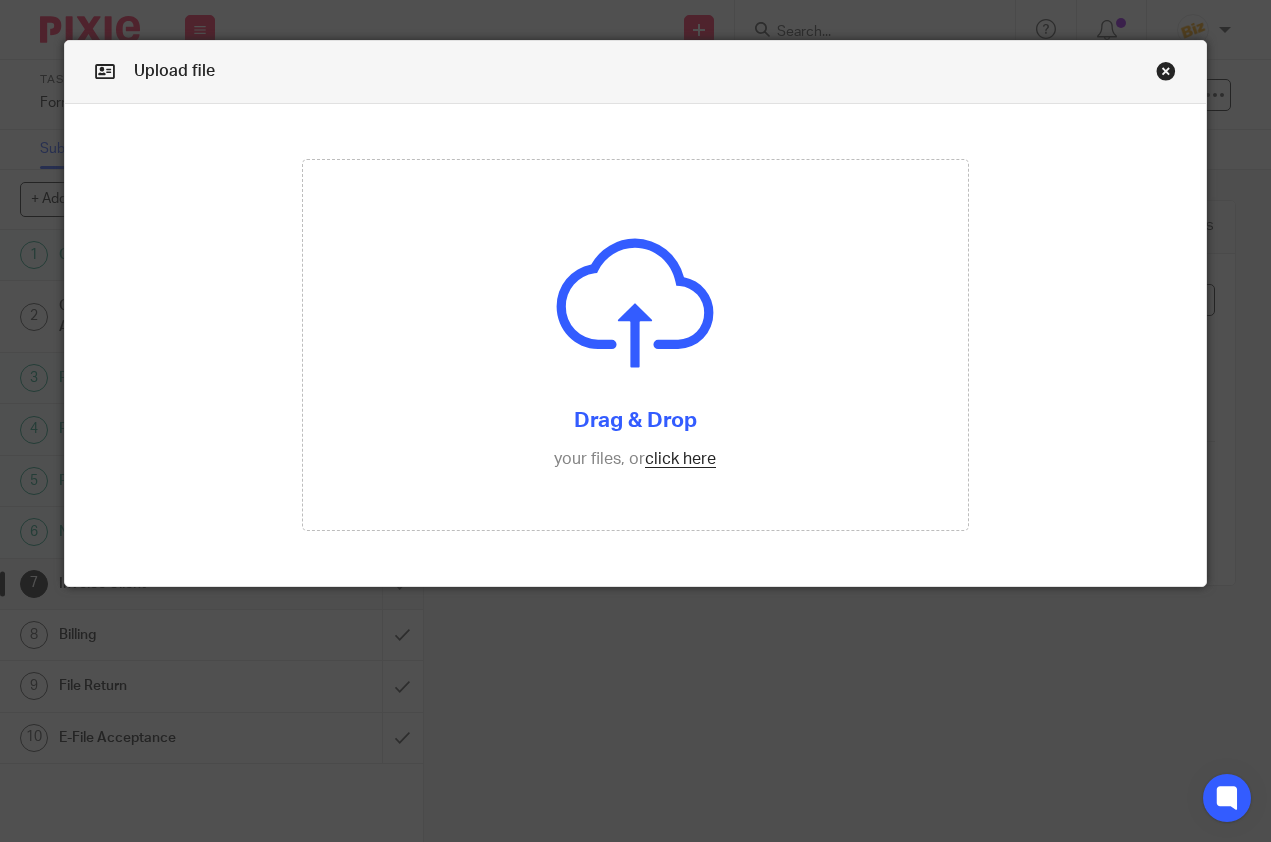 scroll, scrollTop: 0, scrollLeft: 0, axis: both 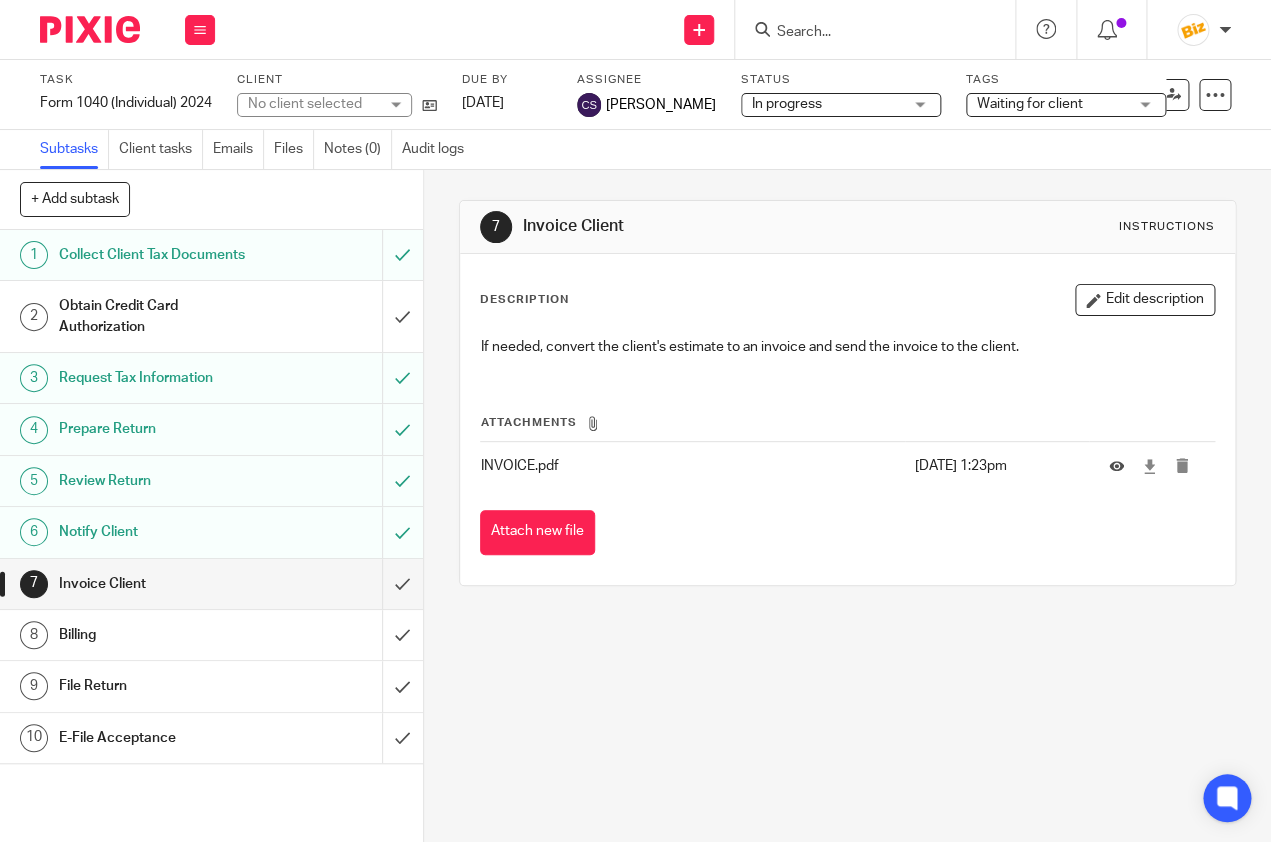 click on "Waiting for client" at bounding box center (1030, 104) 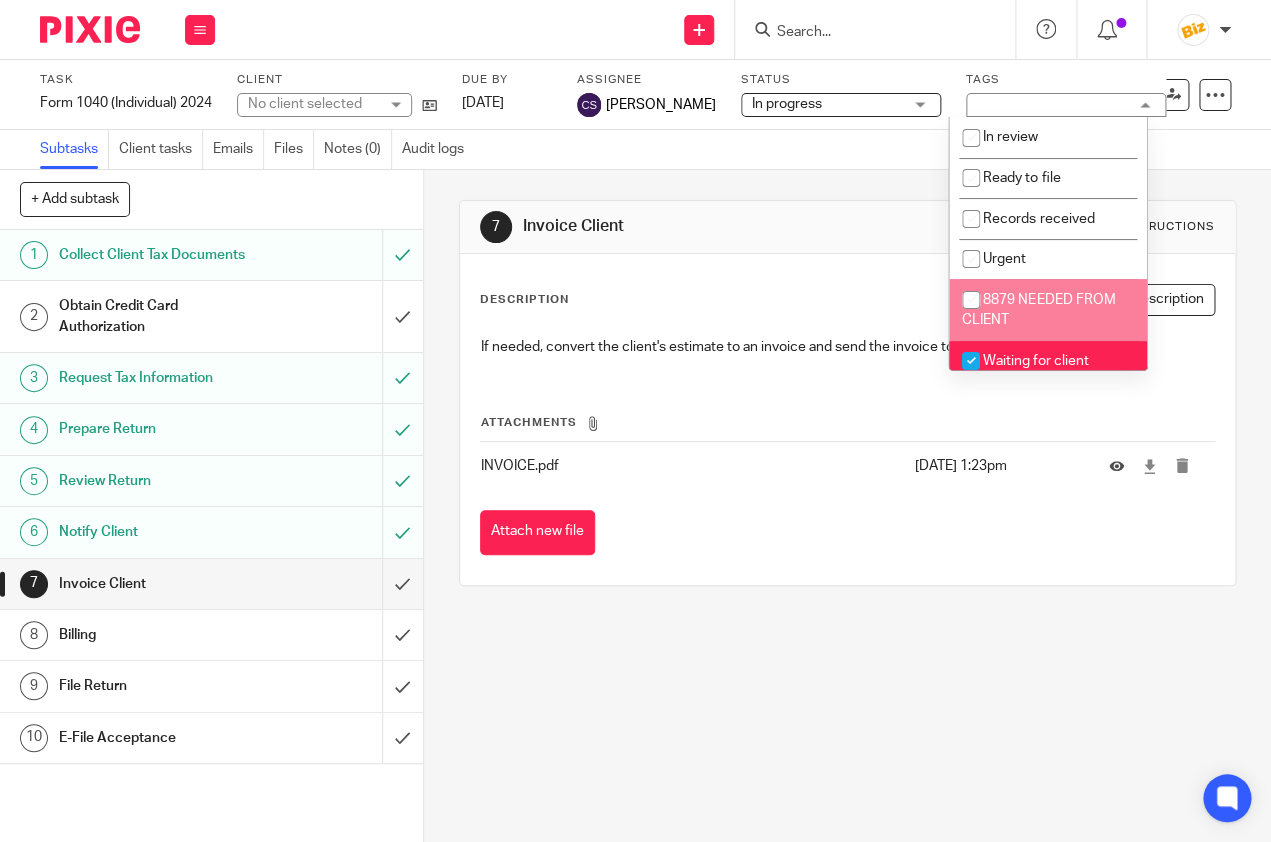 click on "8879 NEEDED FROM CLIENT" at bounding box center (1038, 310) 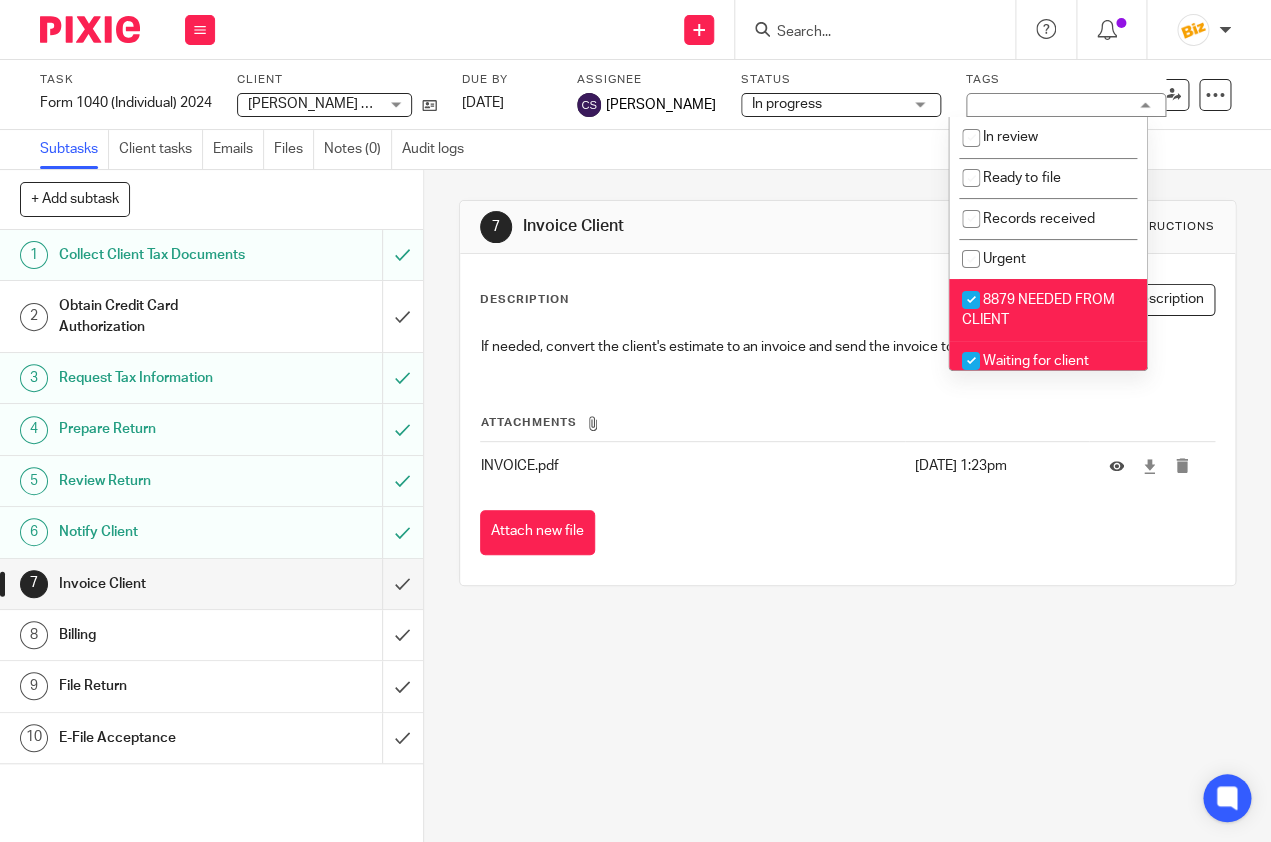 checkbox on "true" 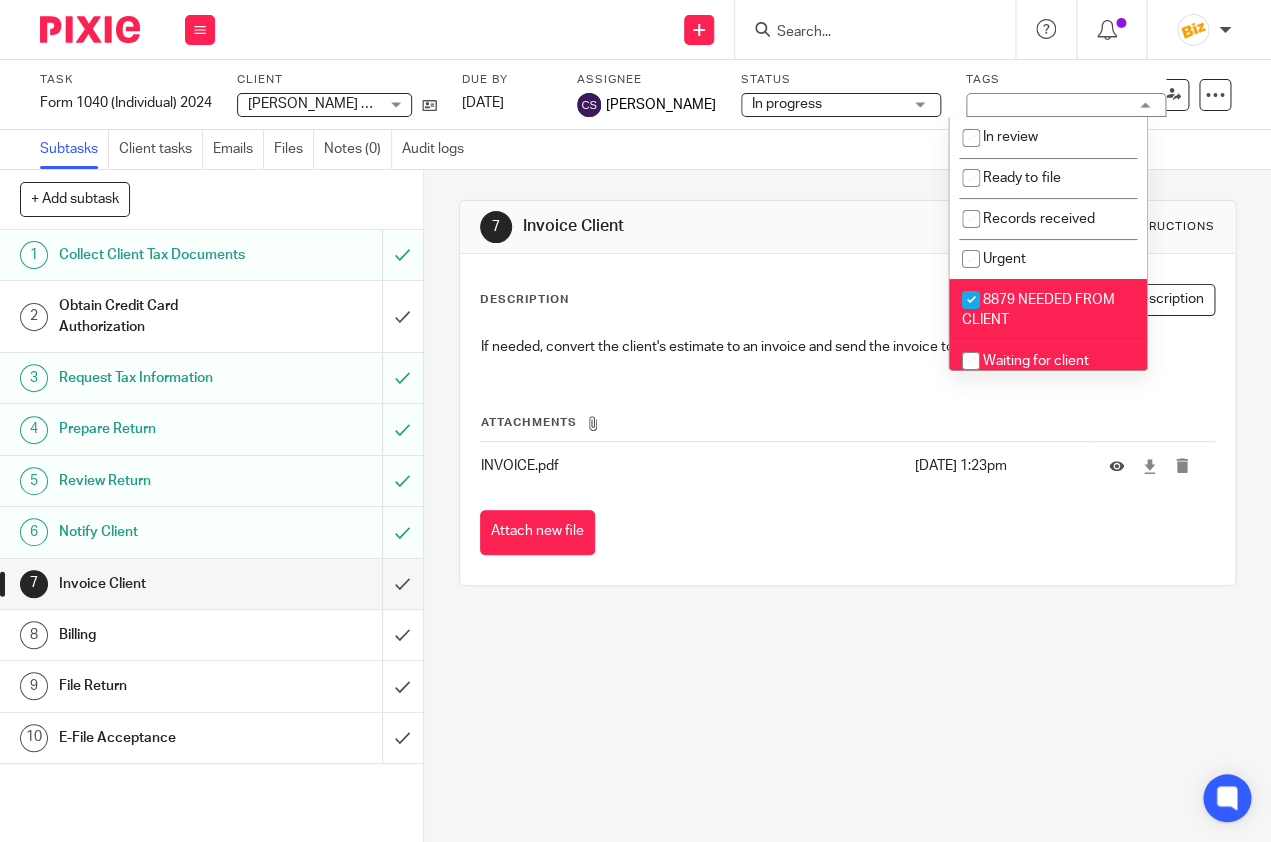 checkbox on "false" 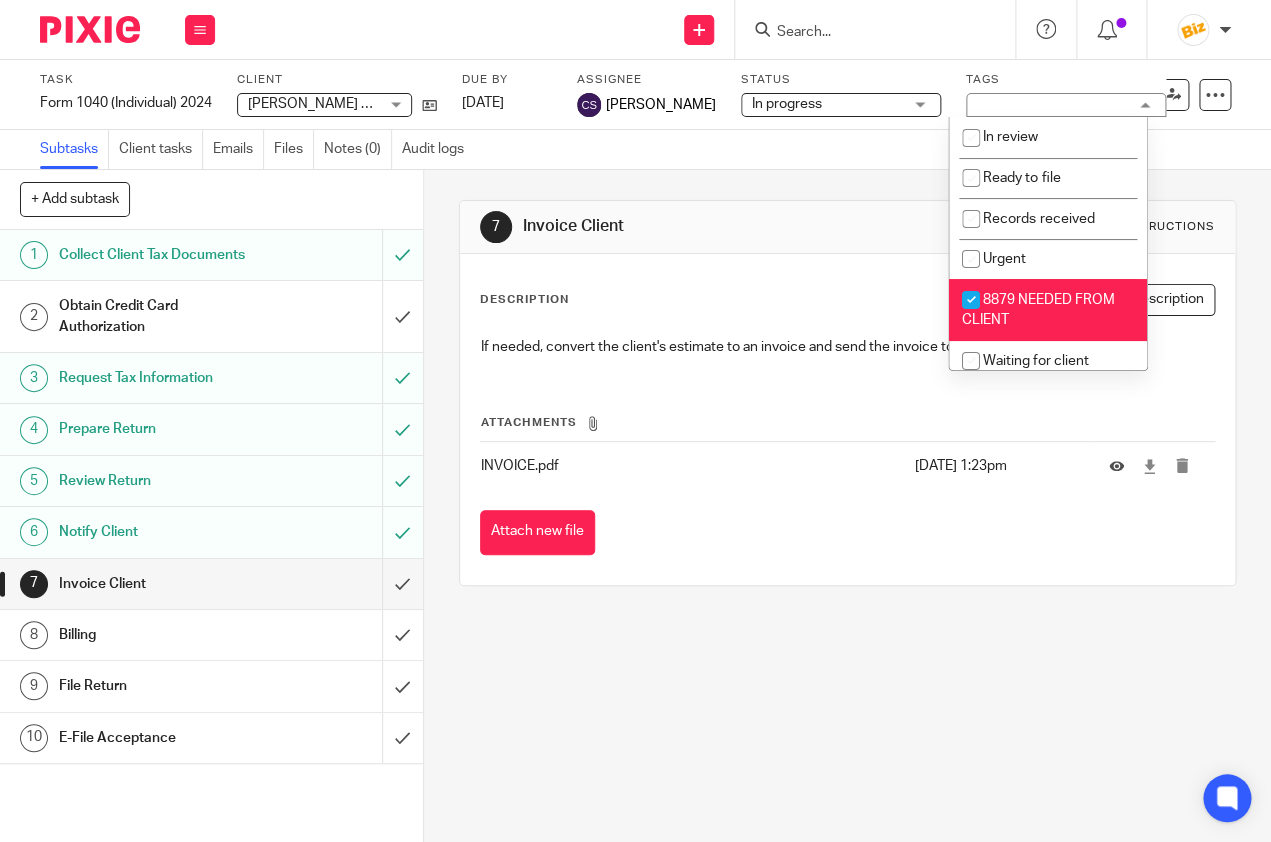 click on "Attachments     INVOICE.pdf   [DATE]  1:23pm         Attach new file" at bounding box center (847, 464) 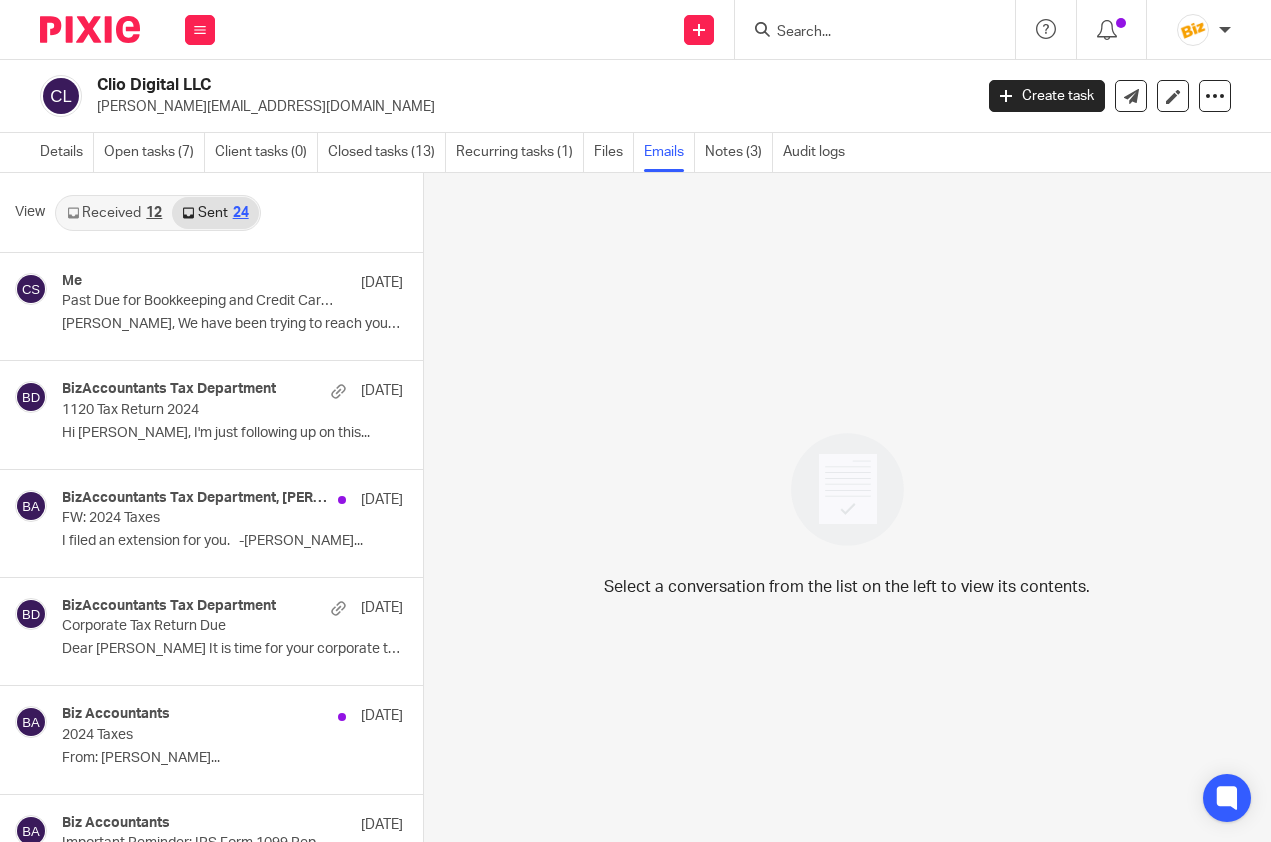 scroll, scrollTop: 0, scrollLeft: 0, axis: both 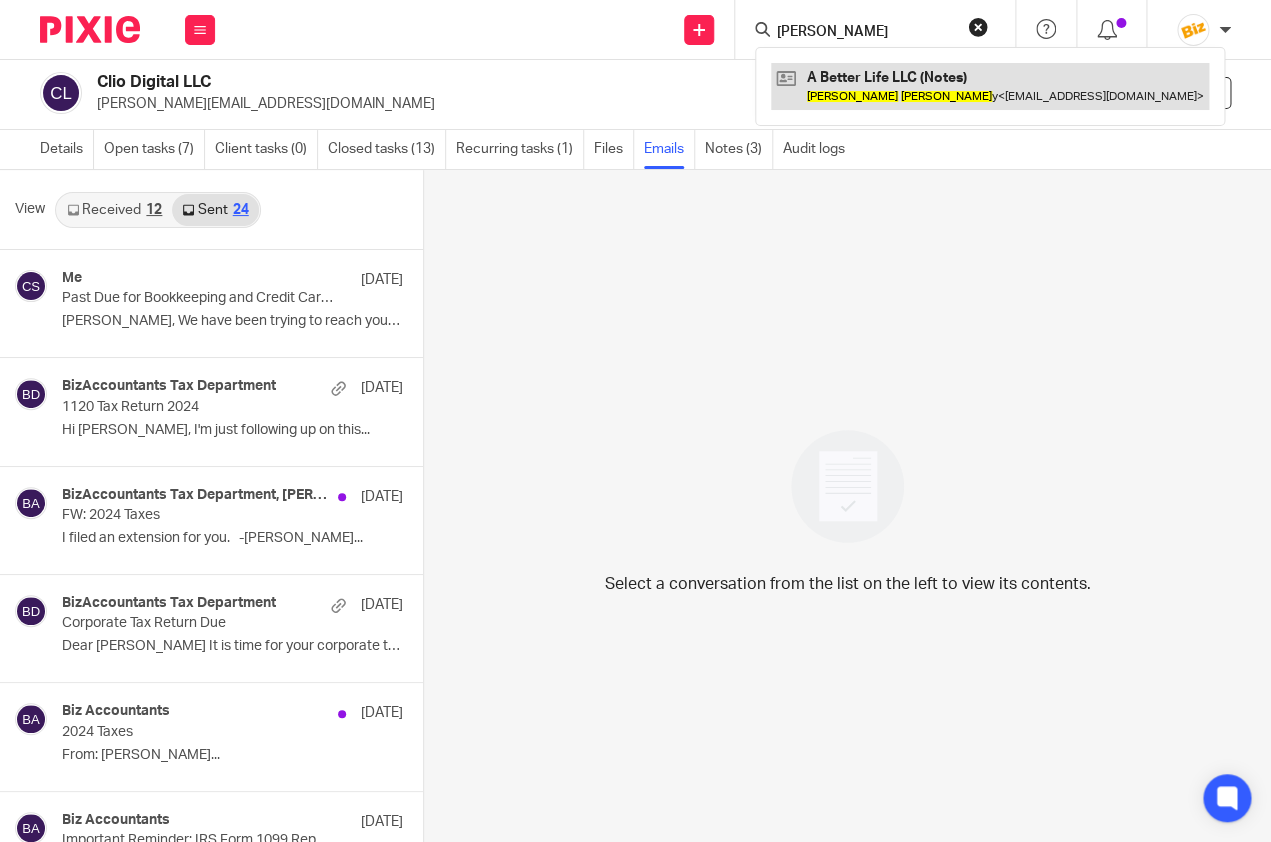 type on "kATHLEEN KELL" 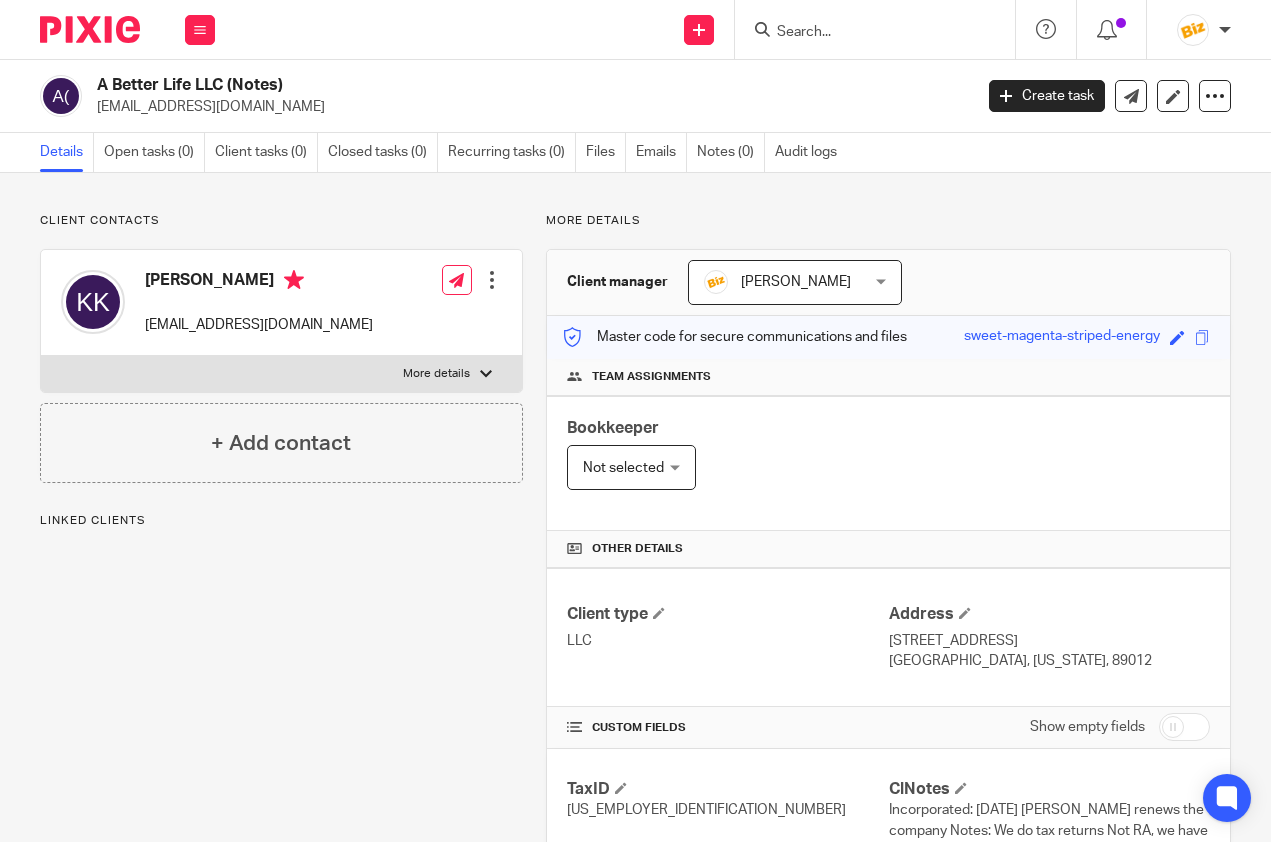 scroll, scrollTop: 0, scrollLeft: 0, axis: both 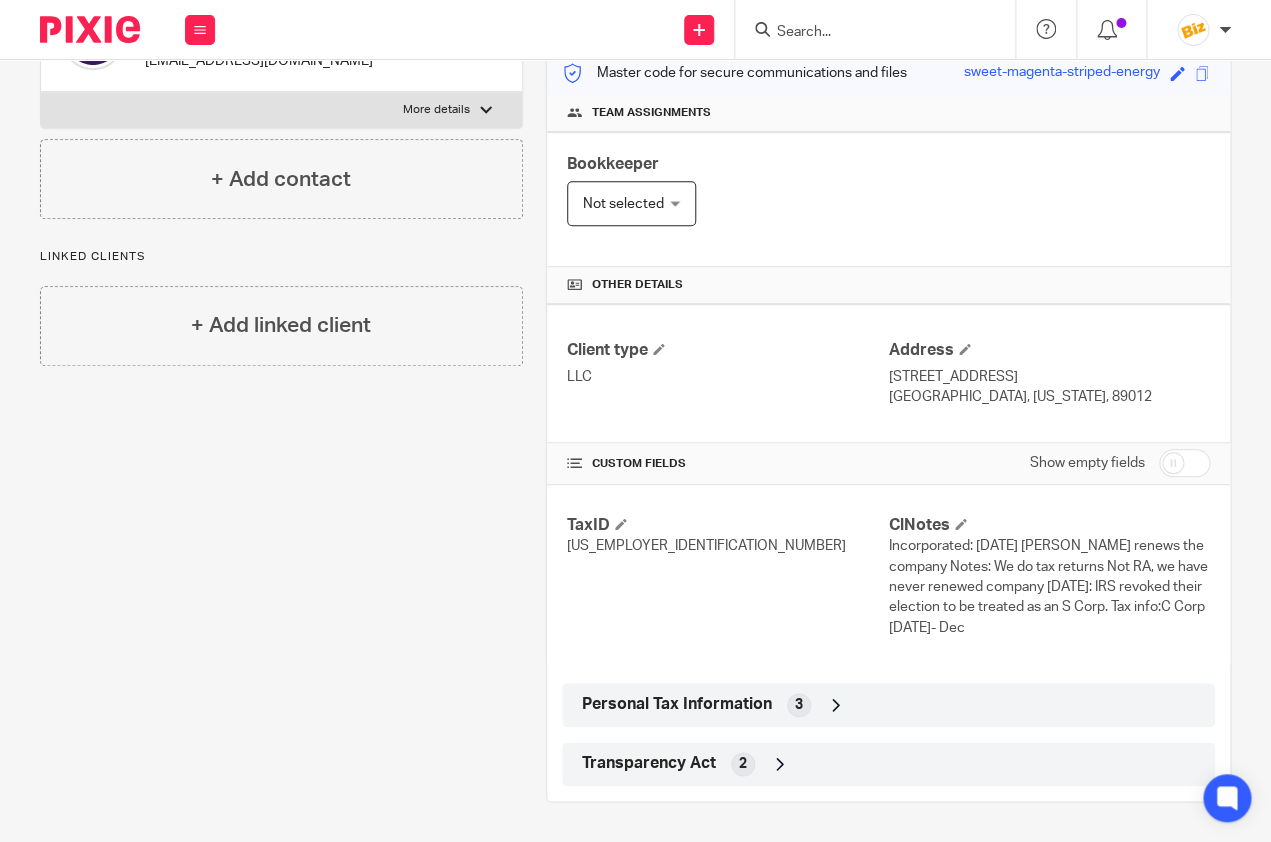 click on "Bookkeeper
Not selected
Not selected
Not selected
[PERSON_NAME]
[PERSON_NAME]
Billing Invoices
Biz Bookkeeping
[PERSON_NAME]
[PERSON_NAME]
[PERSON_NAME]
Lead Bookkeeper" at bounding box center [888, 199] 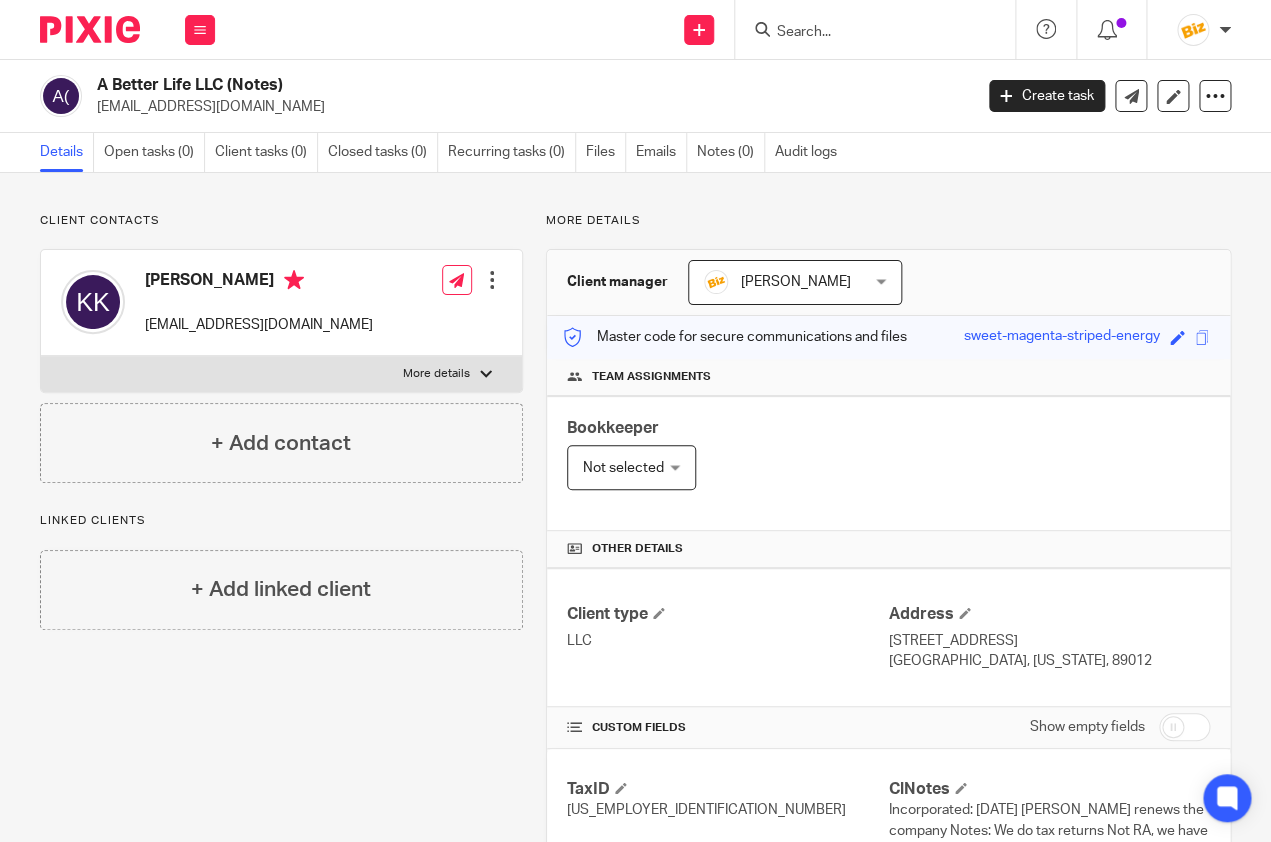 click at bounding box center [865, 33] 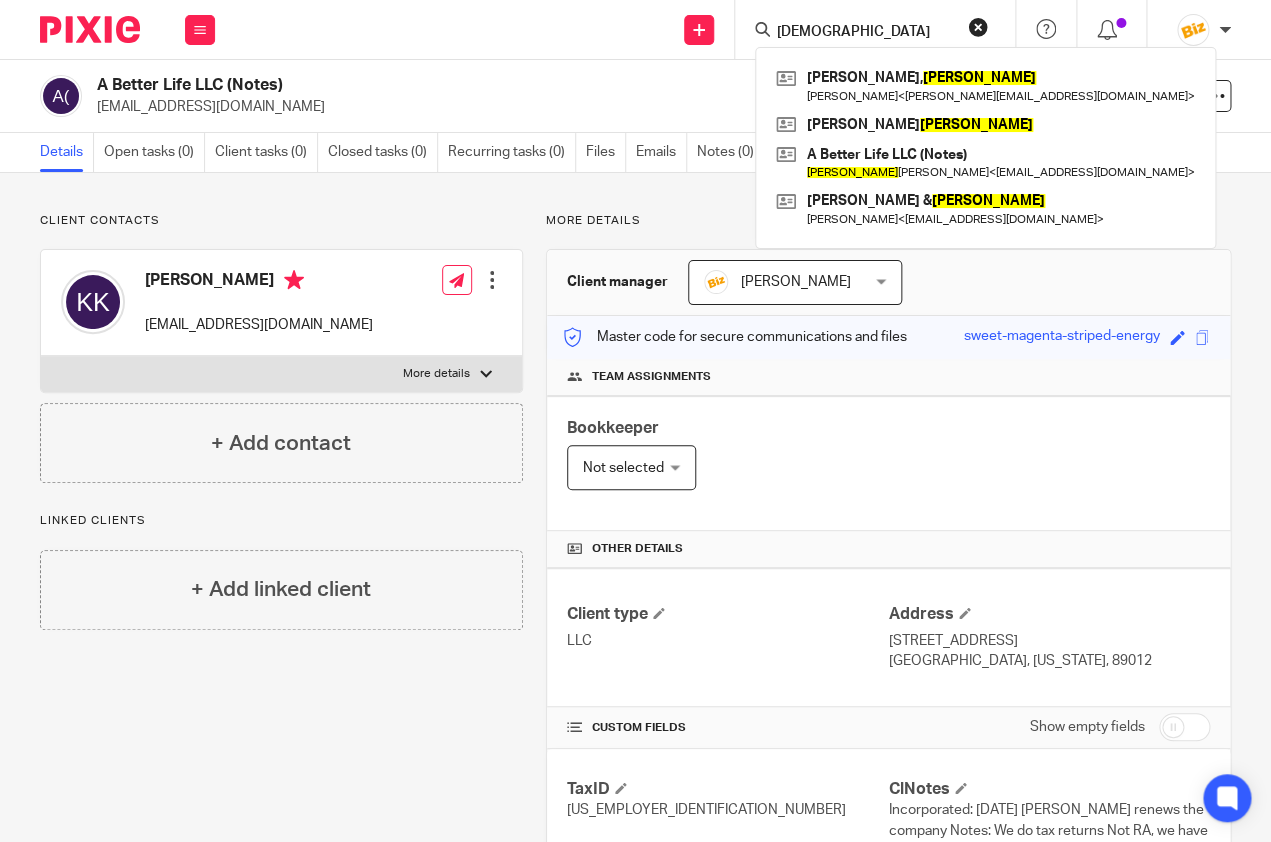 type on "[DEMOGRAPHIC_DATA]" 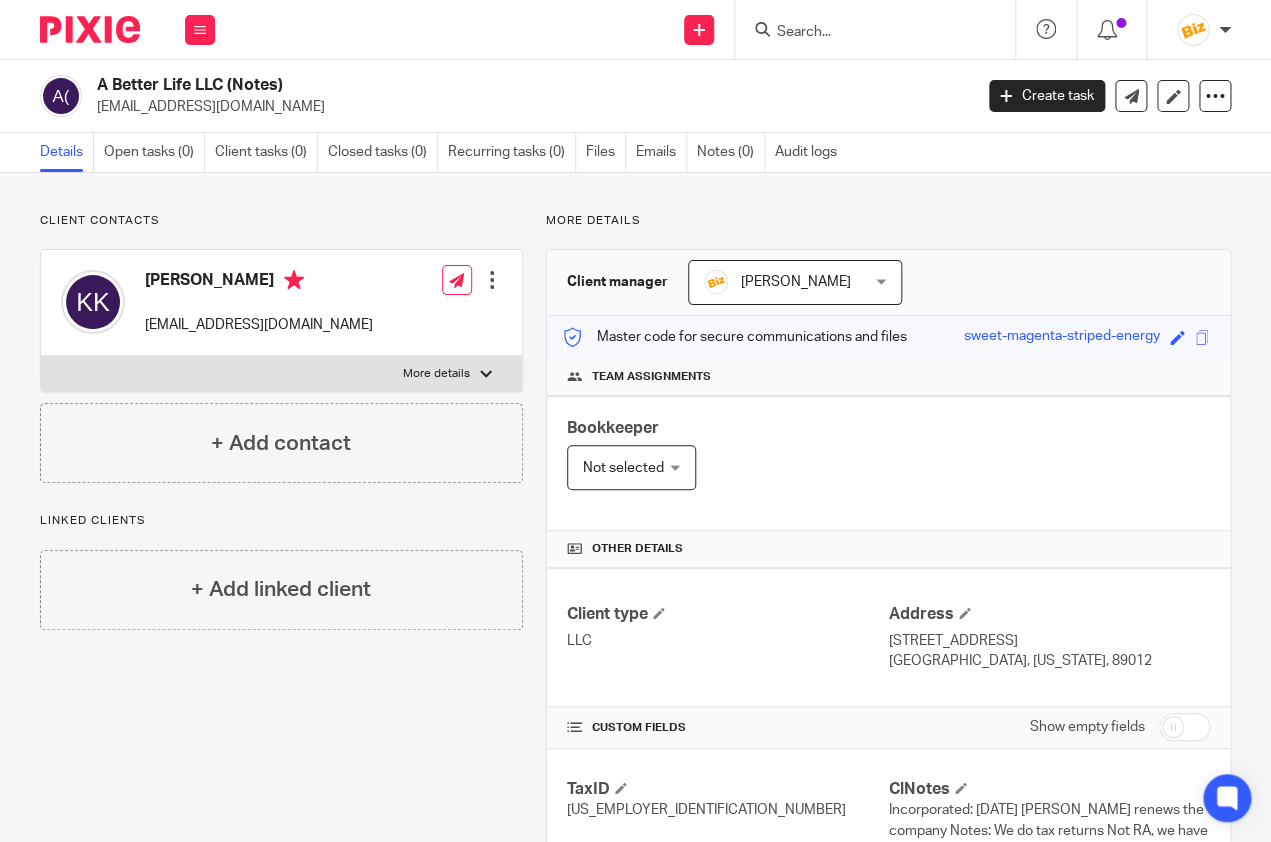 click at bounding box center [492, 280] 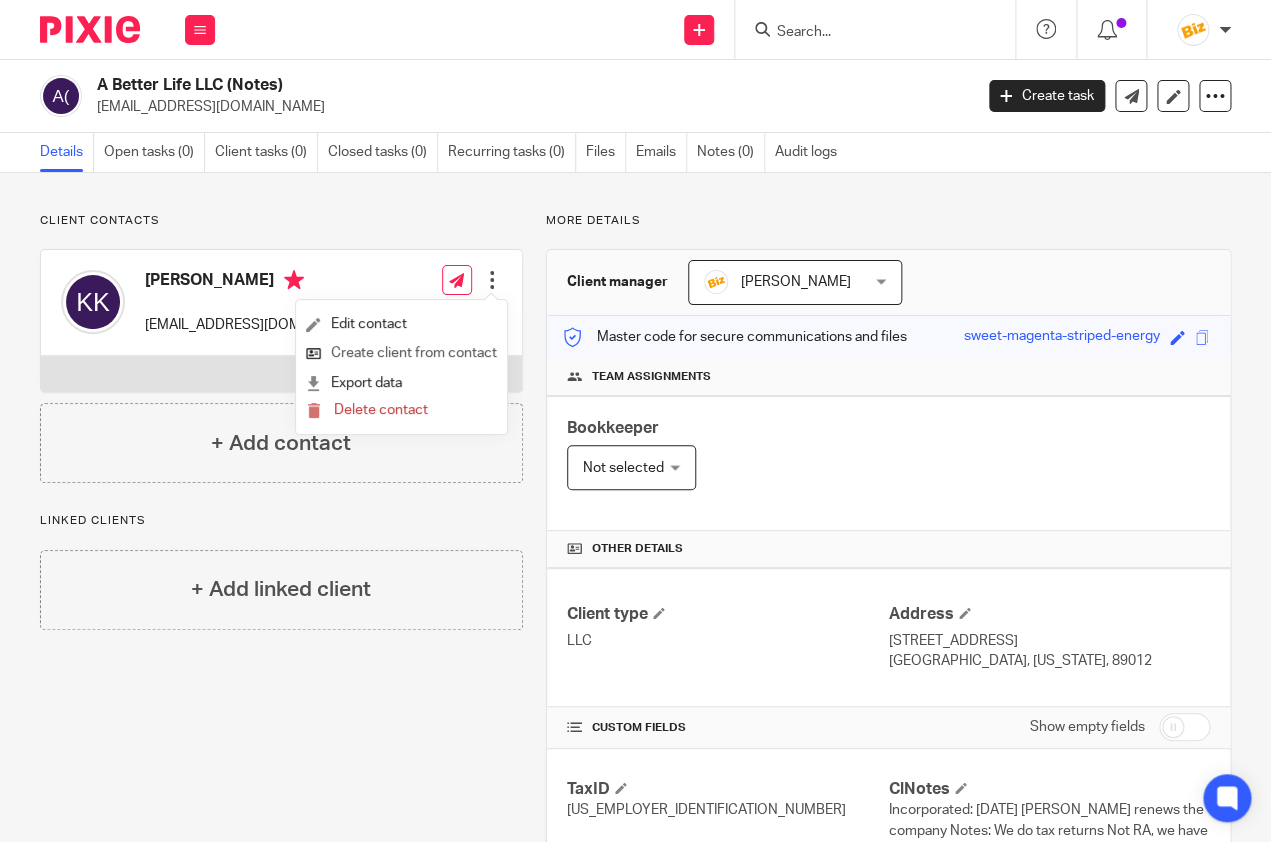 click on "Create client from contact" at bounding box center [401, 353] 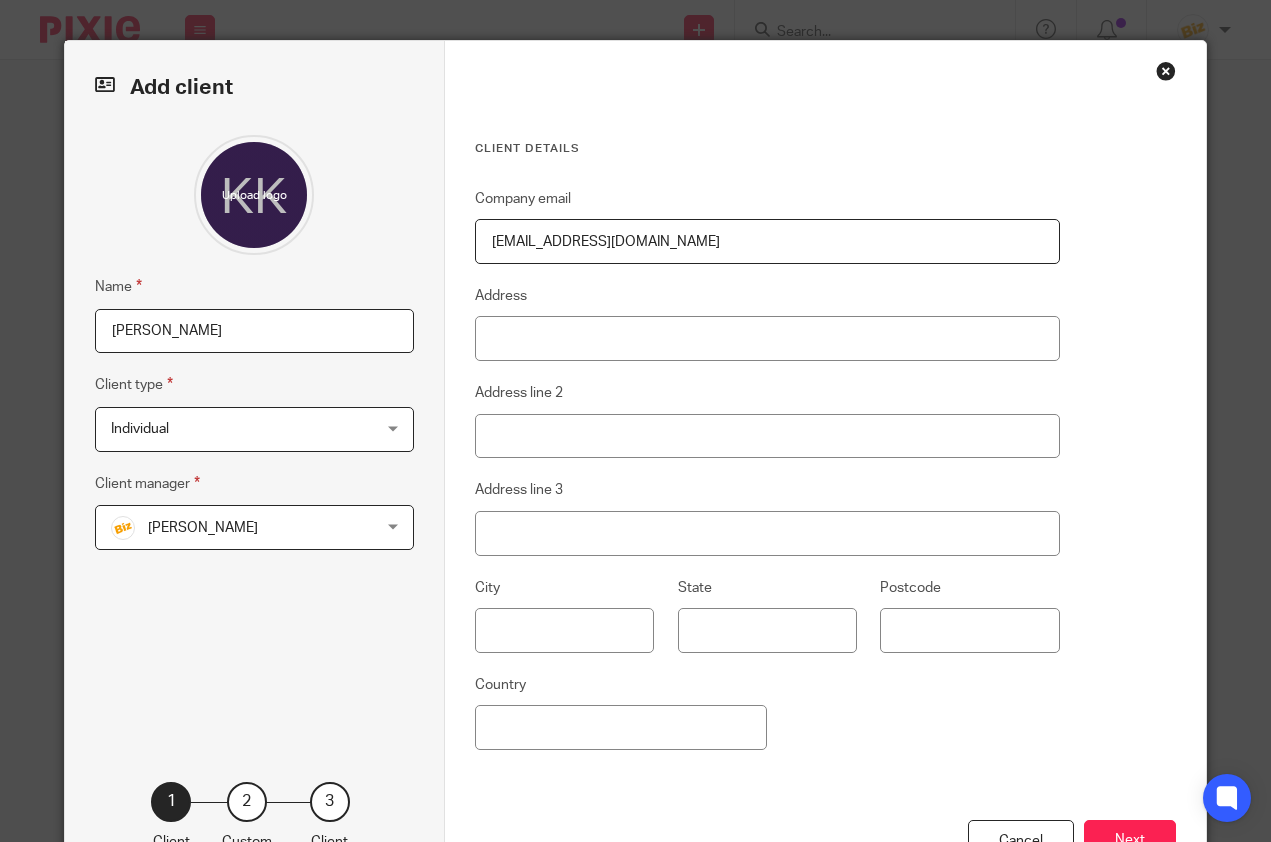scroll, scrollTop: 0, scrollLeft: 0, axis: both 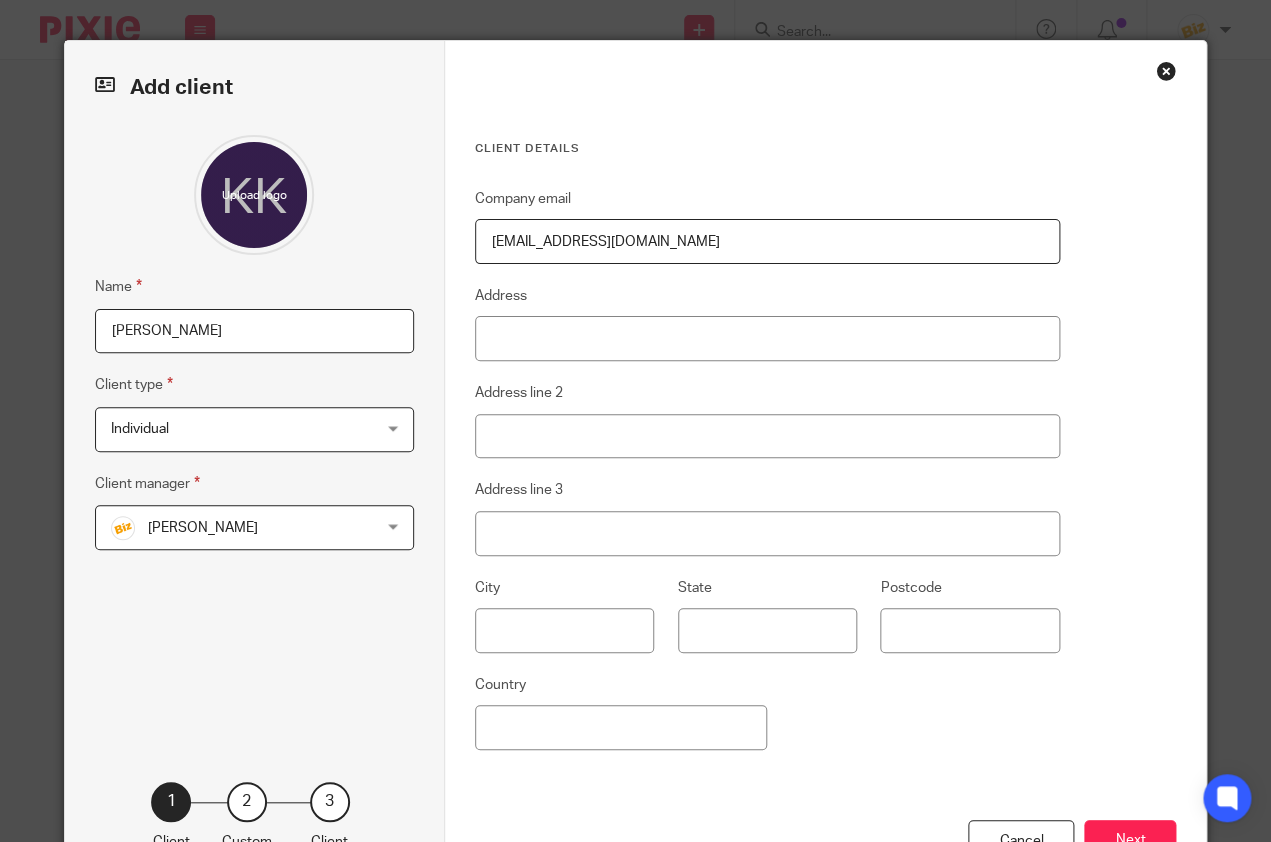 drag, startPoint x: 203, startPoint y: 329, endPoint x: 171, endPoint y: 330, distance: 32.01562 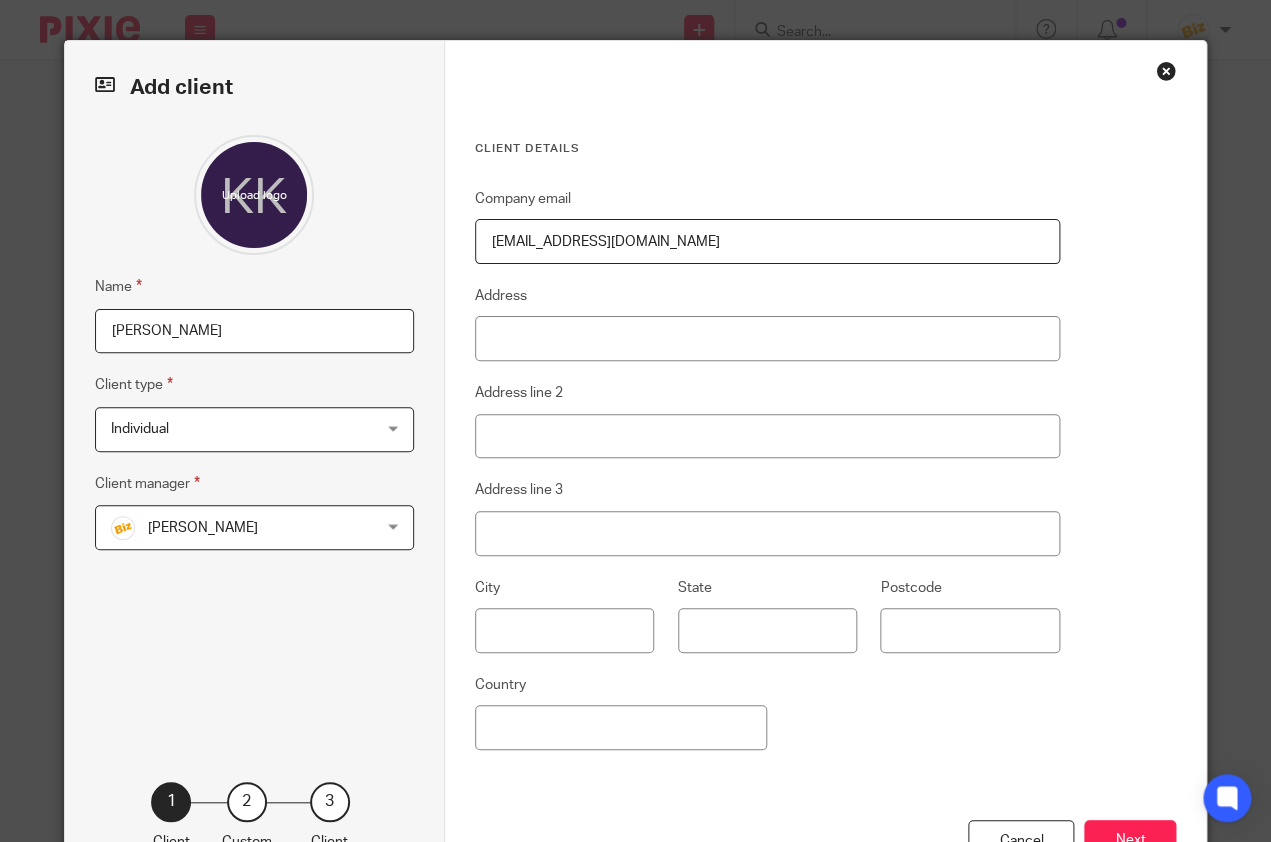 click on "Kathleen" at bounding box center (255, 331) 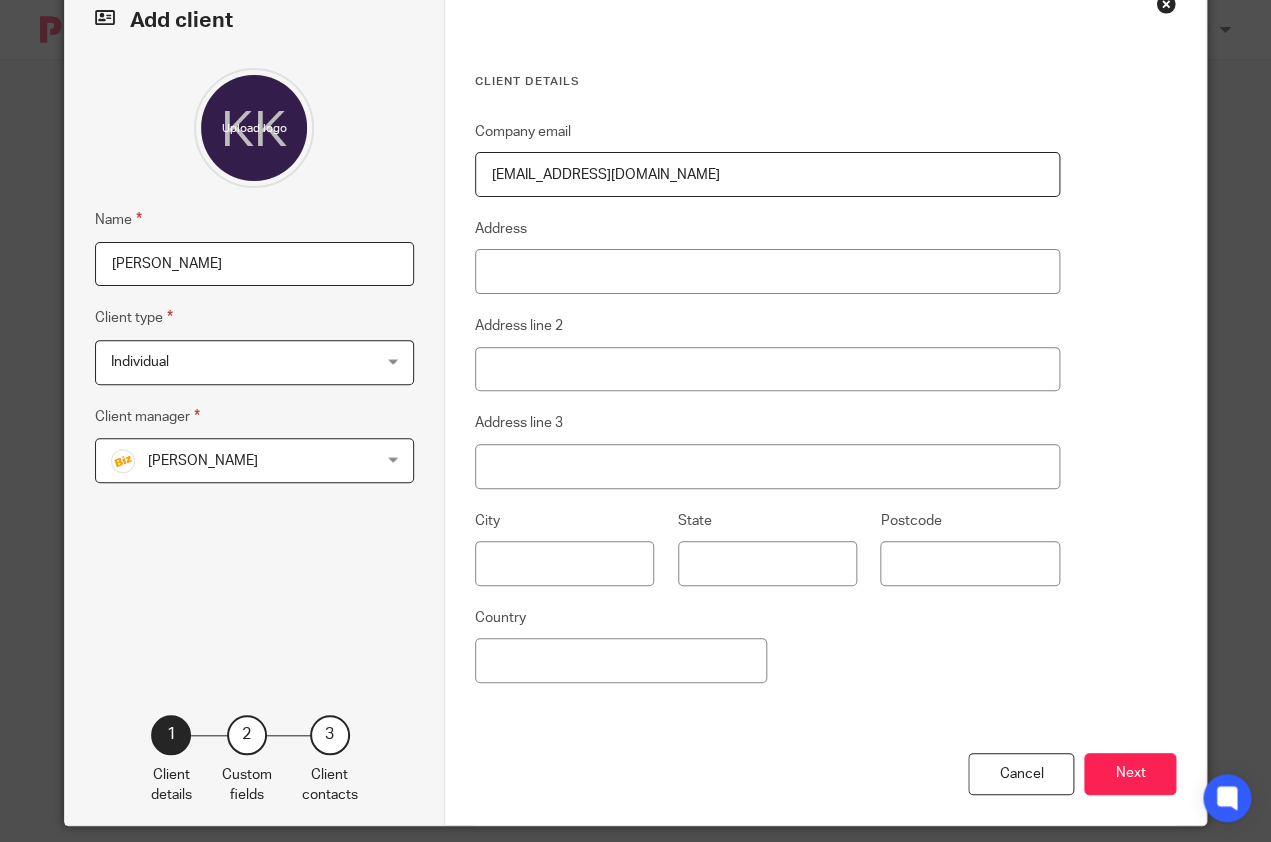 scroll, scrollTop: 94, scrollLeft: 0, axis: vertical 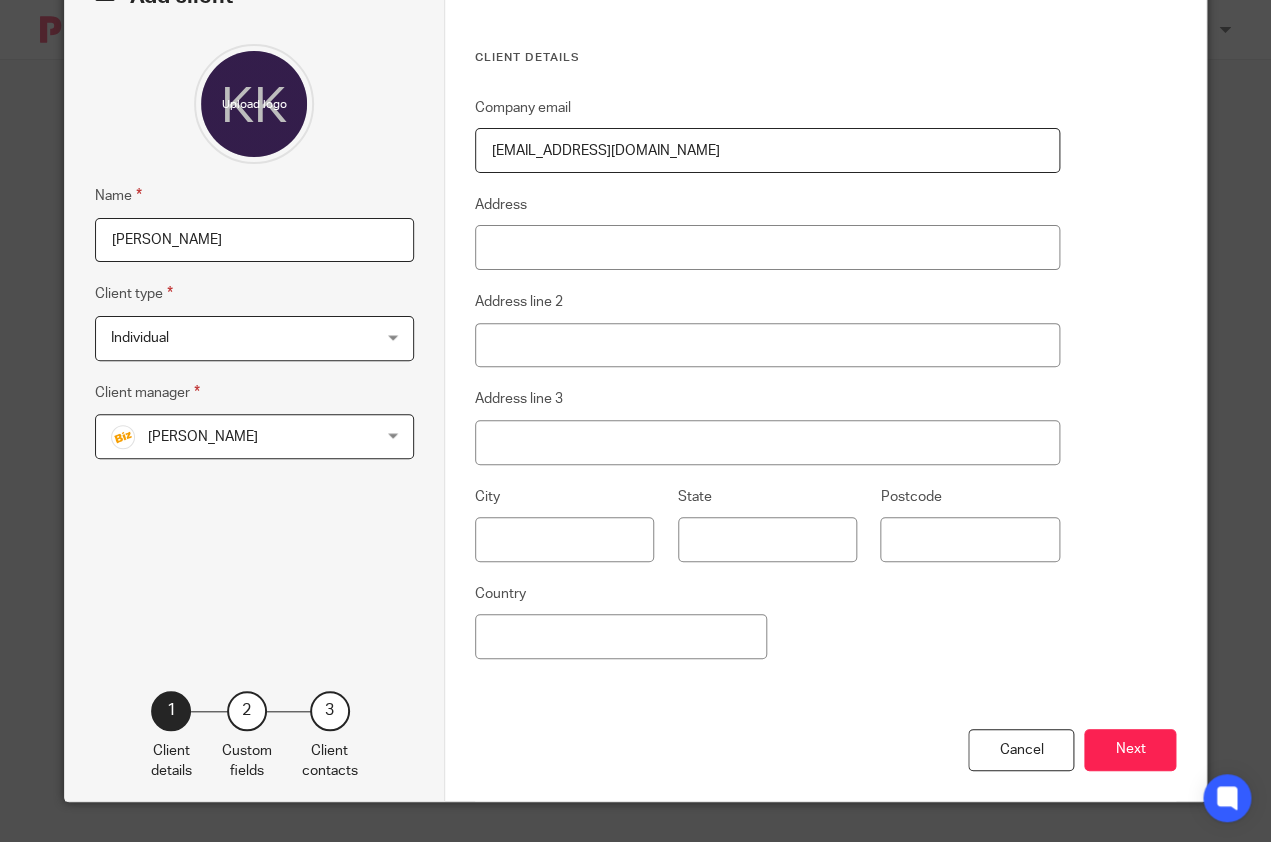 type on "Kelly, Kathleen" 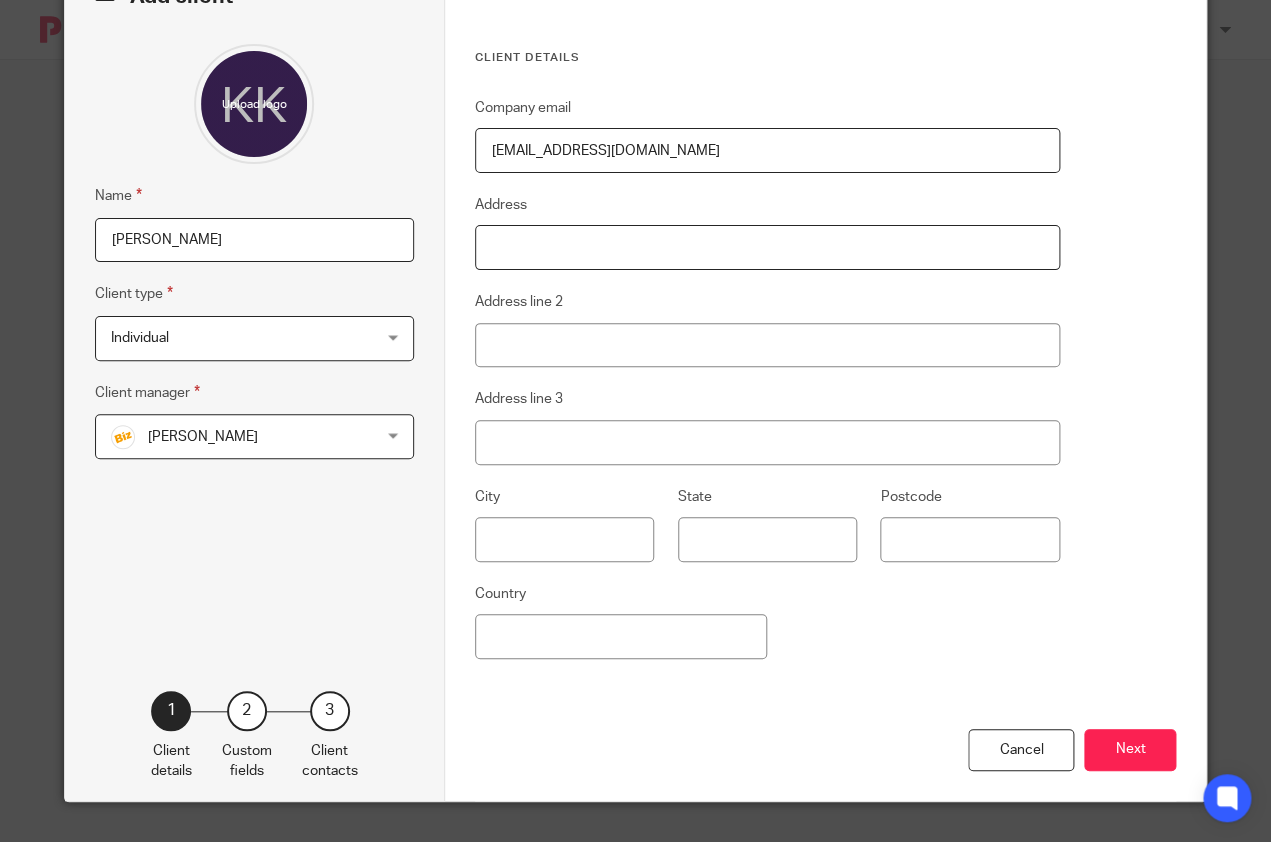 click on "Address" at bounding box center (767, 247) 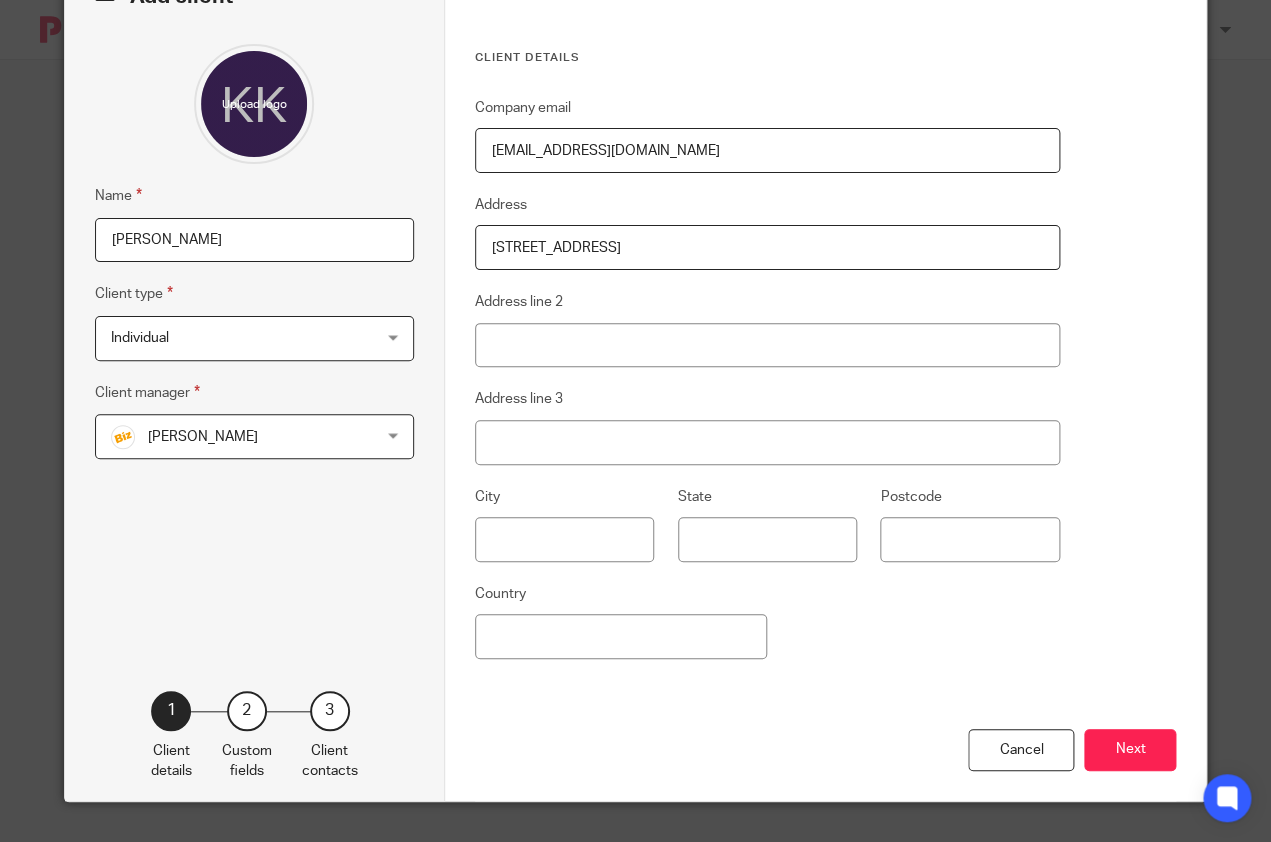 type on "460 Mt Pleasant Rd" 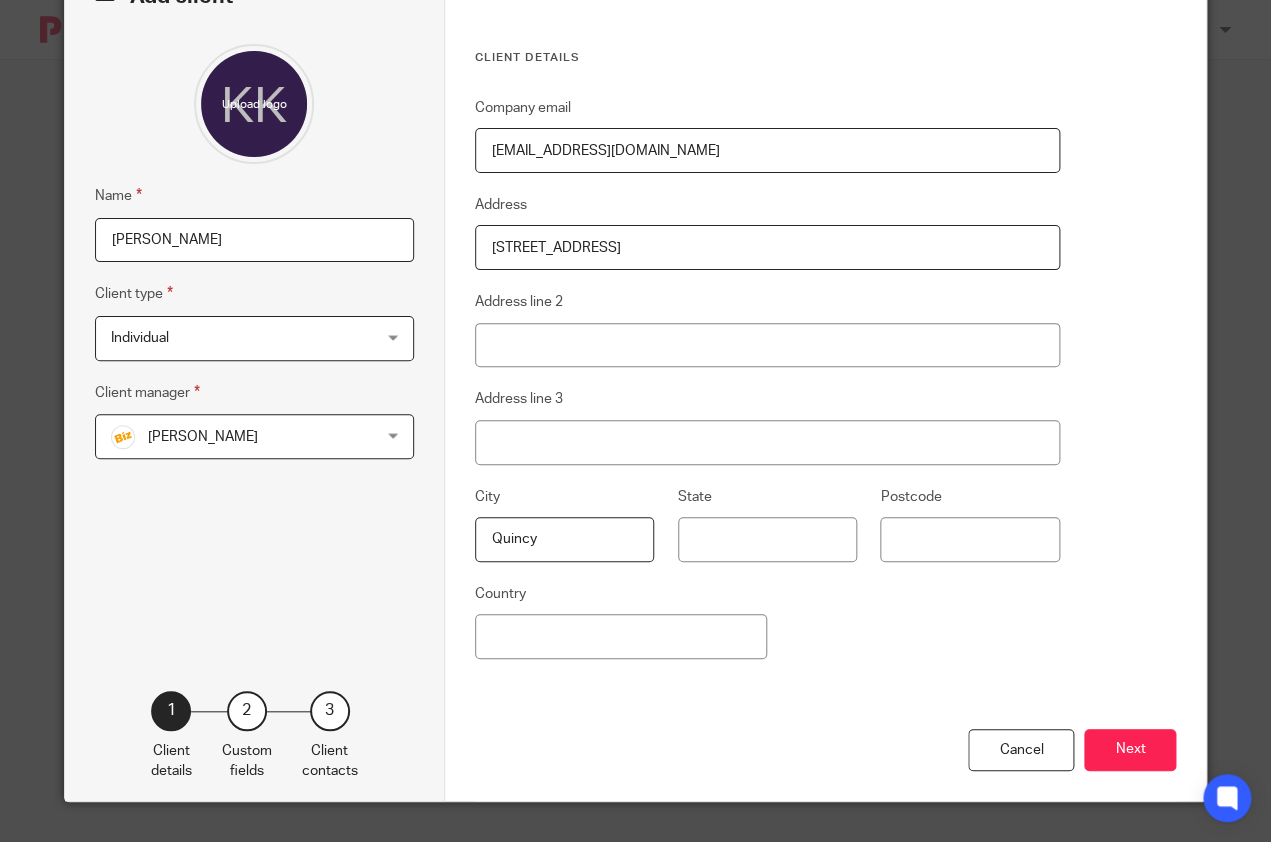 type on "Quincy" 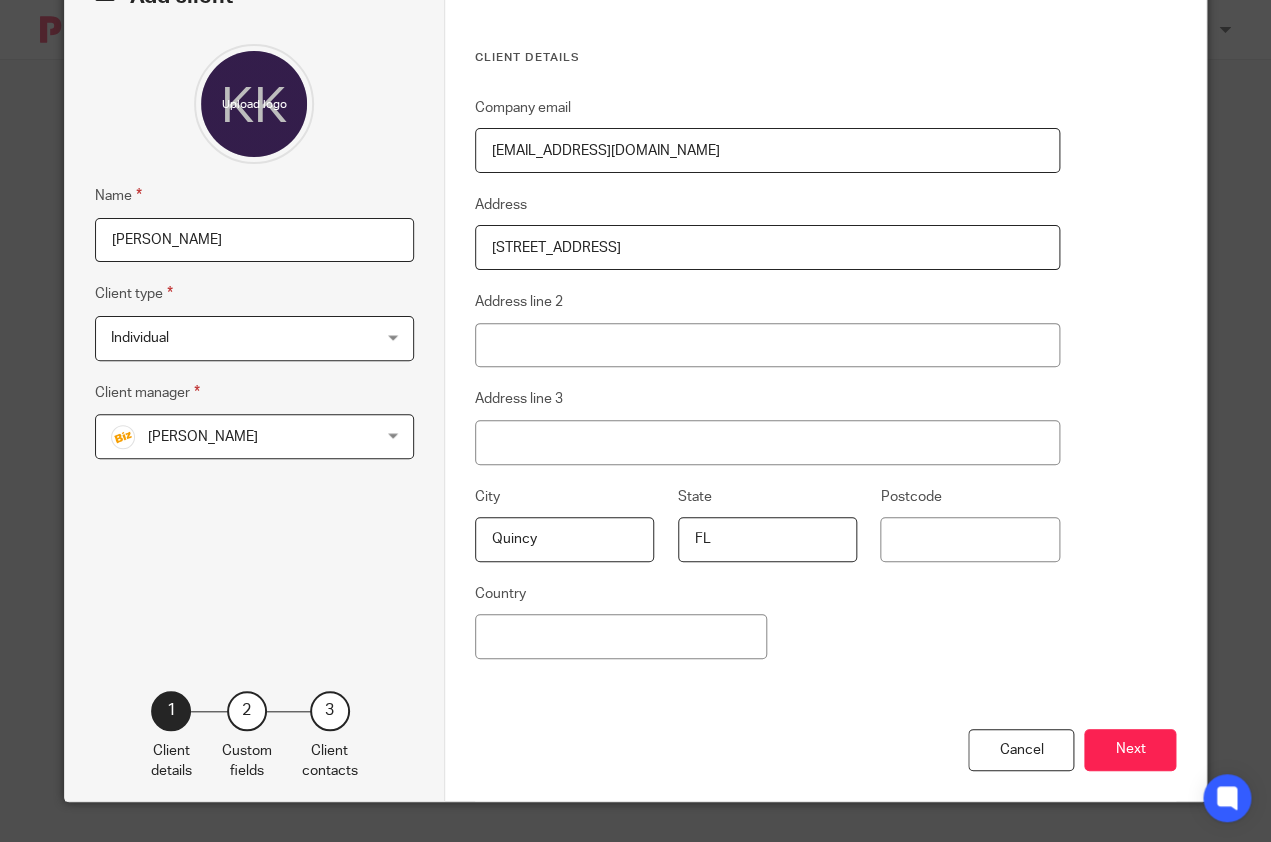 type on "FL" 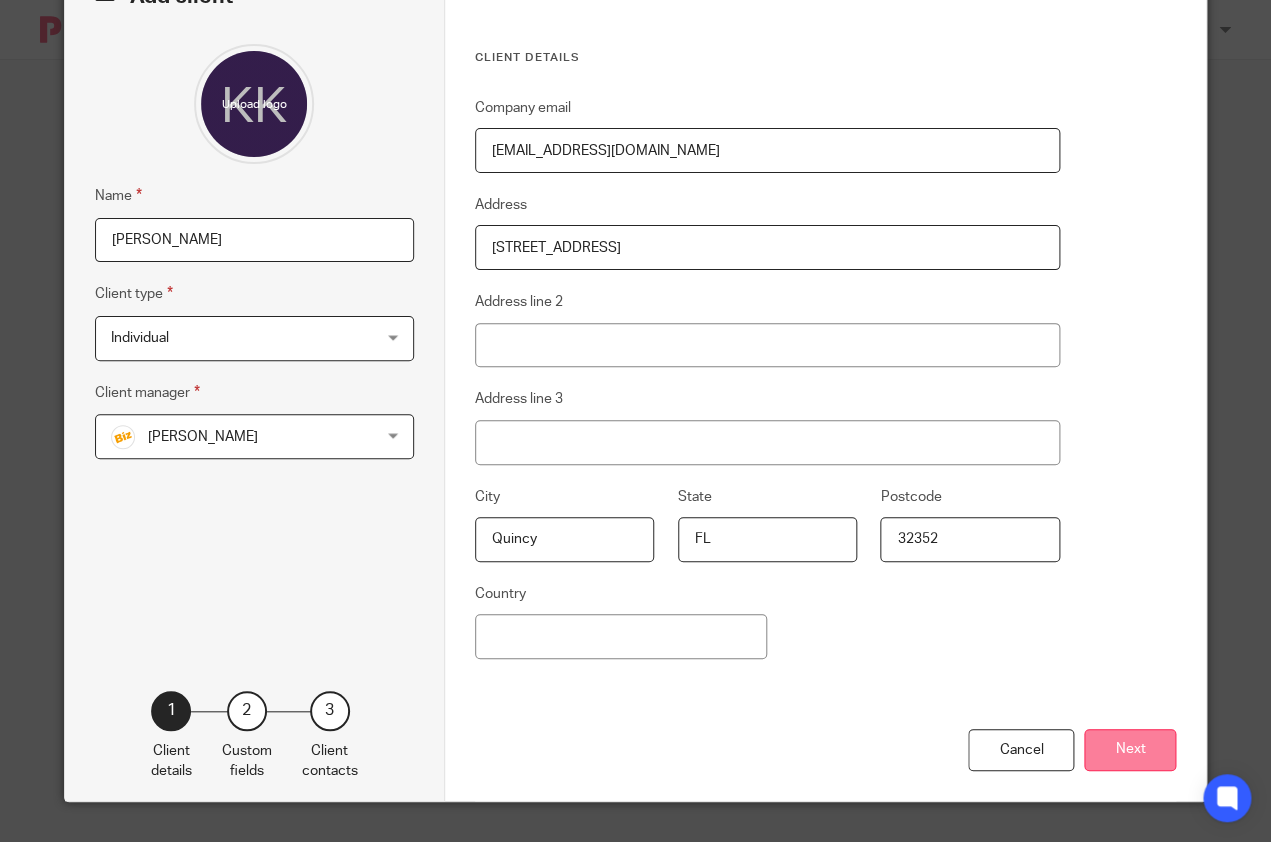 type on "32352" 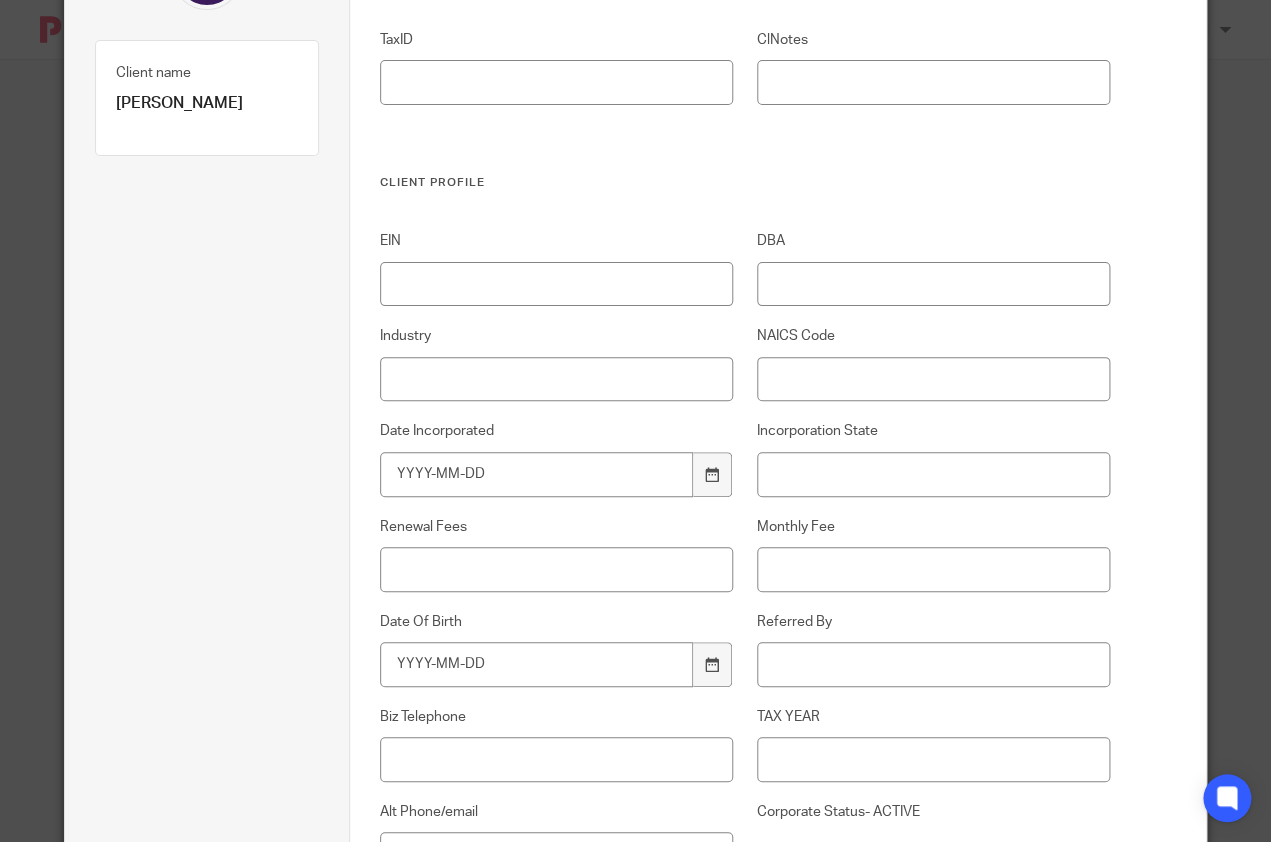 scroll, scrollTop: 281, scrollLeft: 0, axis: vertical 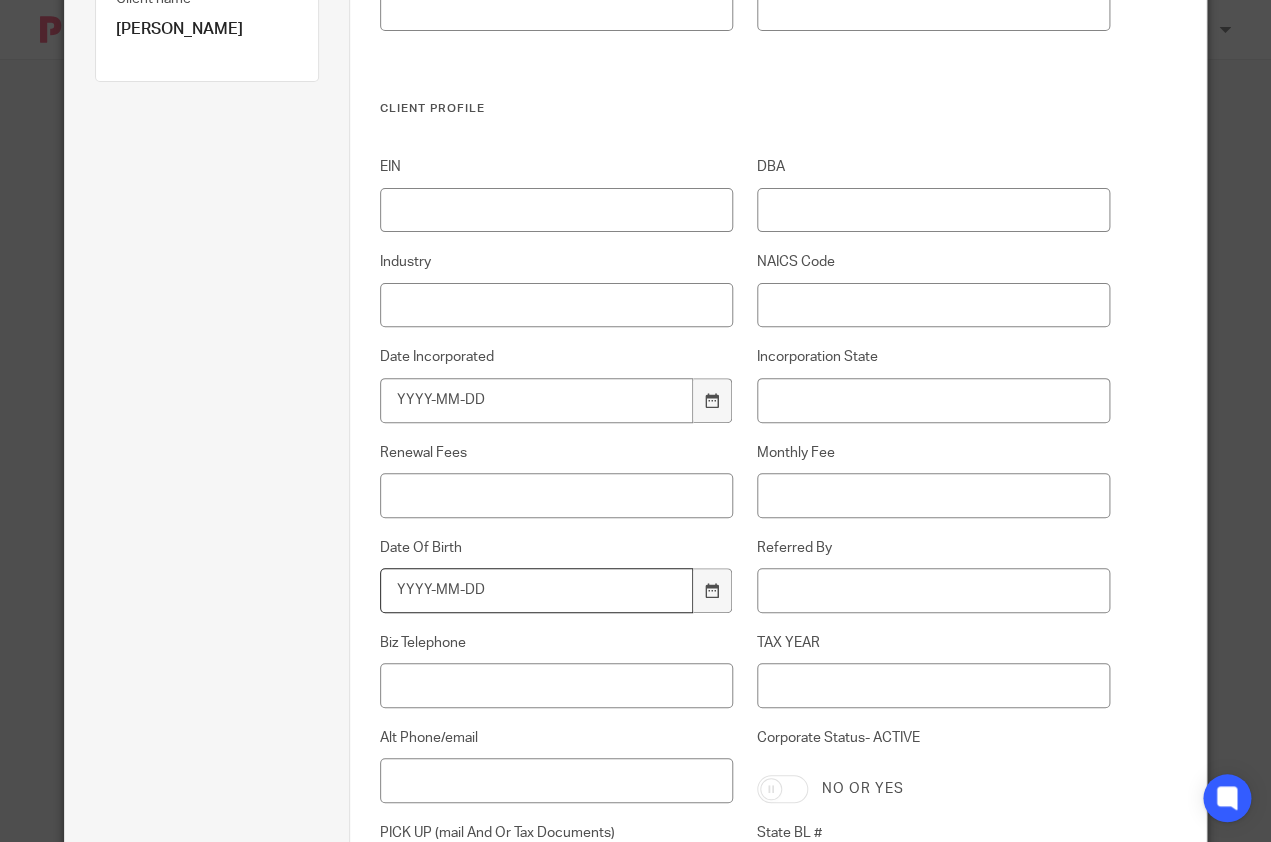 click on "Date Of Birth" at bounding box center (536, 590) 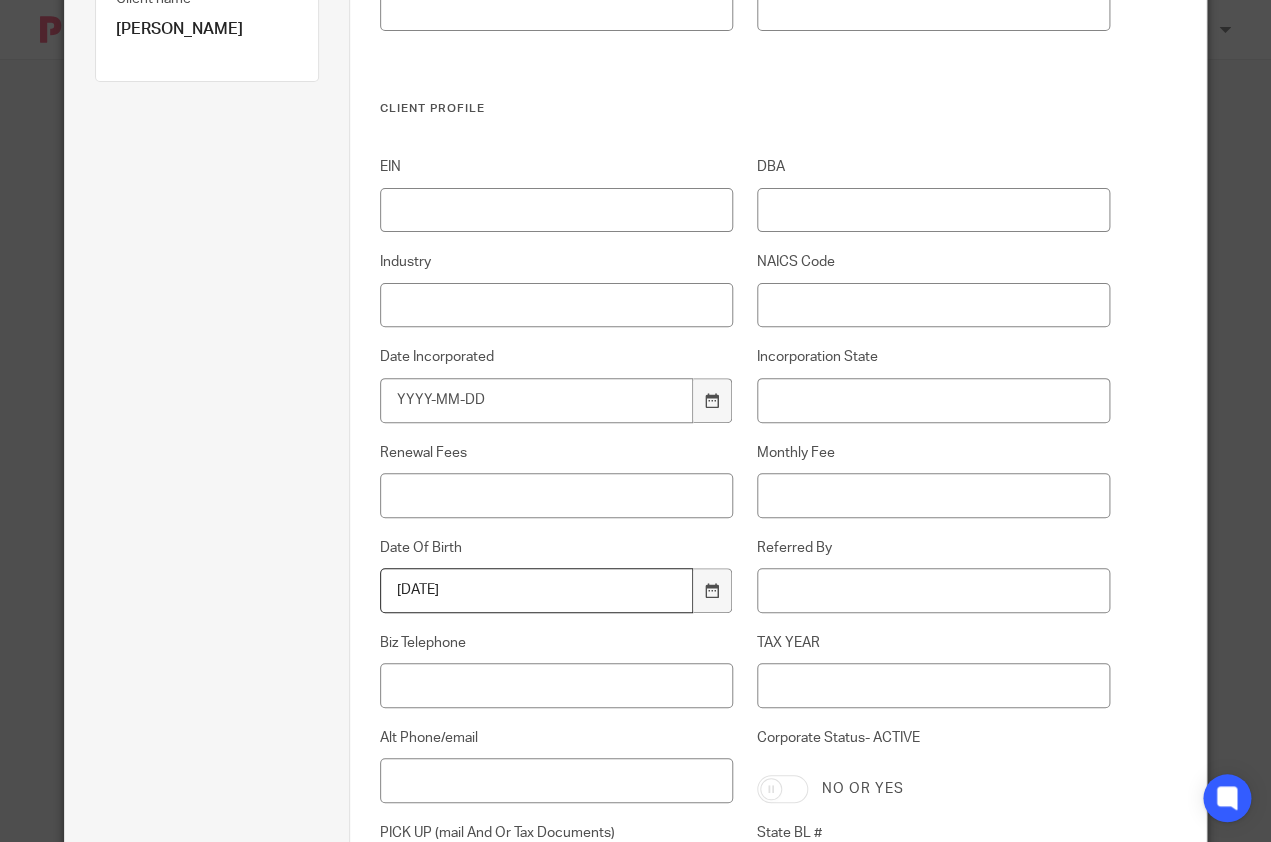 type on "1953-08-18" 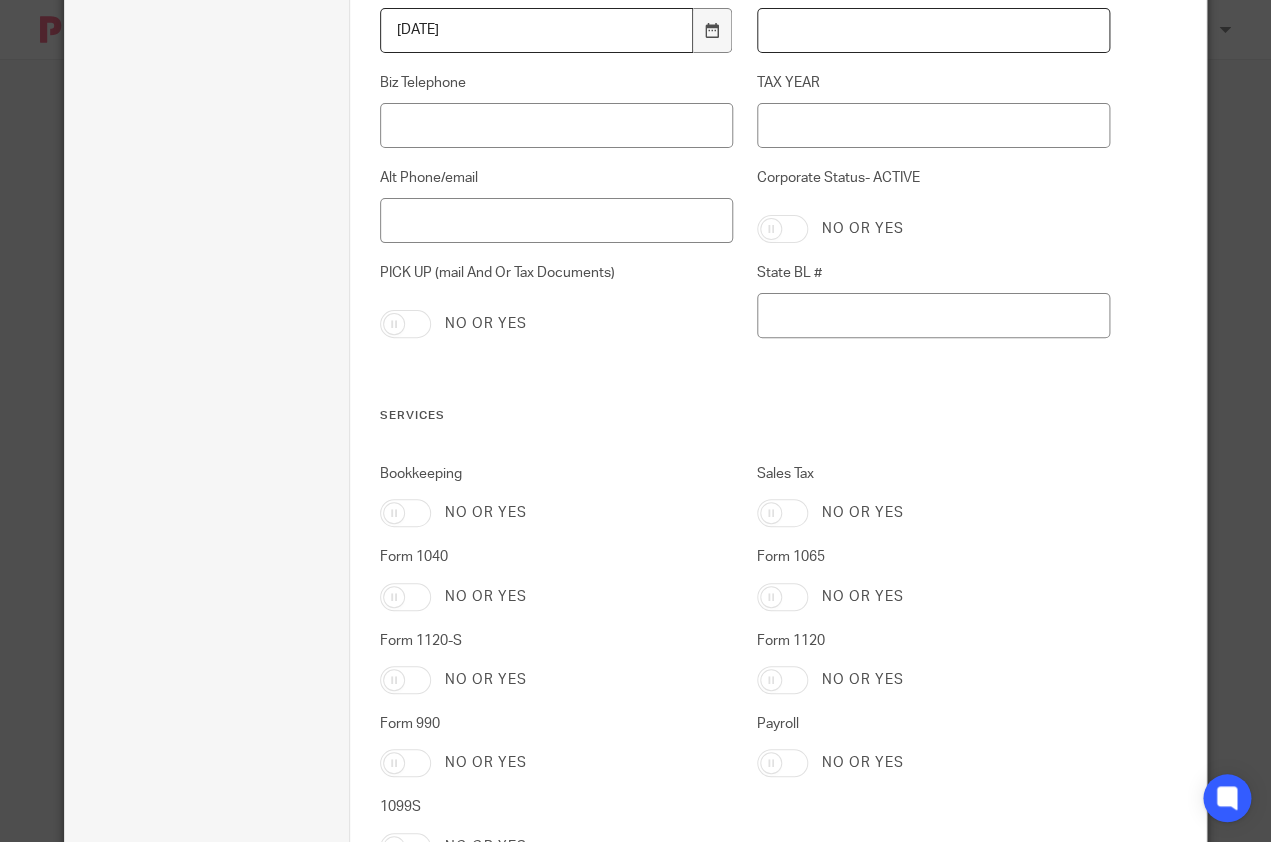 scroll, scrollTop: 842, scrollLeft: 0, axis: vertical 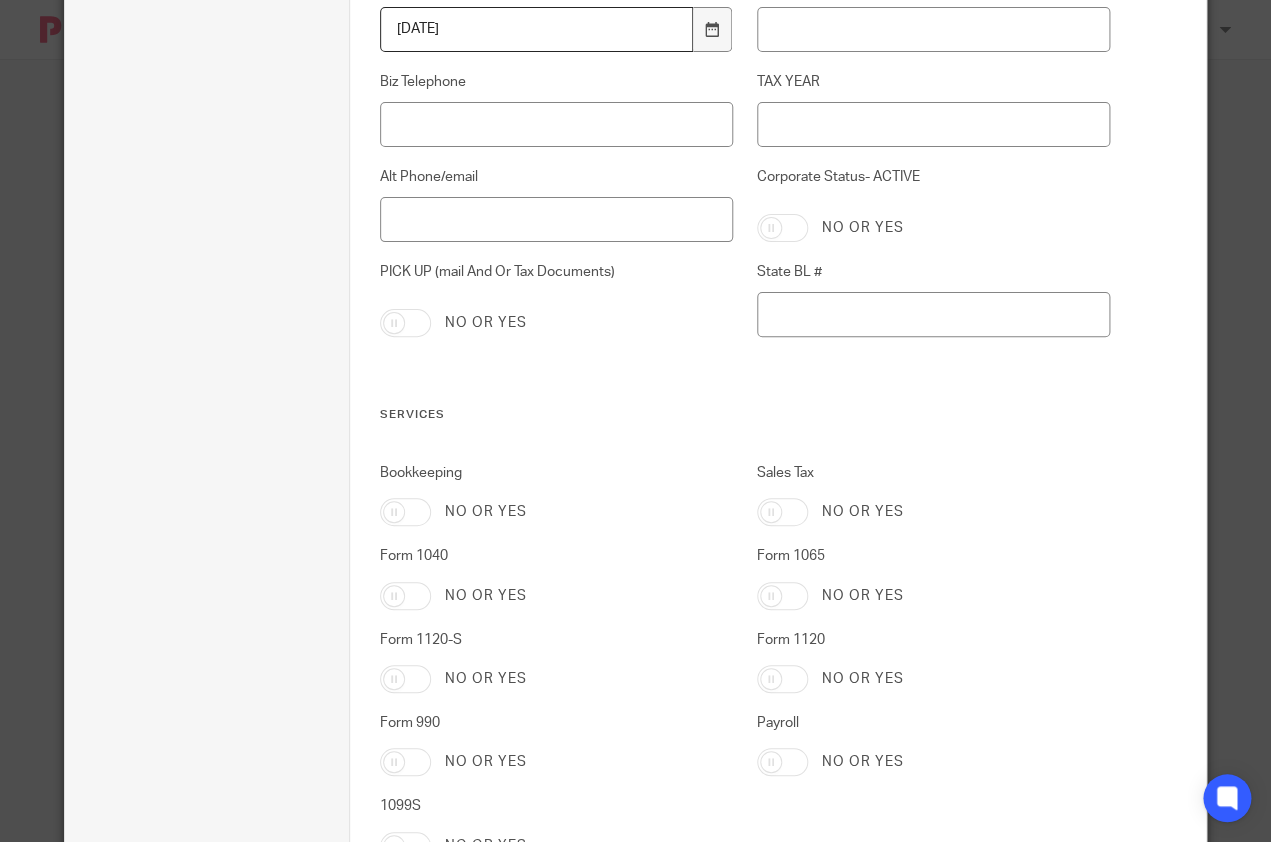 click on "Form 1040" at bounding box center (405, 596) 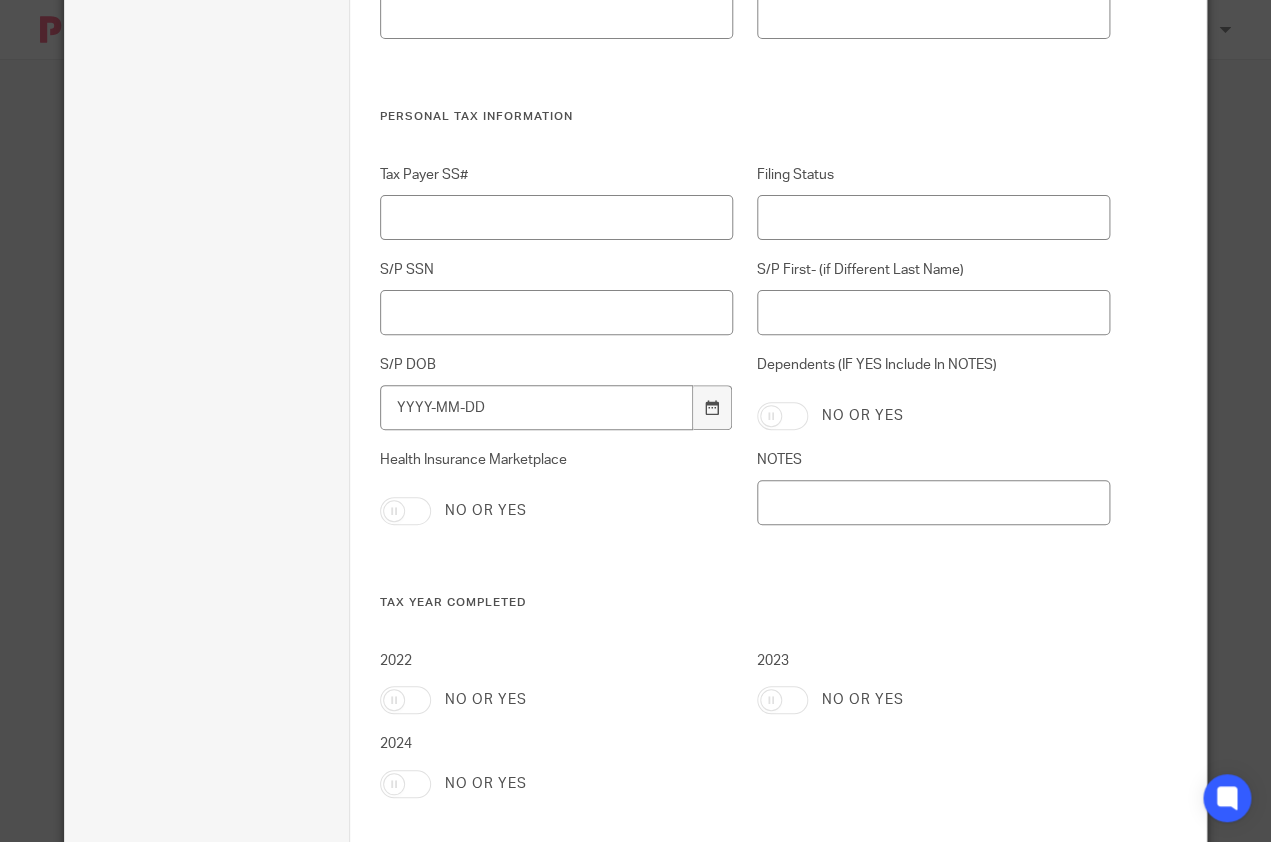 scroll, scrollTop: 4395, scrollLeft: 0, axis: vertical 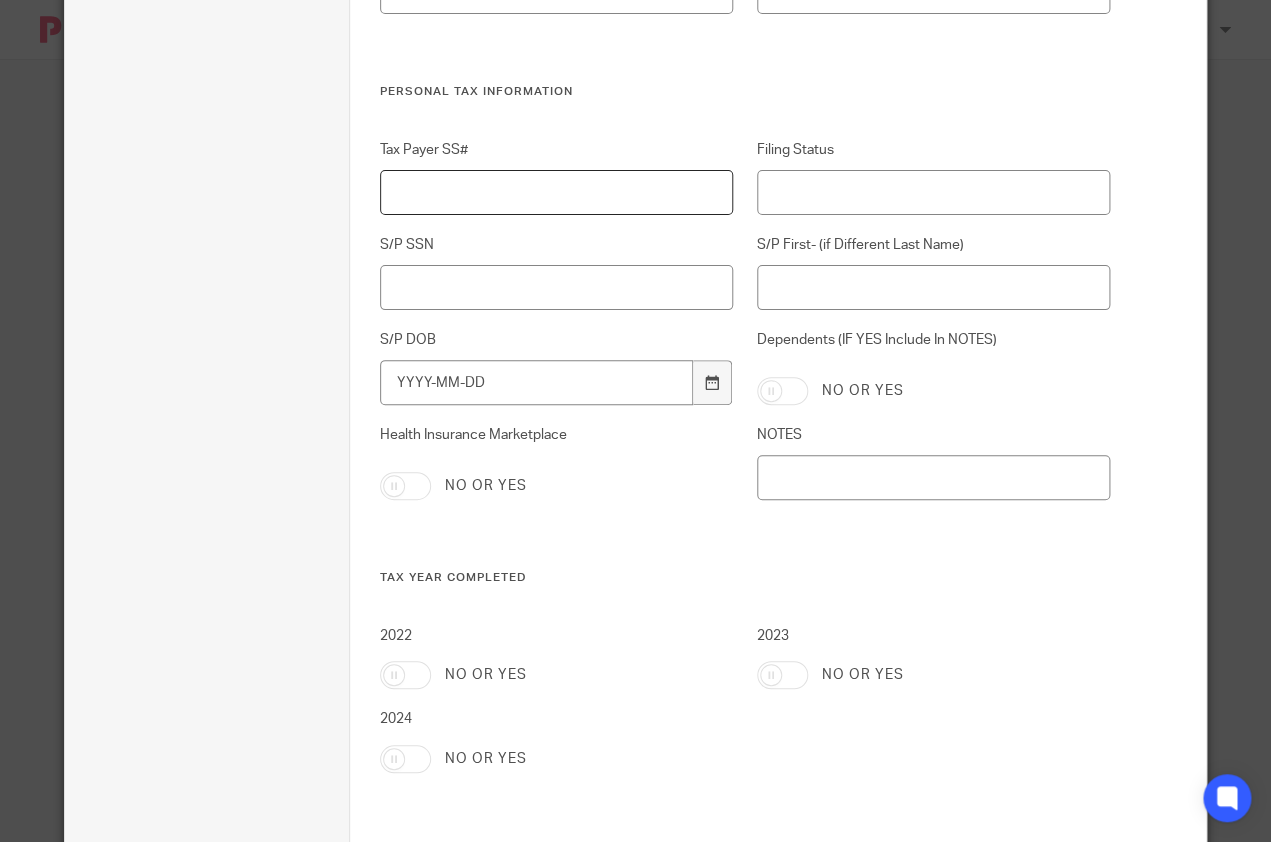 click on "Tax Payer SS#" at bounding box center [556, 192] 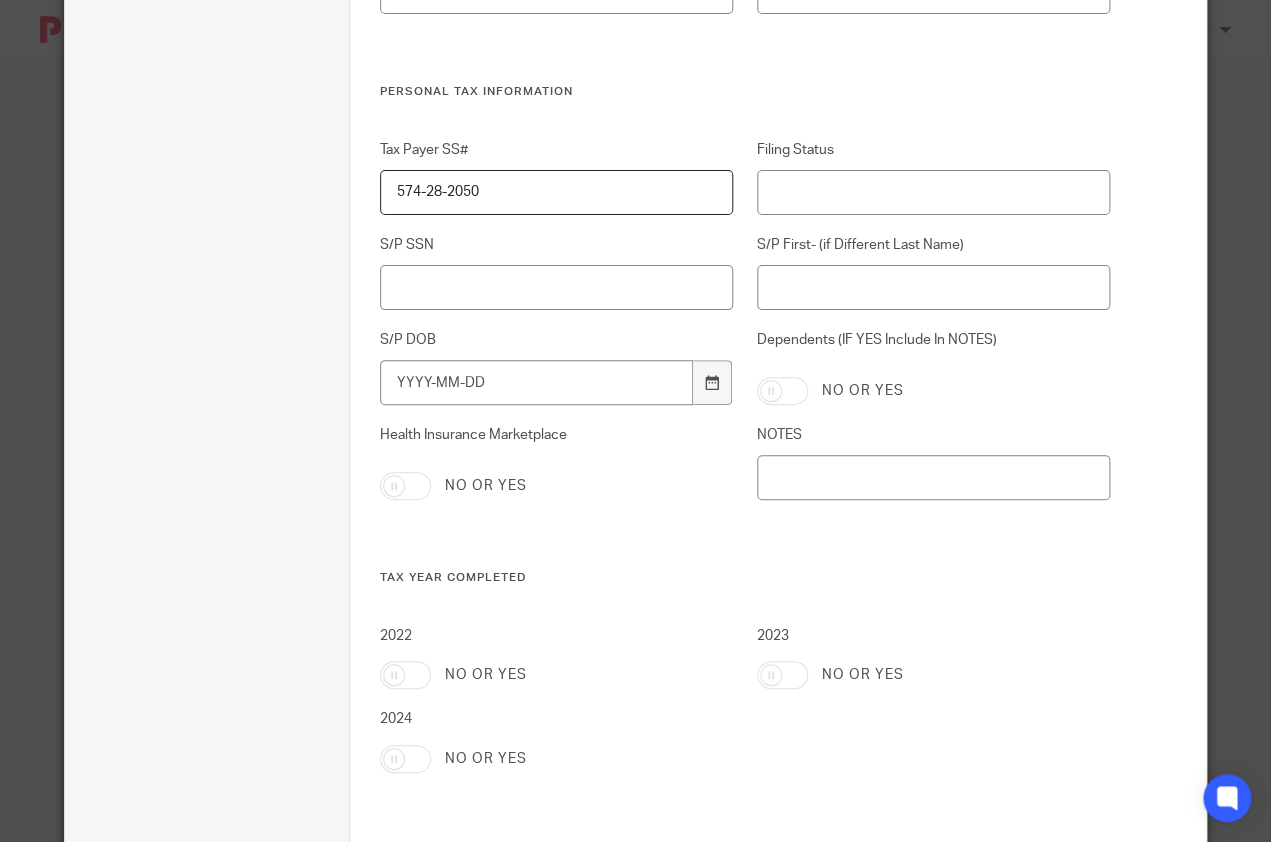 type on "574-28-2050" 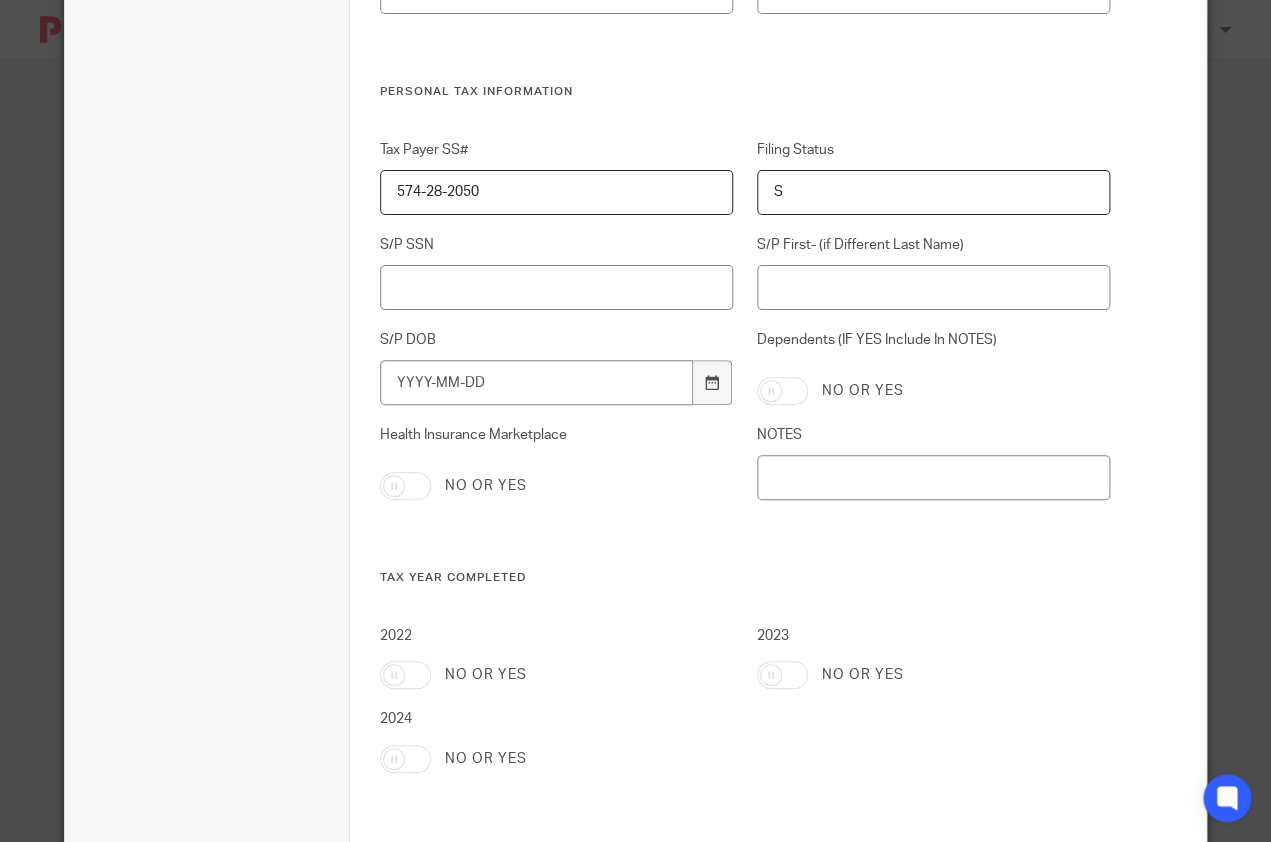 type on "S" 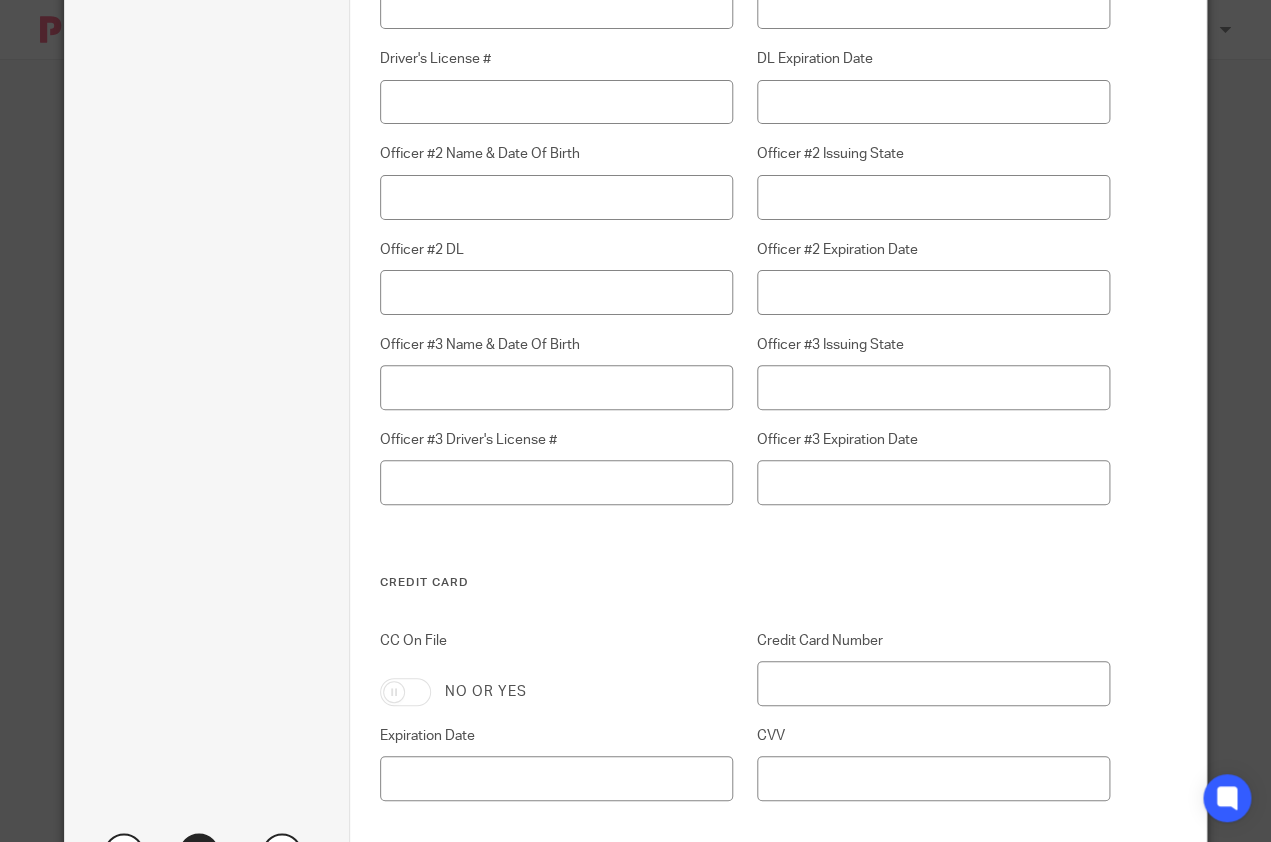 scroll, scrollTop: 5568, scrollLeft: 0, axis: vertical 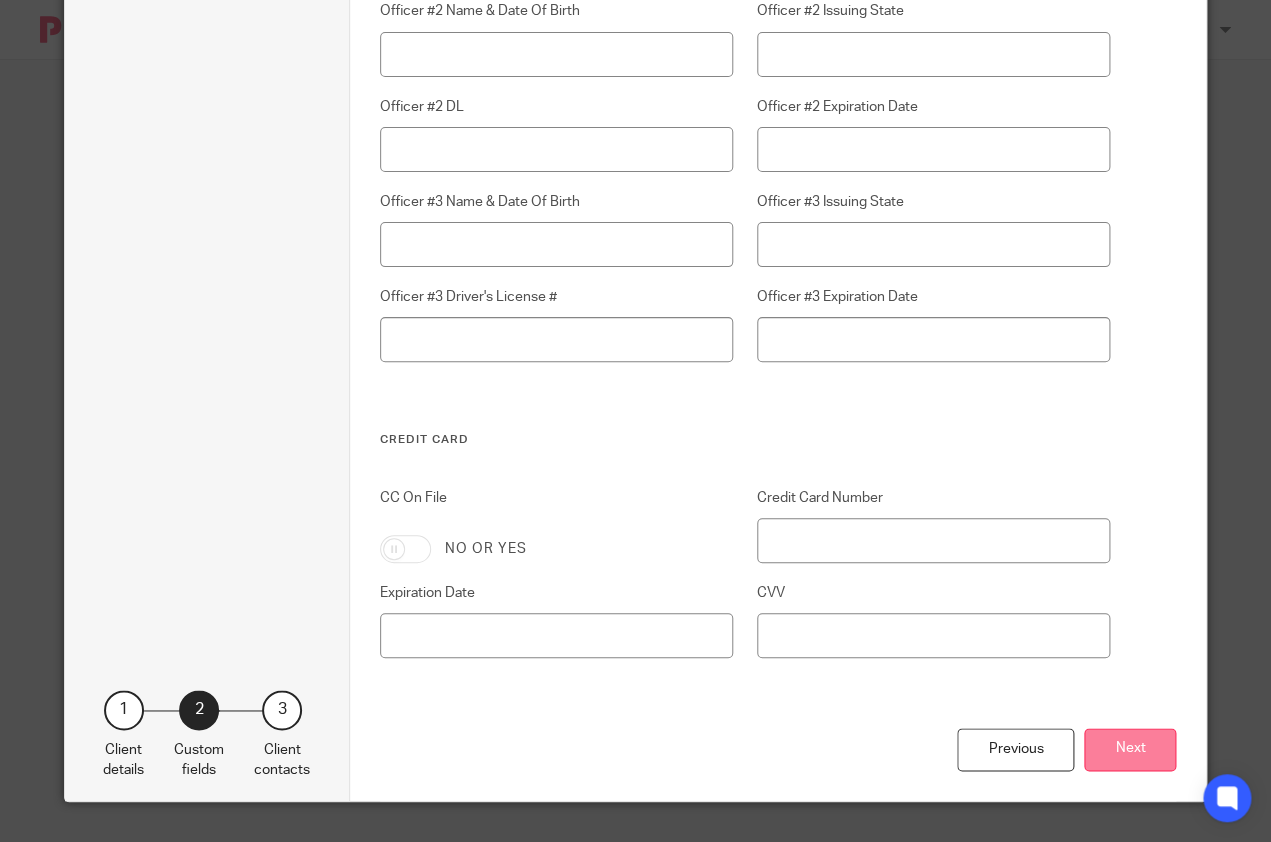 click on "Next" at bounding box center (1130, 749) 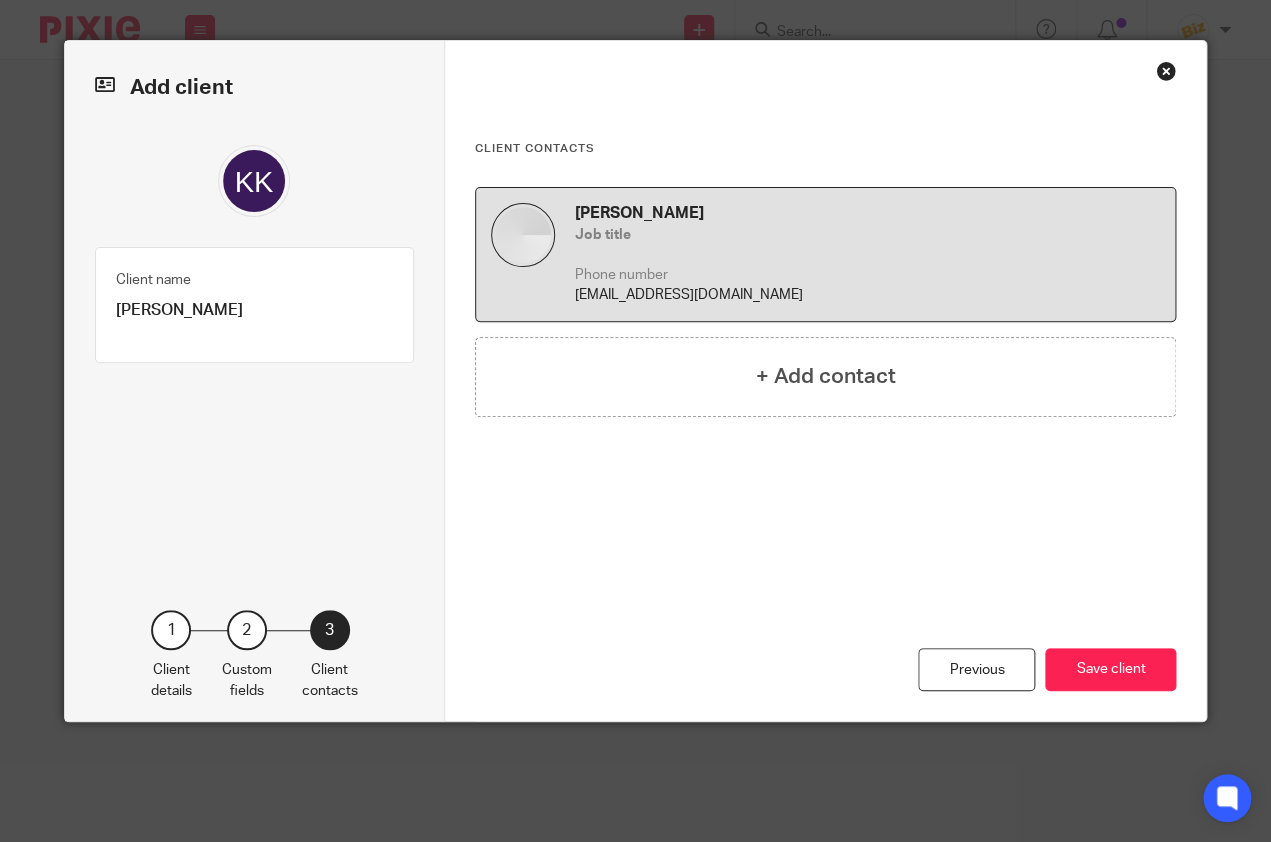 scroll, scrollTop: 0, scrollLeft: 0, axis: both 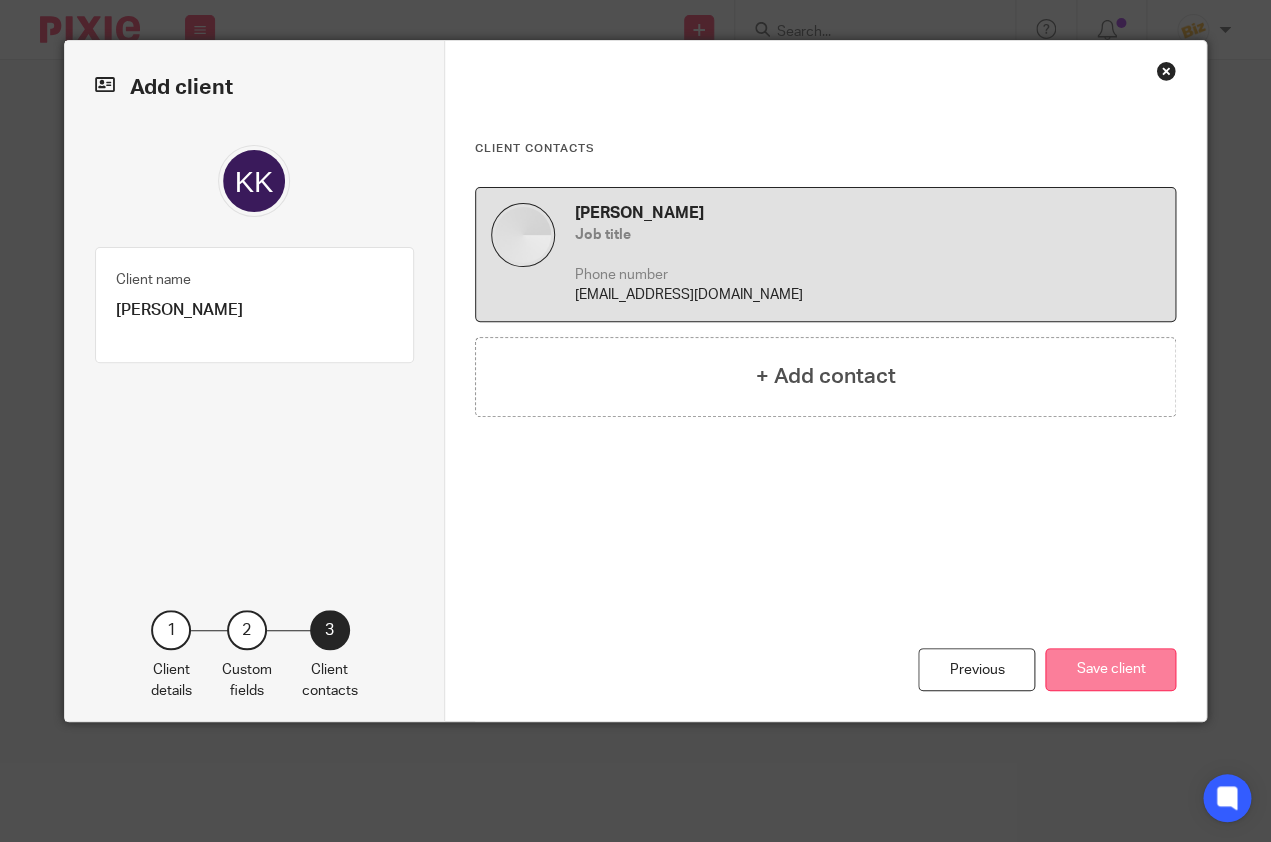click on "Save client" at bounding box center (1110, 669) 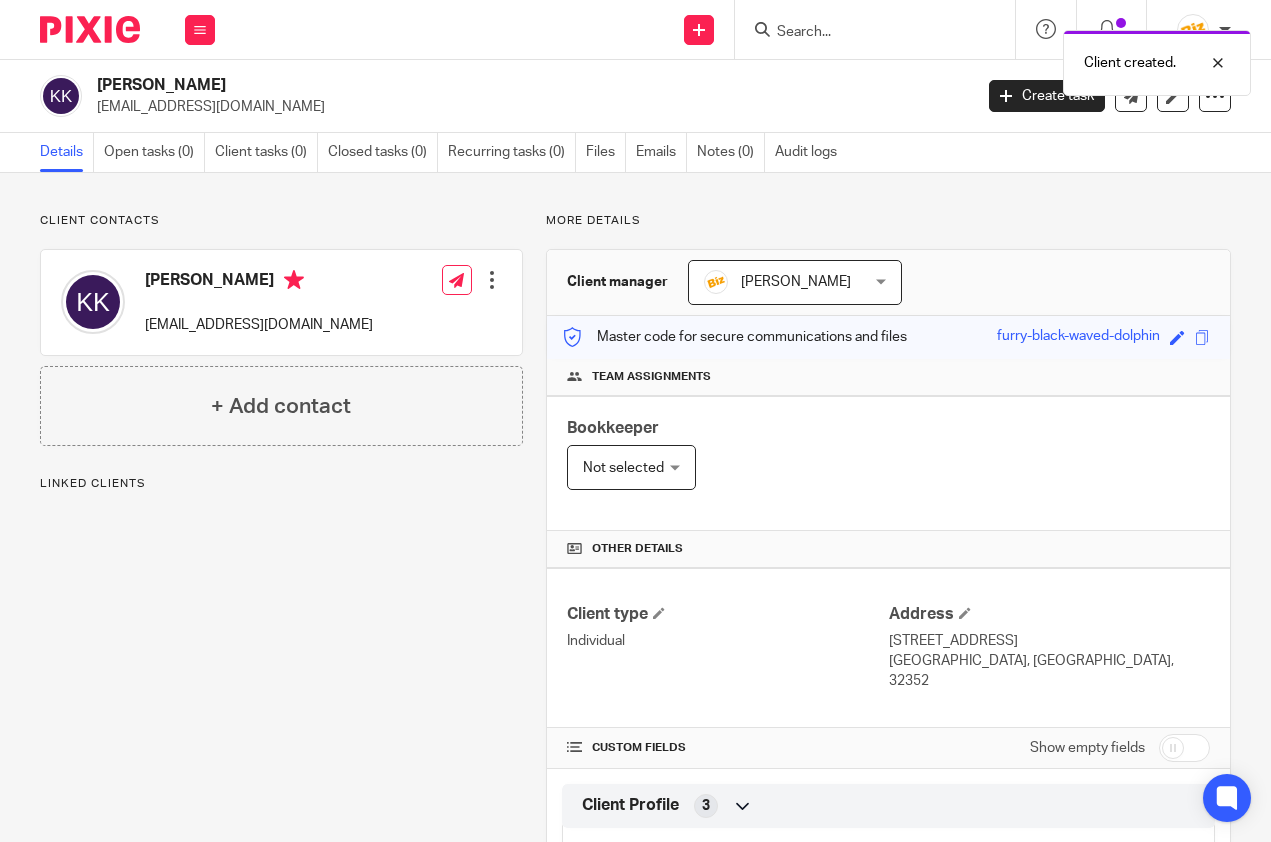 scroll, scrollTop: 0, scrollLeft: 0, axis: both 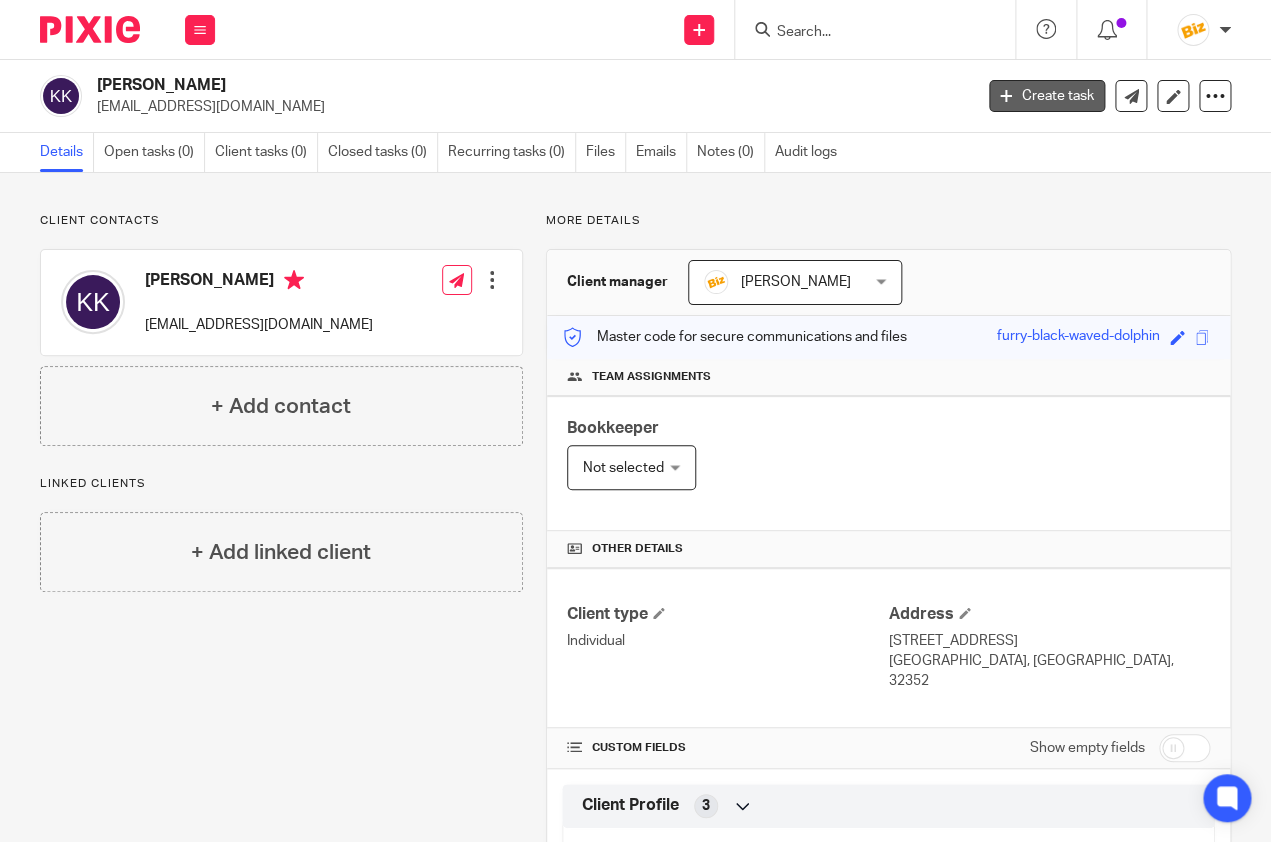 click on "Create task" at bounding box center (1047, 96) 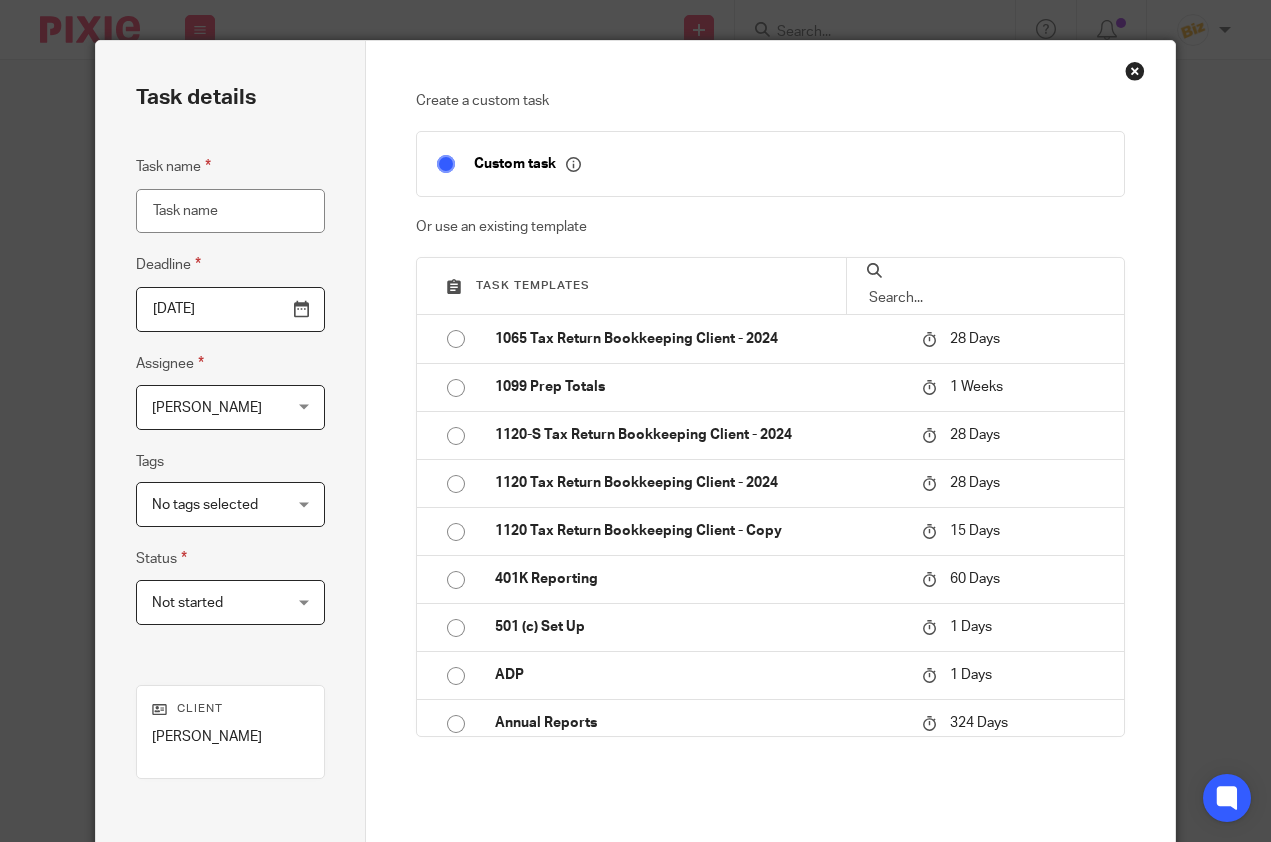 scroll, scrollTop: 0, scrollLeft: 0, axis: both 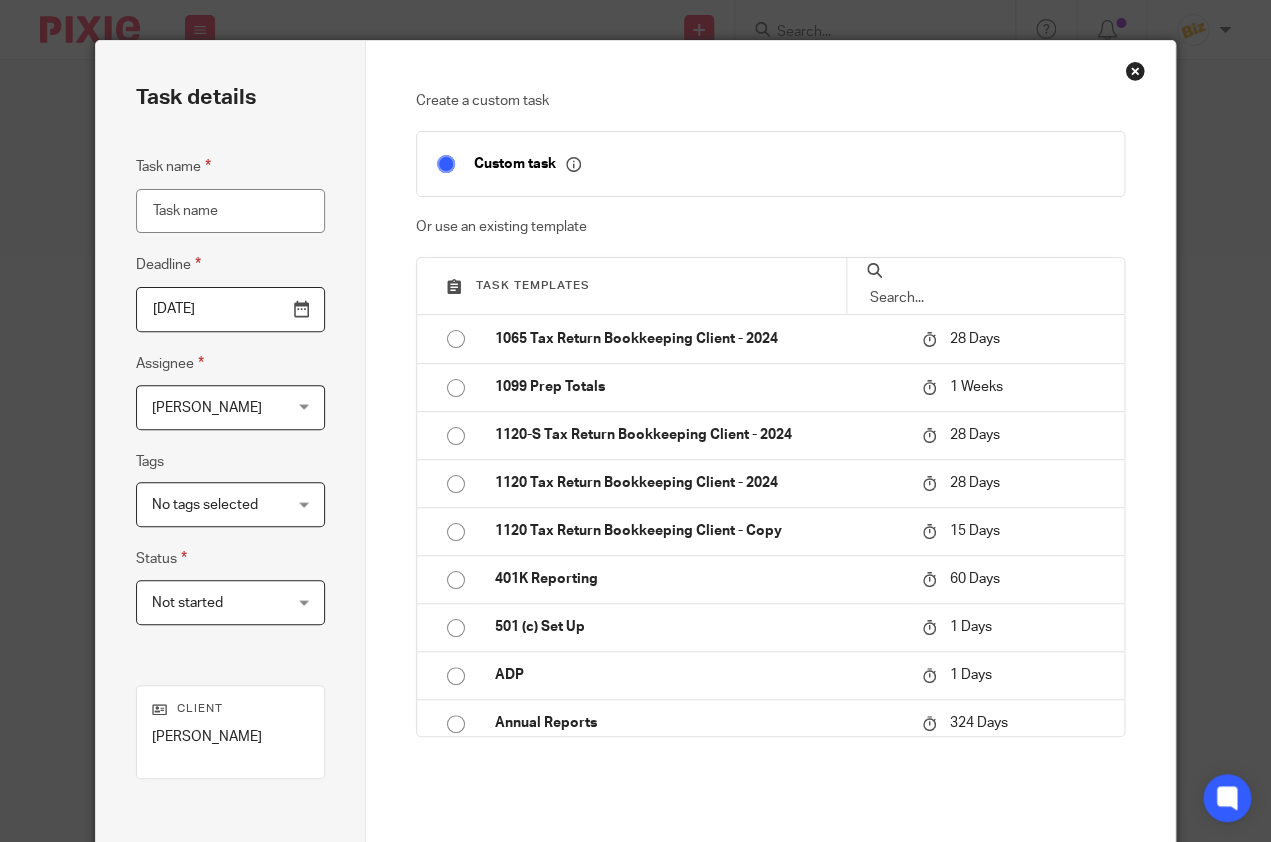 click at bounding box center [984, 286] 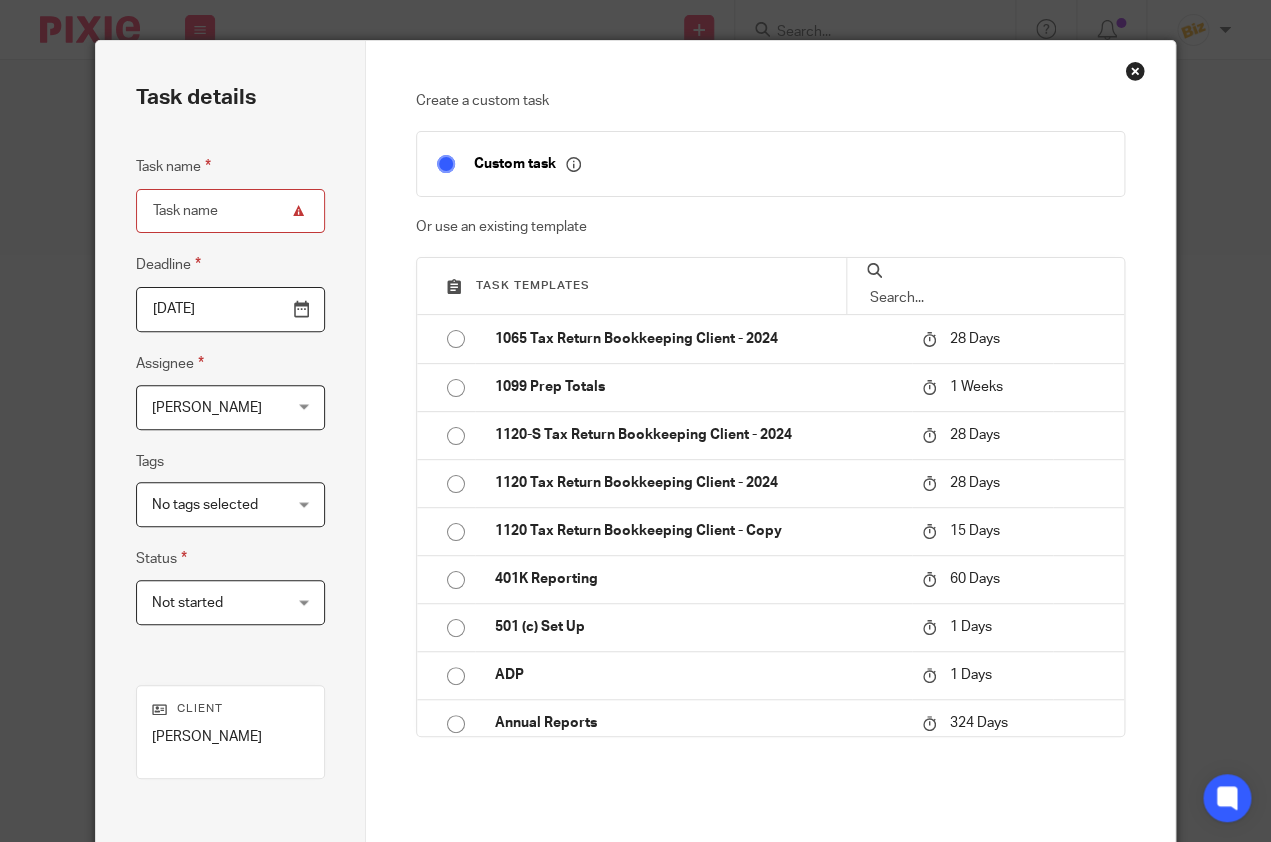 click at bounding box center (985, 298) 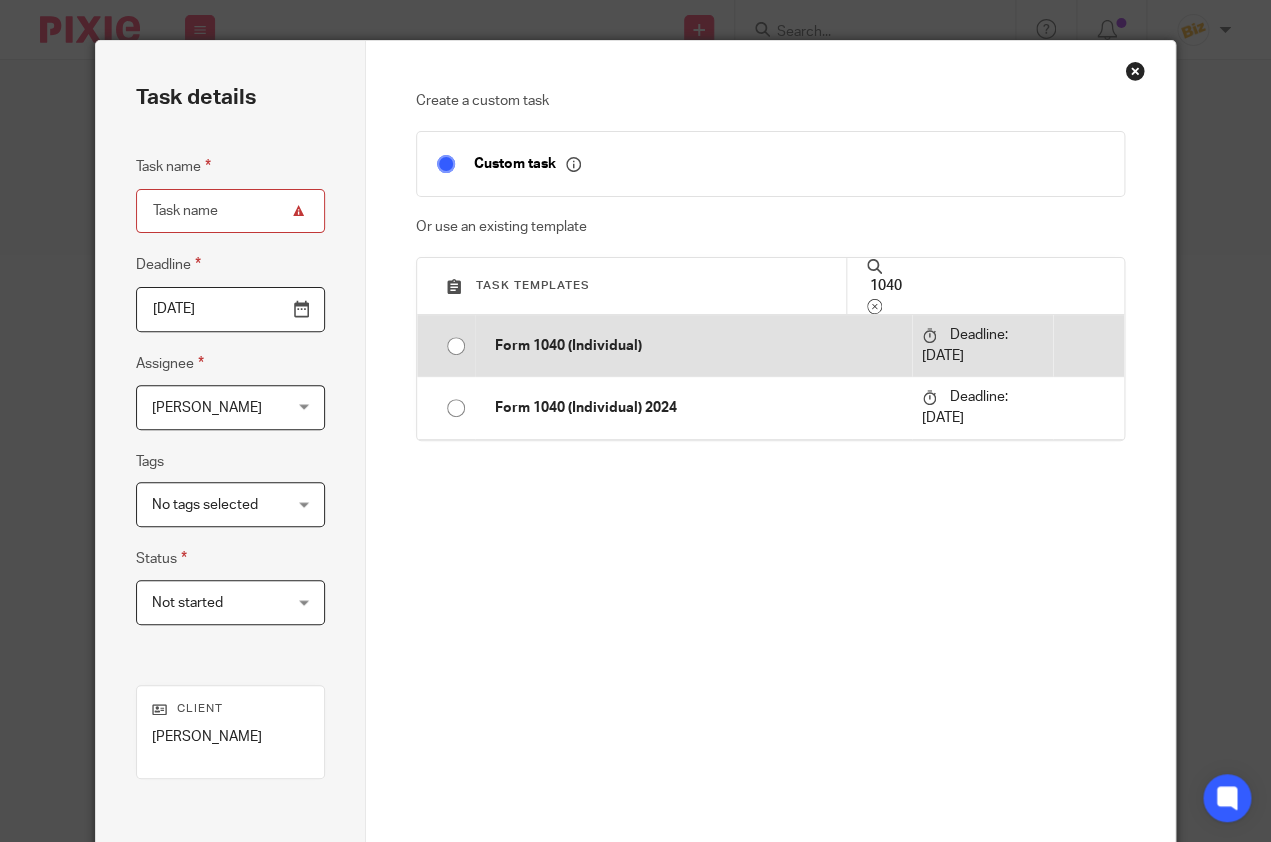 type on "1040" 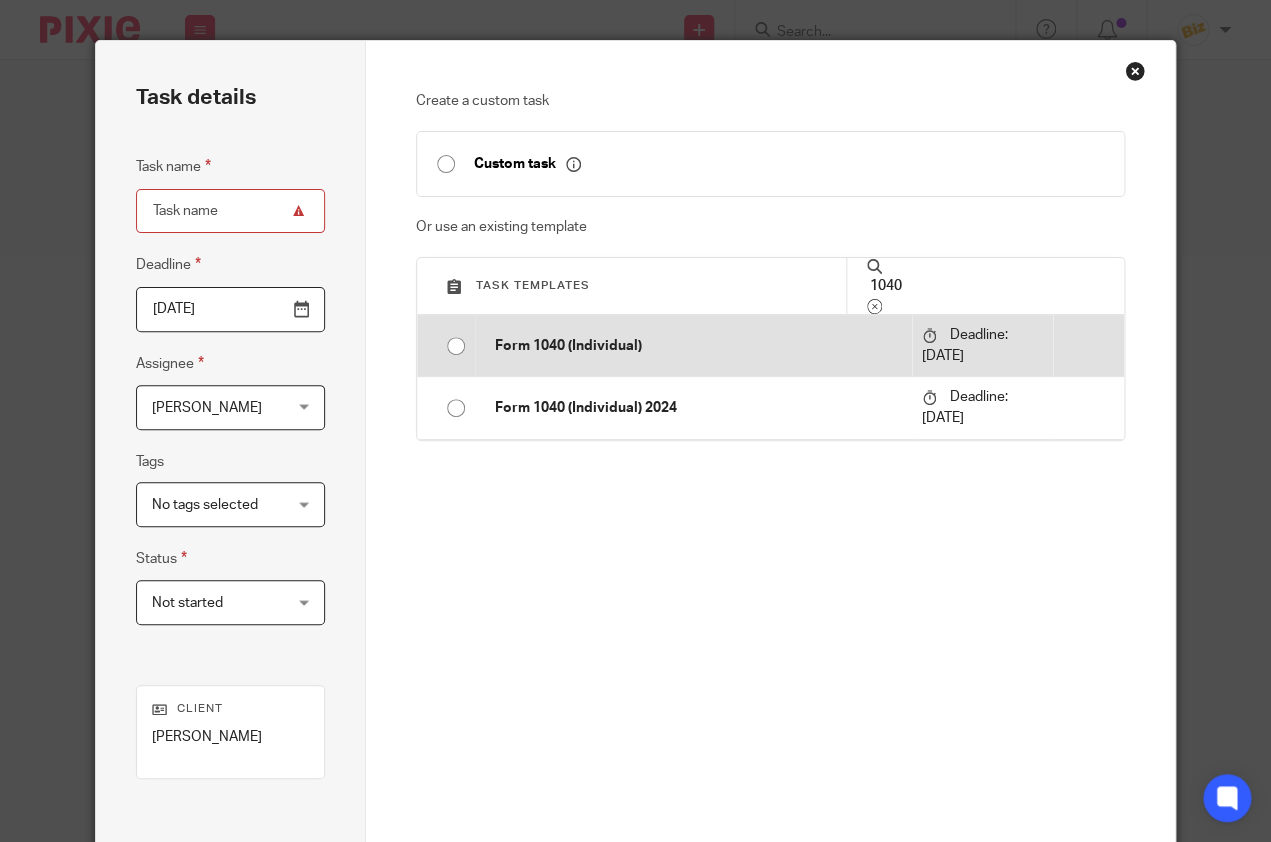 type on "2026-04-15" 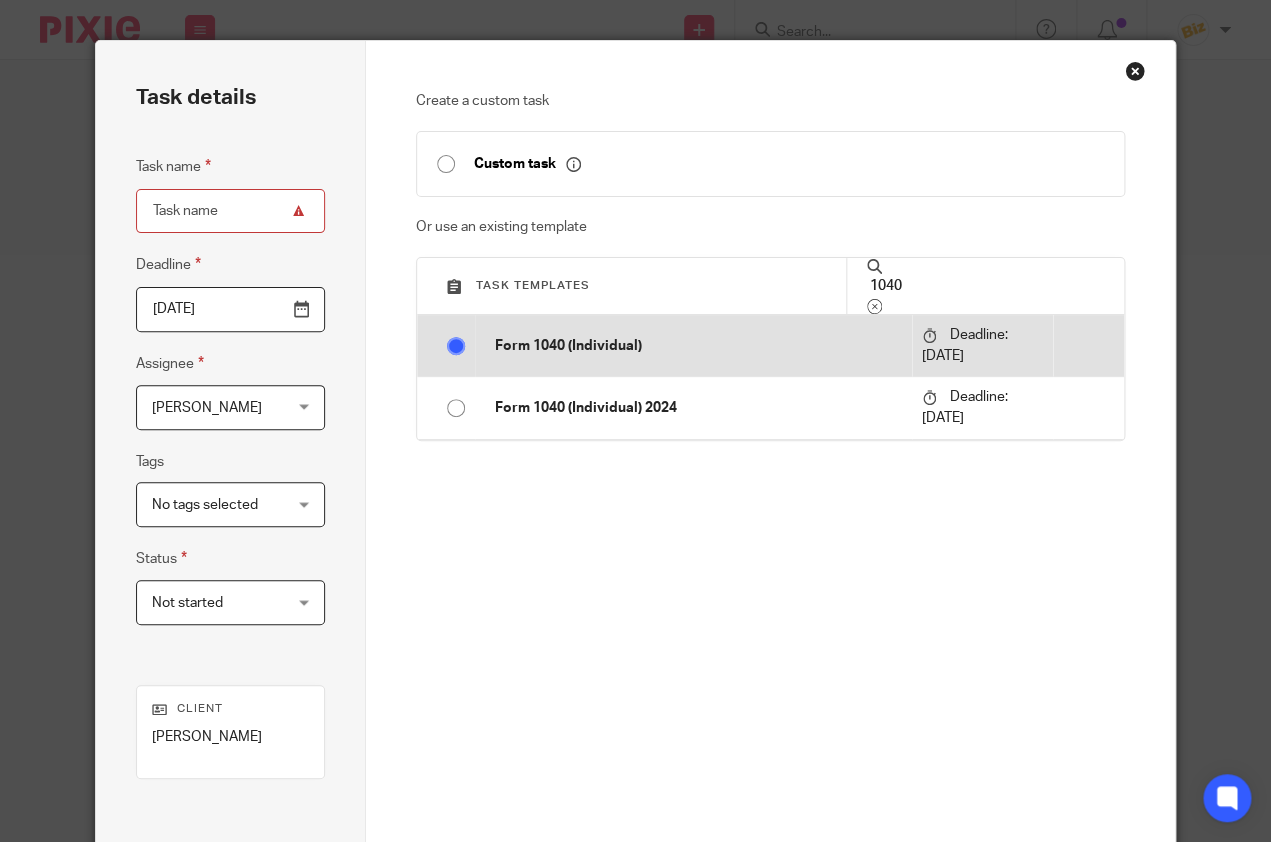 type on "Form 1040 (Individual)" 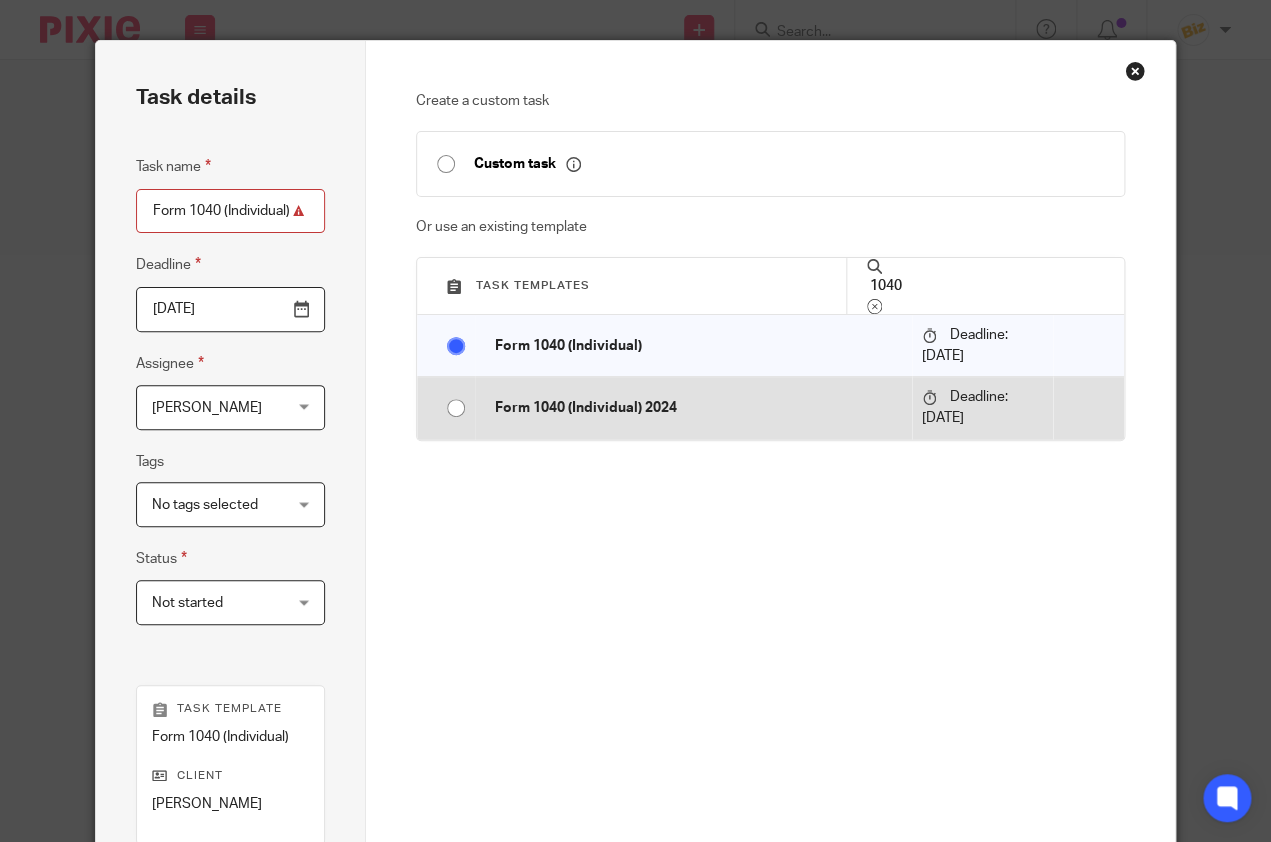 click at bounding box center (456, 408) 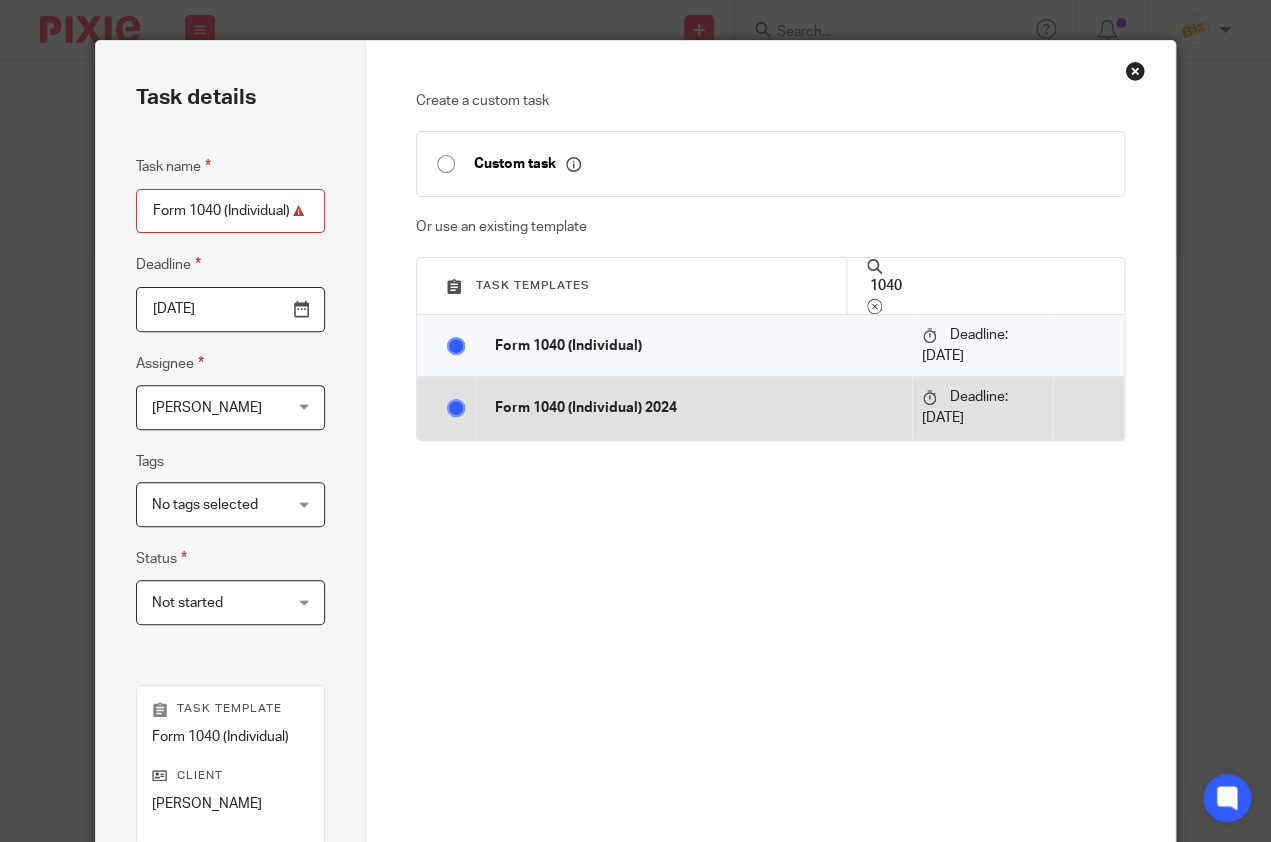 type on "Form 1040 (Individual) 2024" 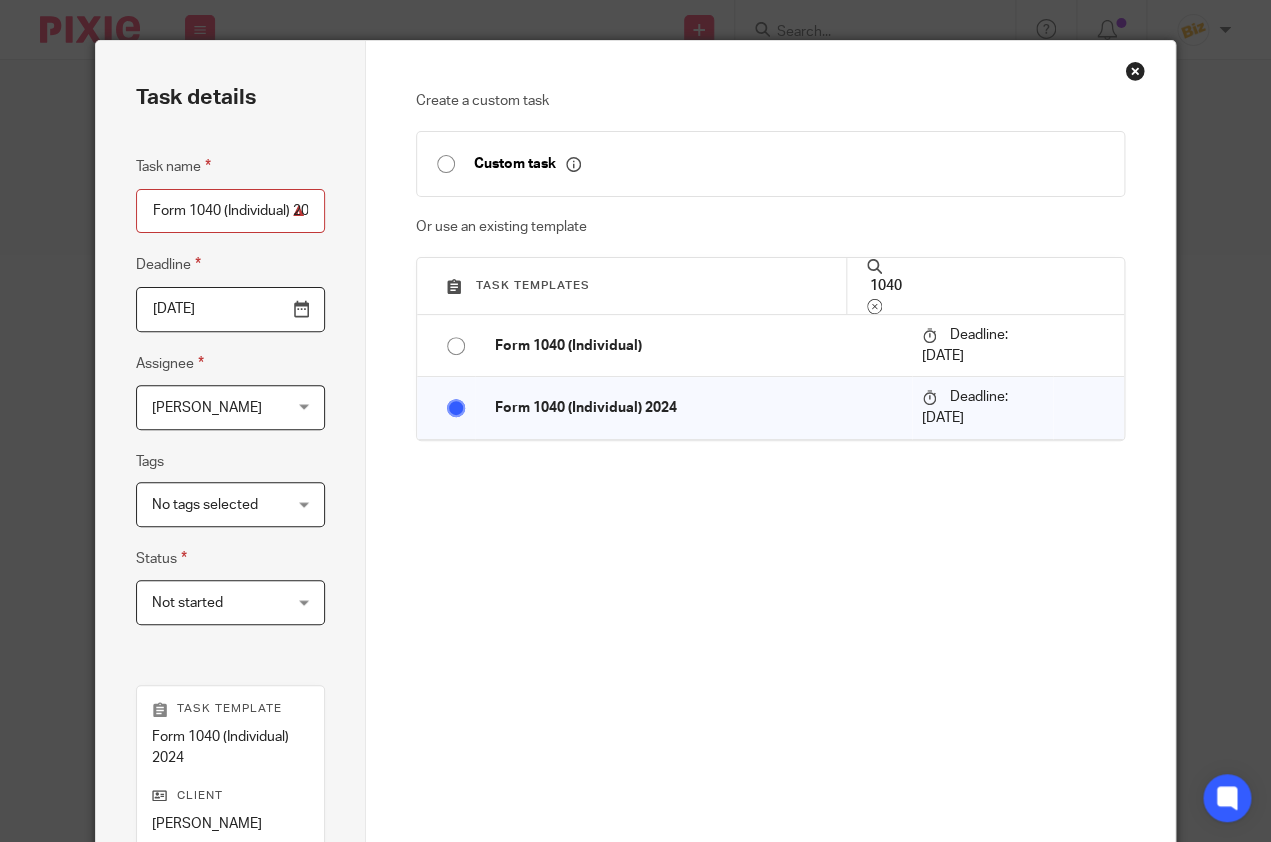 click on "Form 1040 (Individual) 2024" at bounding box center (230, 211) 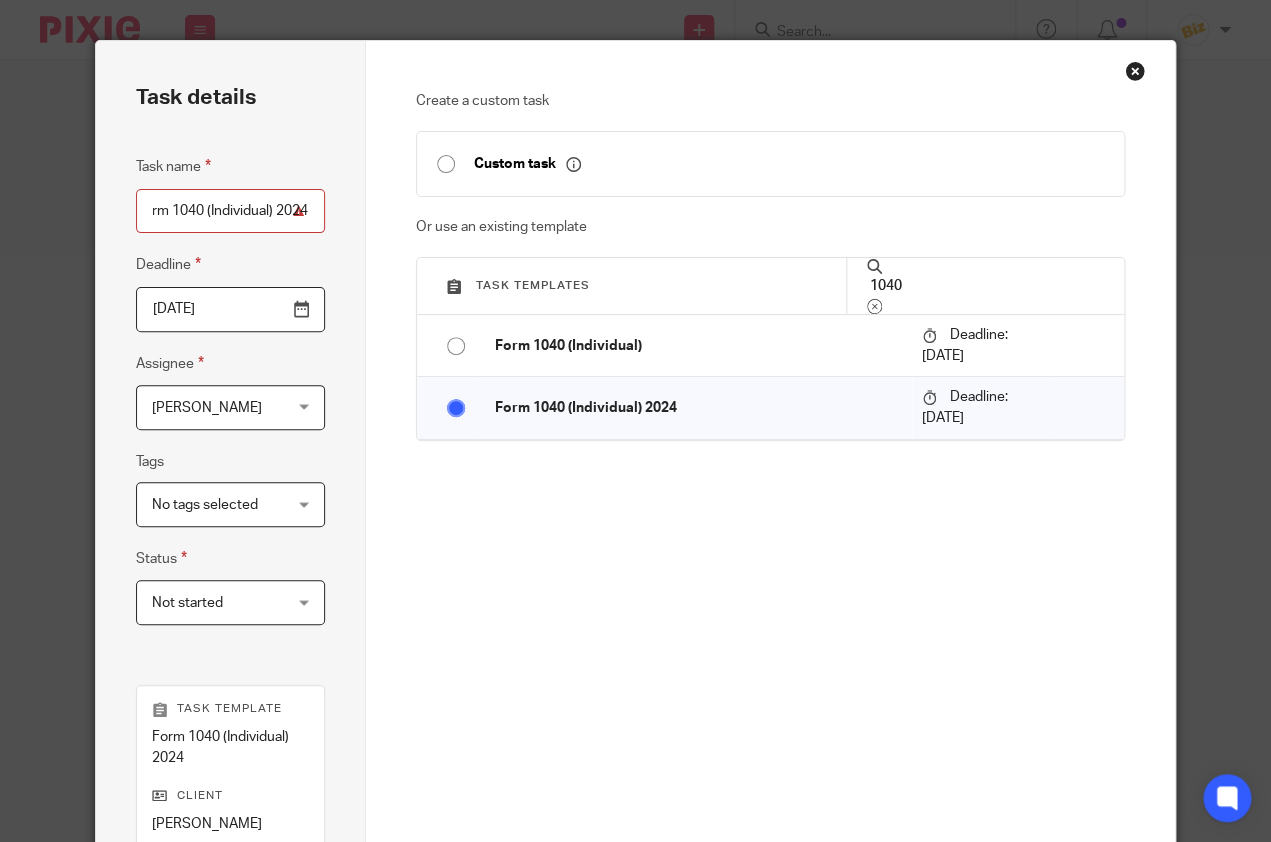 drag, startPoint x: 298, startPoint y: 215, endPoint x: 358, endPoint y: 213, distance: 60.033325 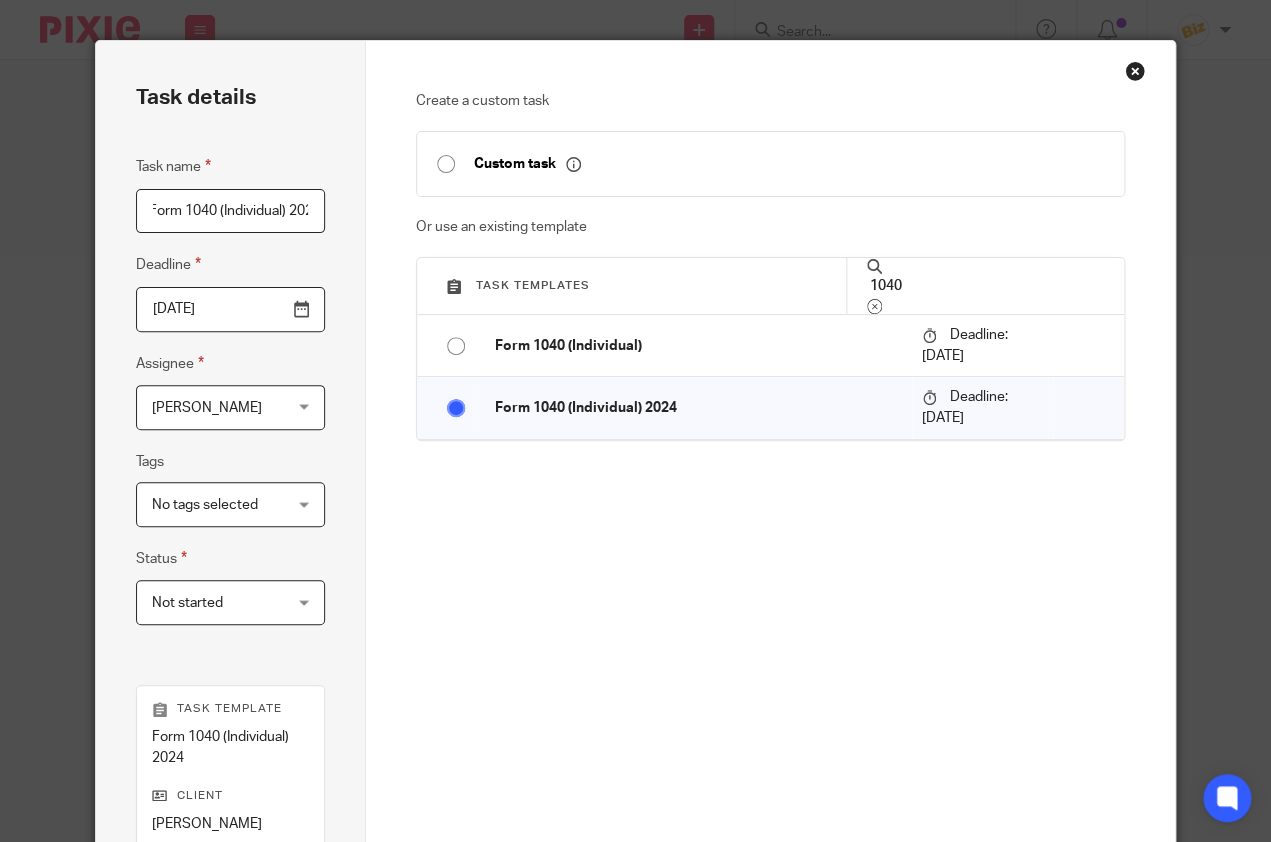 scroll, scrollTop: 0, scrollLeft: 20, axis: horizontal 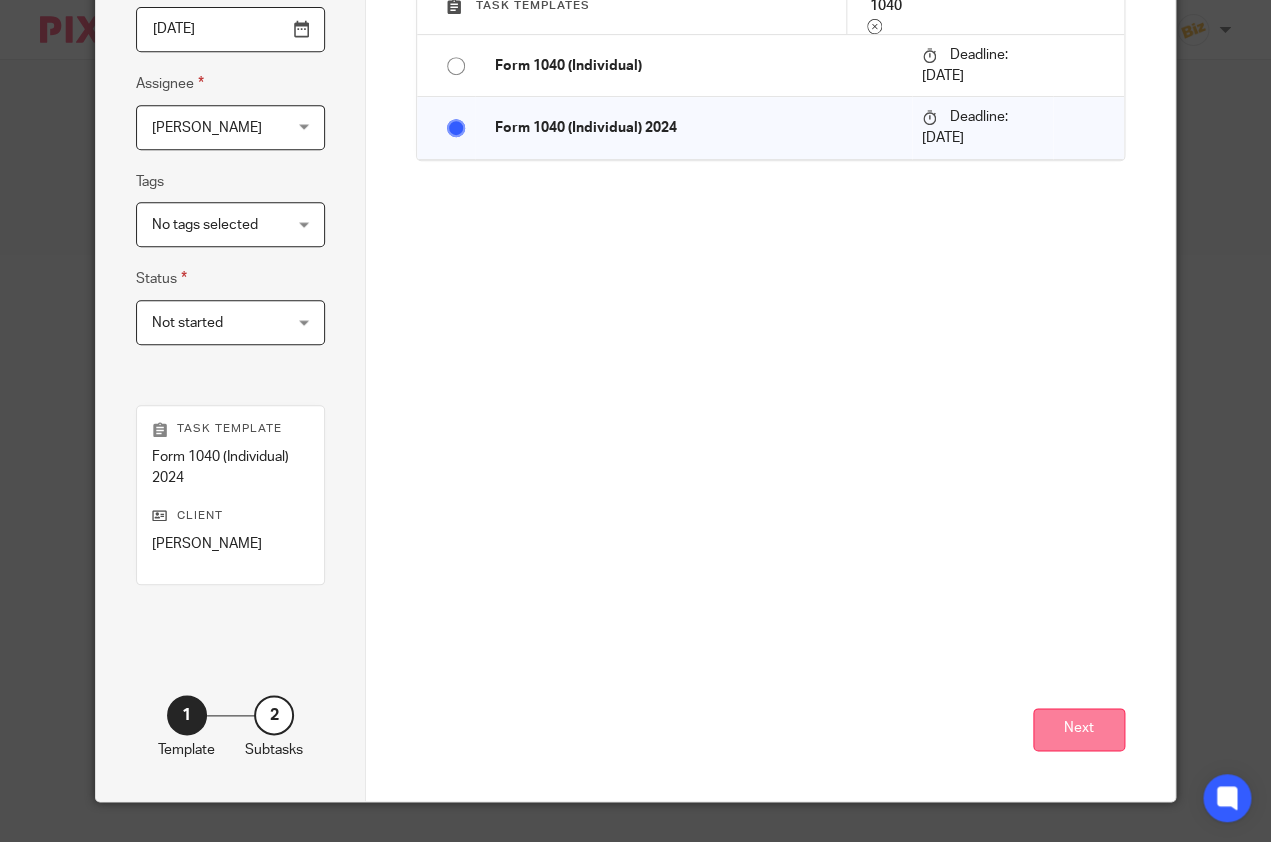 type on "Form 1040 (Individual) 2023" 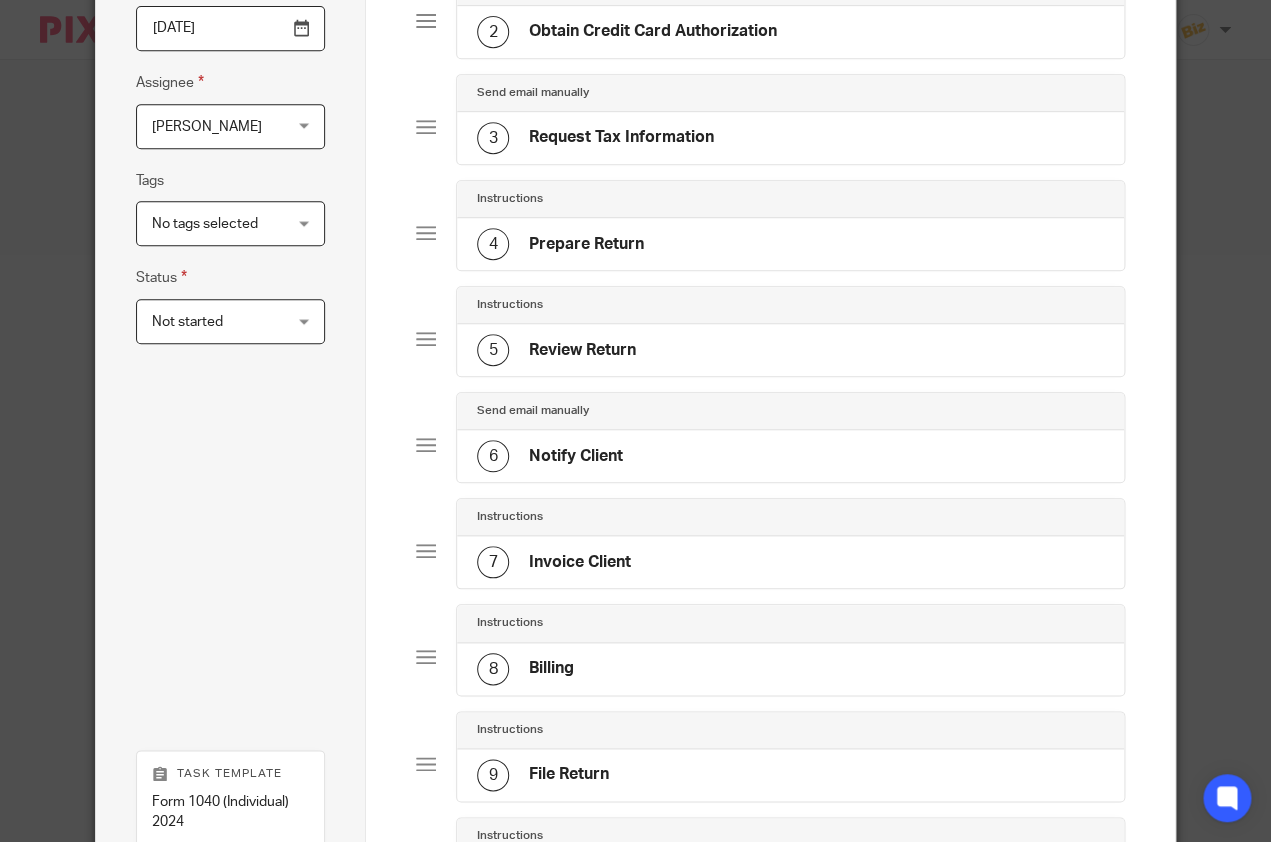 scroll, scrollTop: 623, scrollLeft: 0, axis: vertical 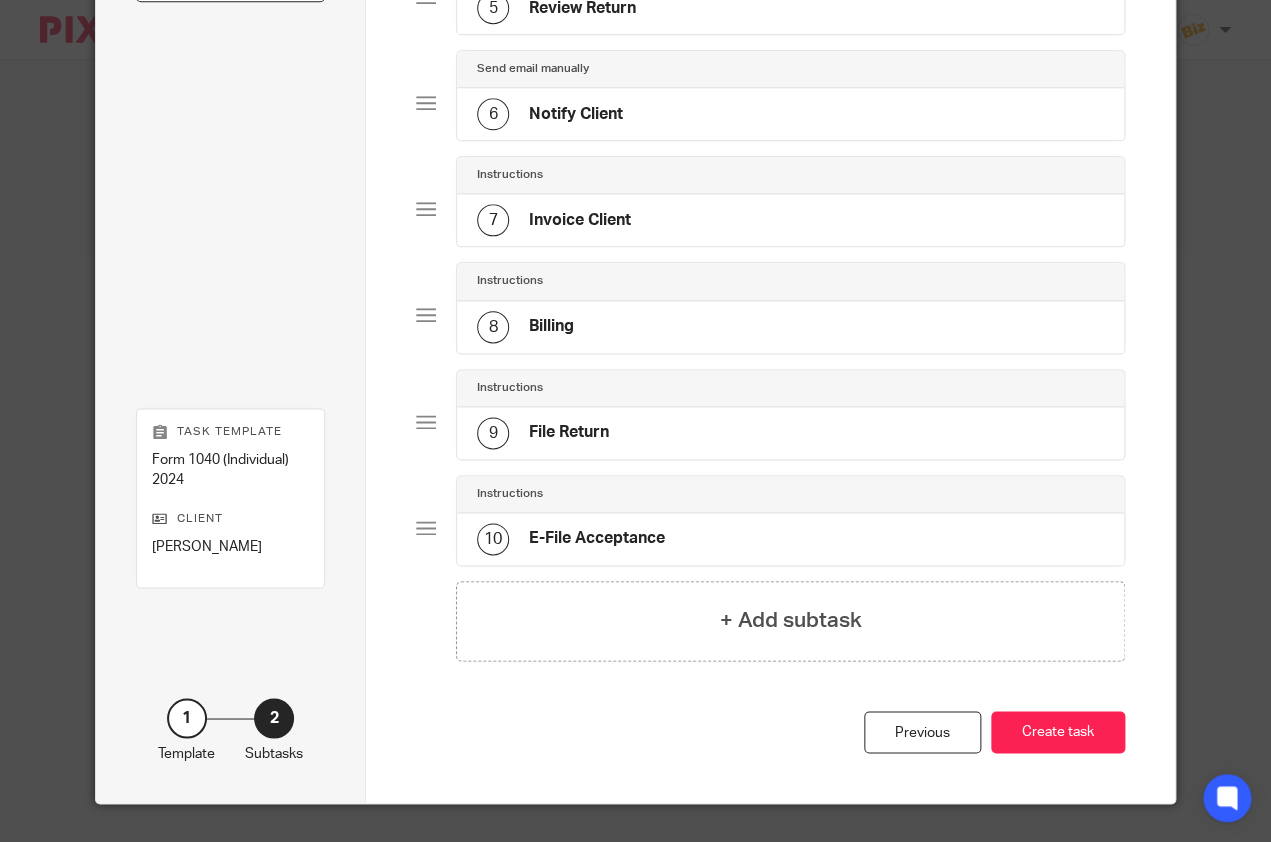 click on "Create task" at bounding box center [1058, 732] 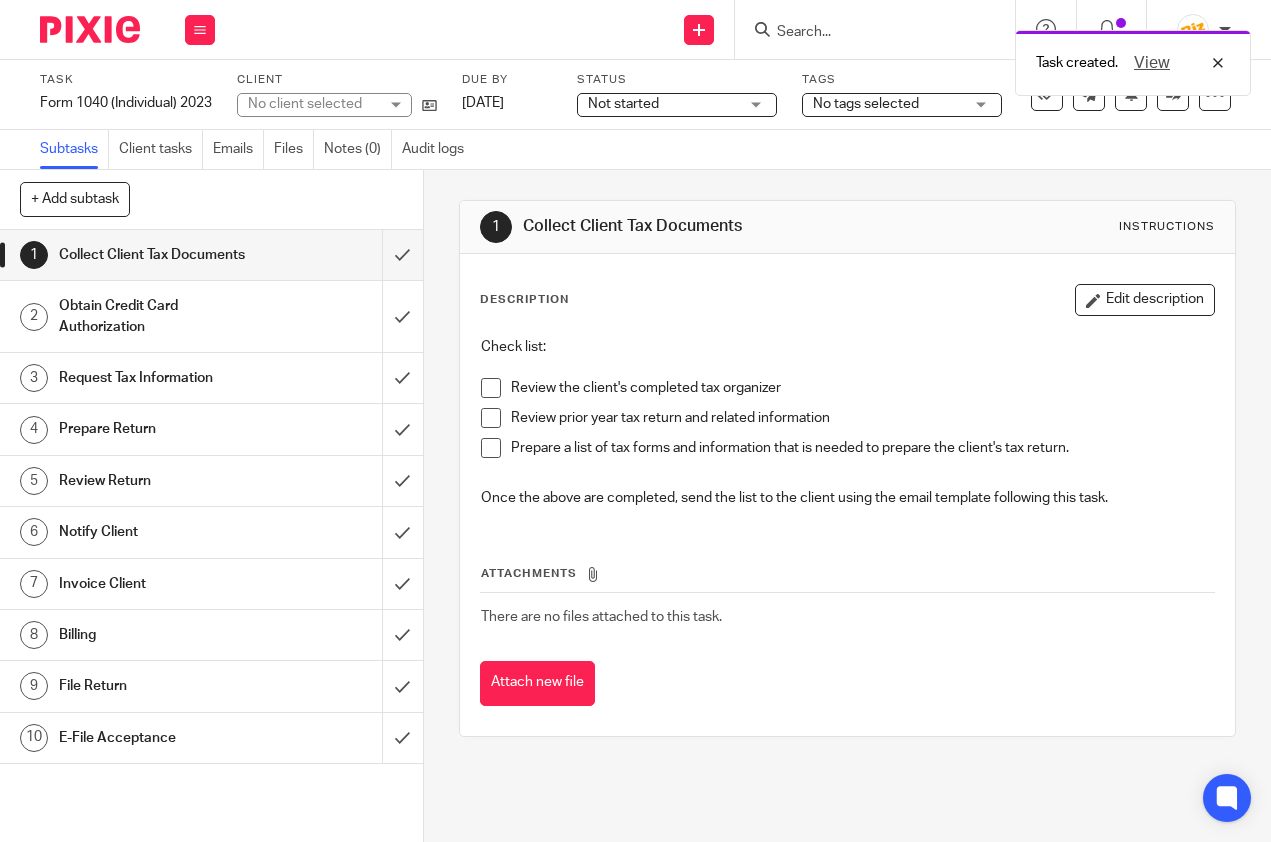 scroll, scrollTop: 0, scrollLeft: 0, axis: both 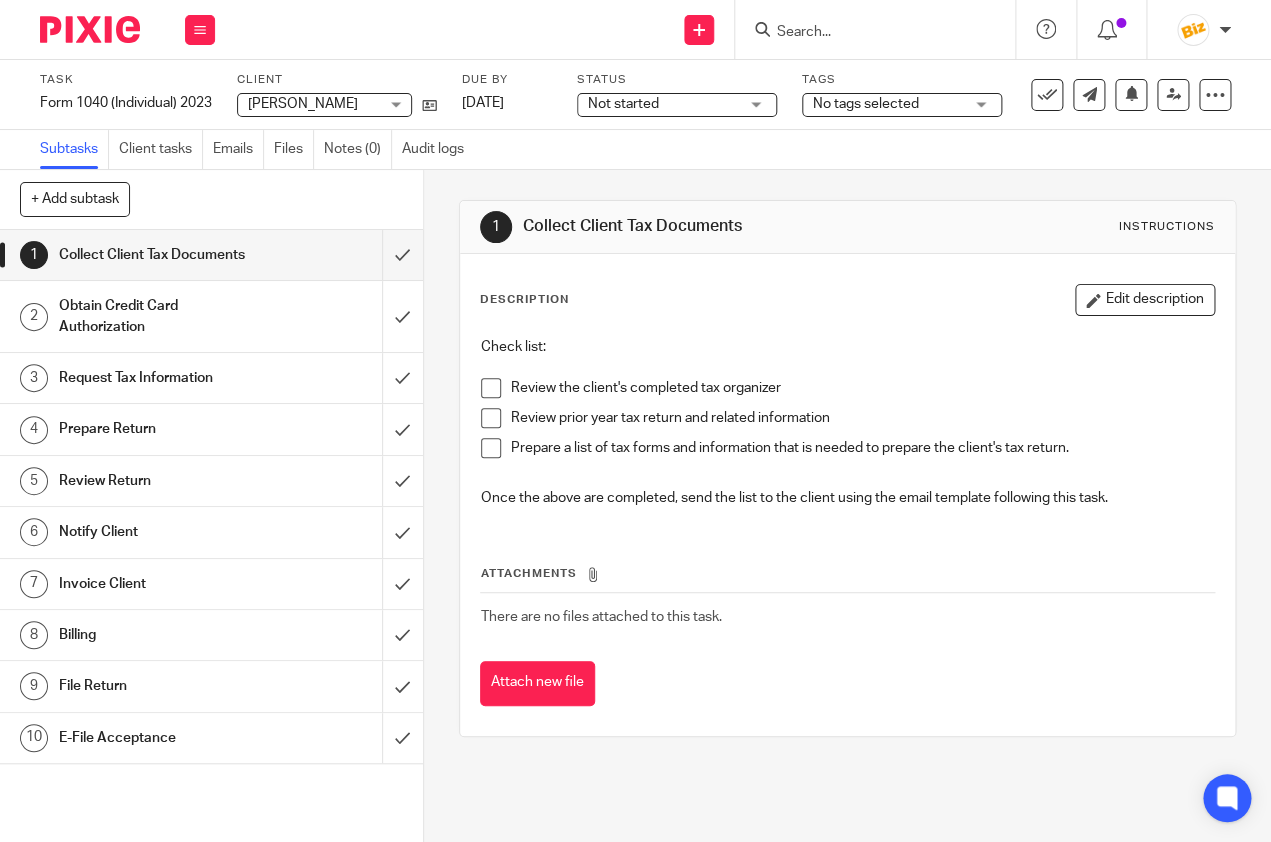 drag, startPoint x: 1126, startPoint y: 391, endPoint x: 986, endPoint y: 662, distance: 305.0262 